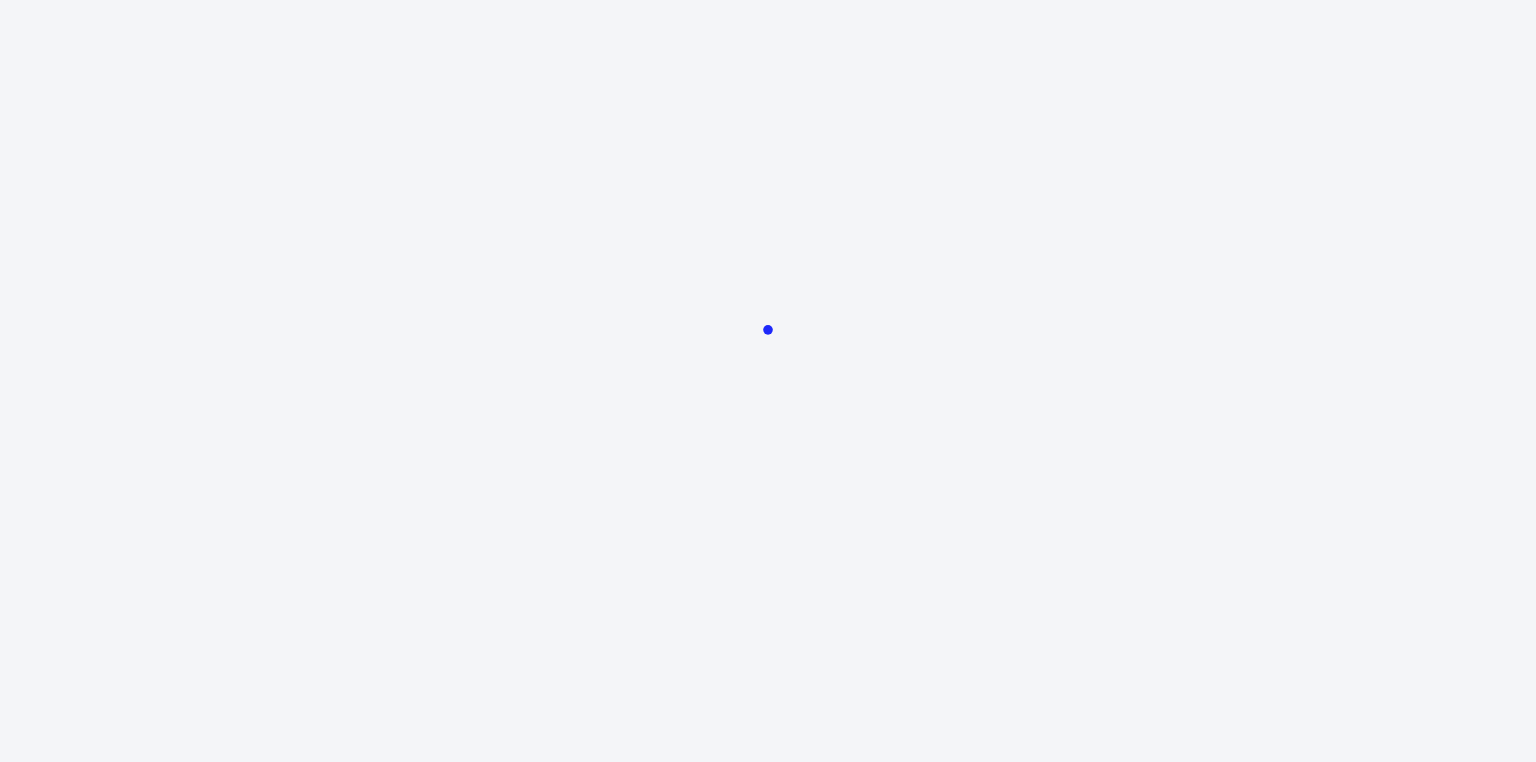scroll, scrollTop: 0, scrollLeft: 0, axis: both 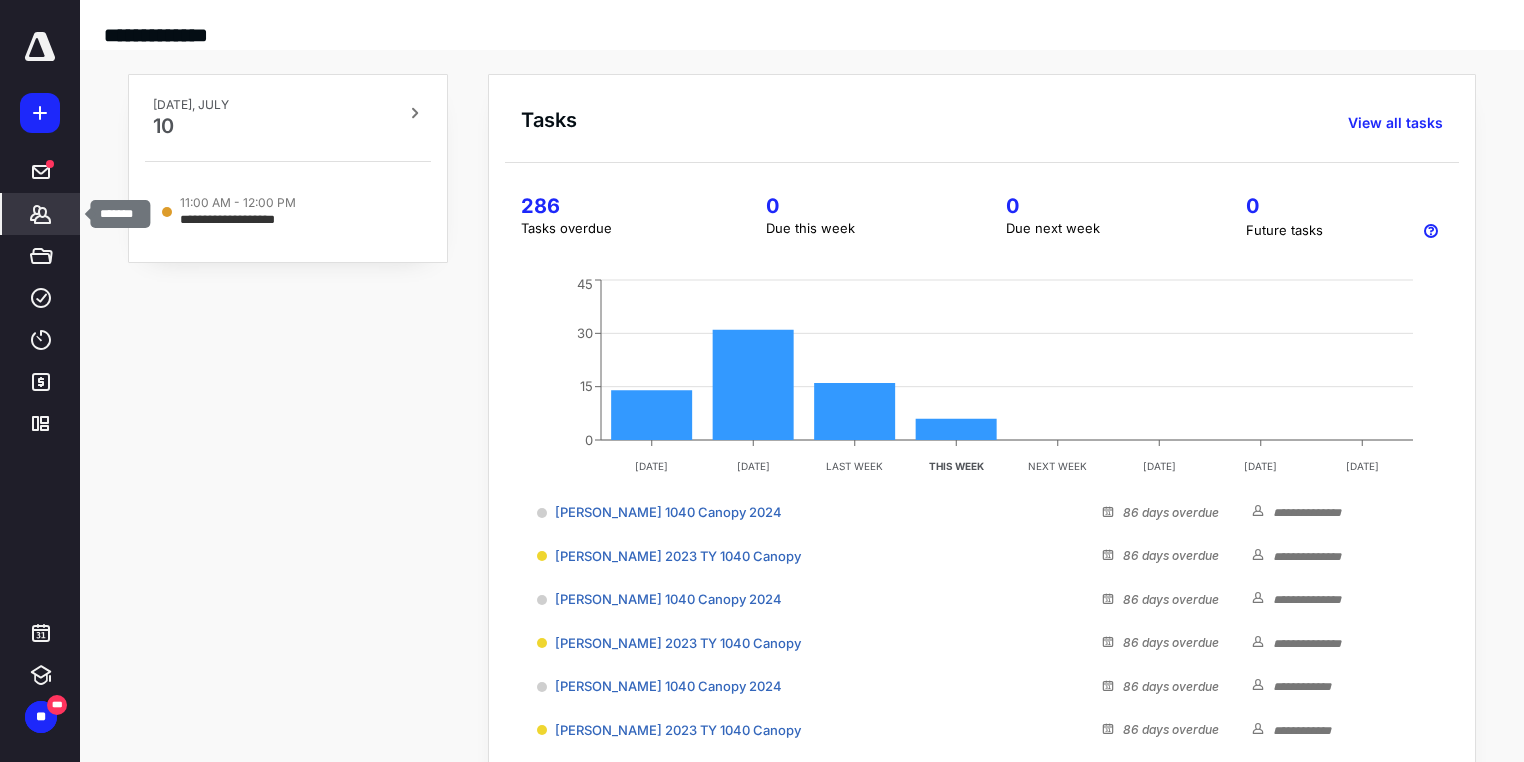click 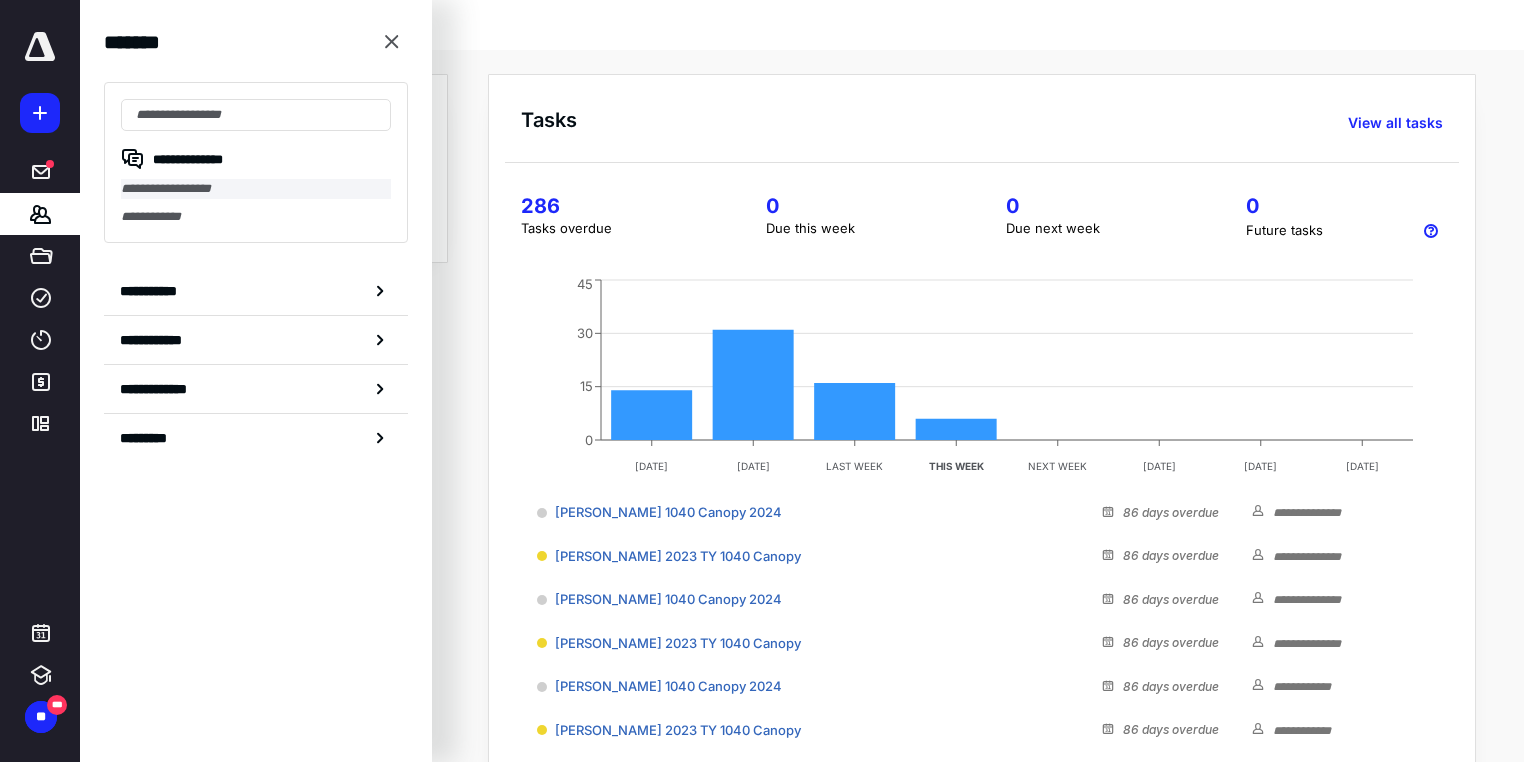 click on "**********" at bounding box center [256, 189] 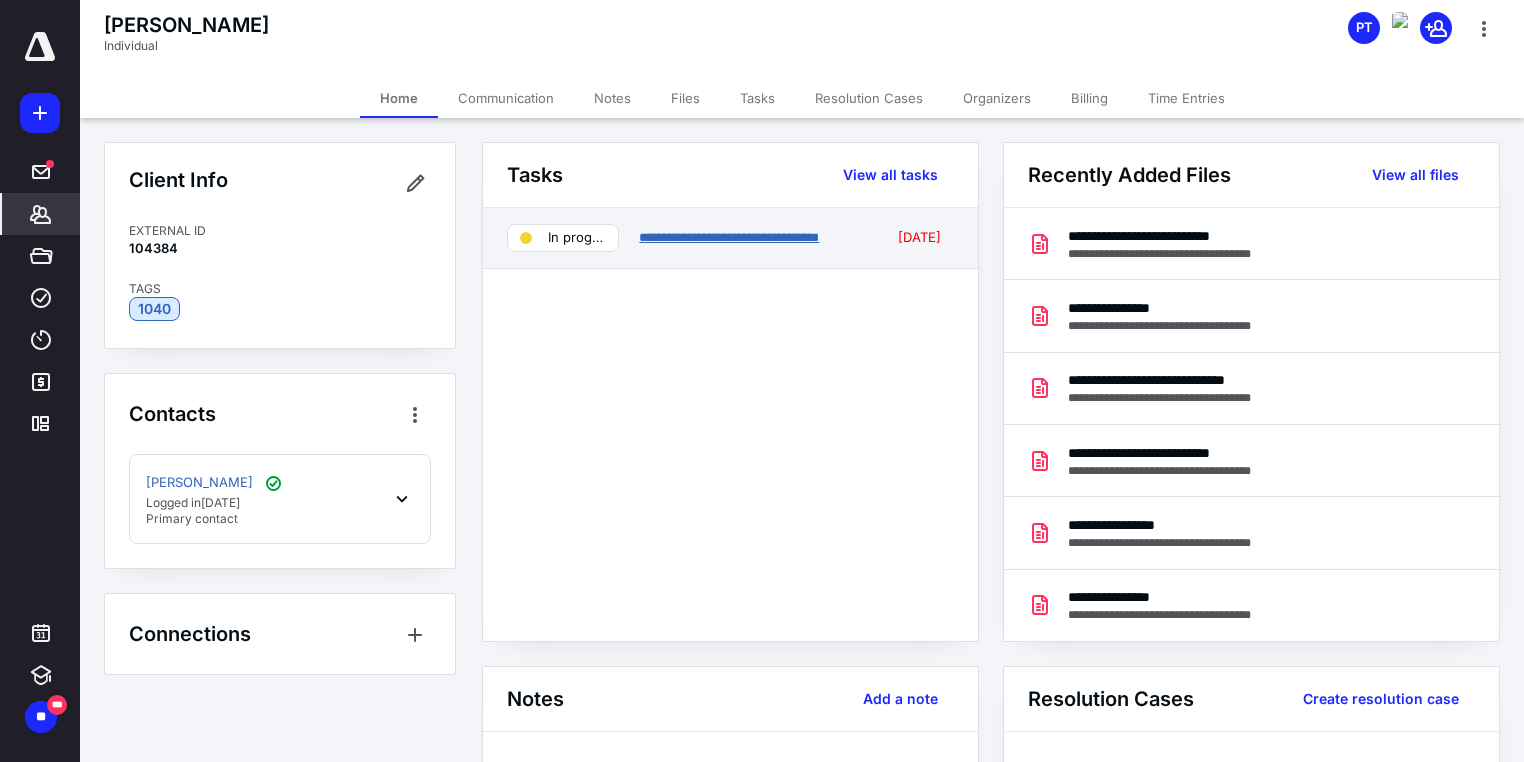 click on "**********" at bounding box center (729, 237) 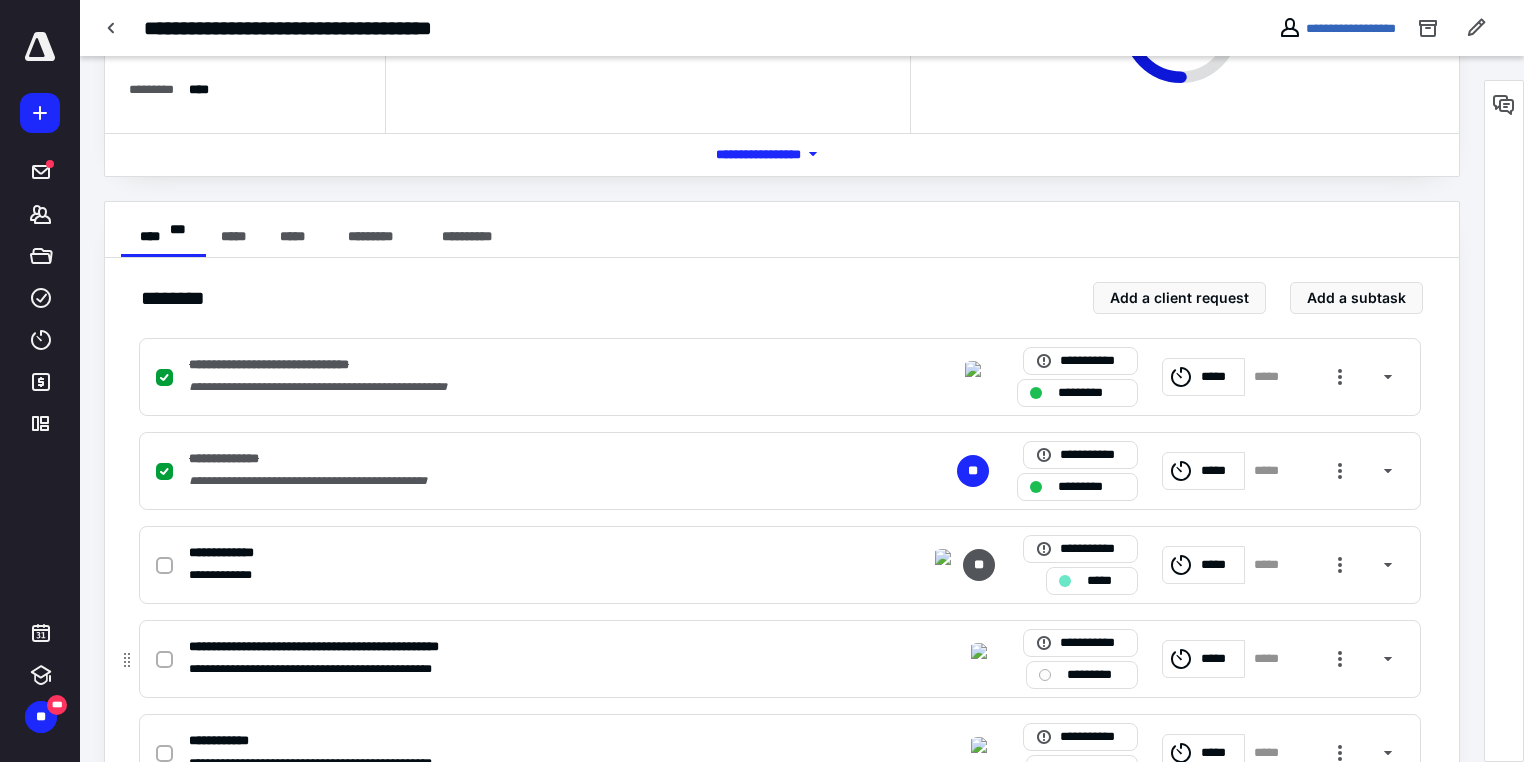 scroll, scrollTop: 320, scrollLeft: 0, axis: vertical 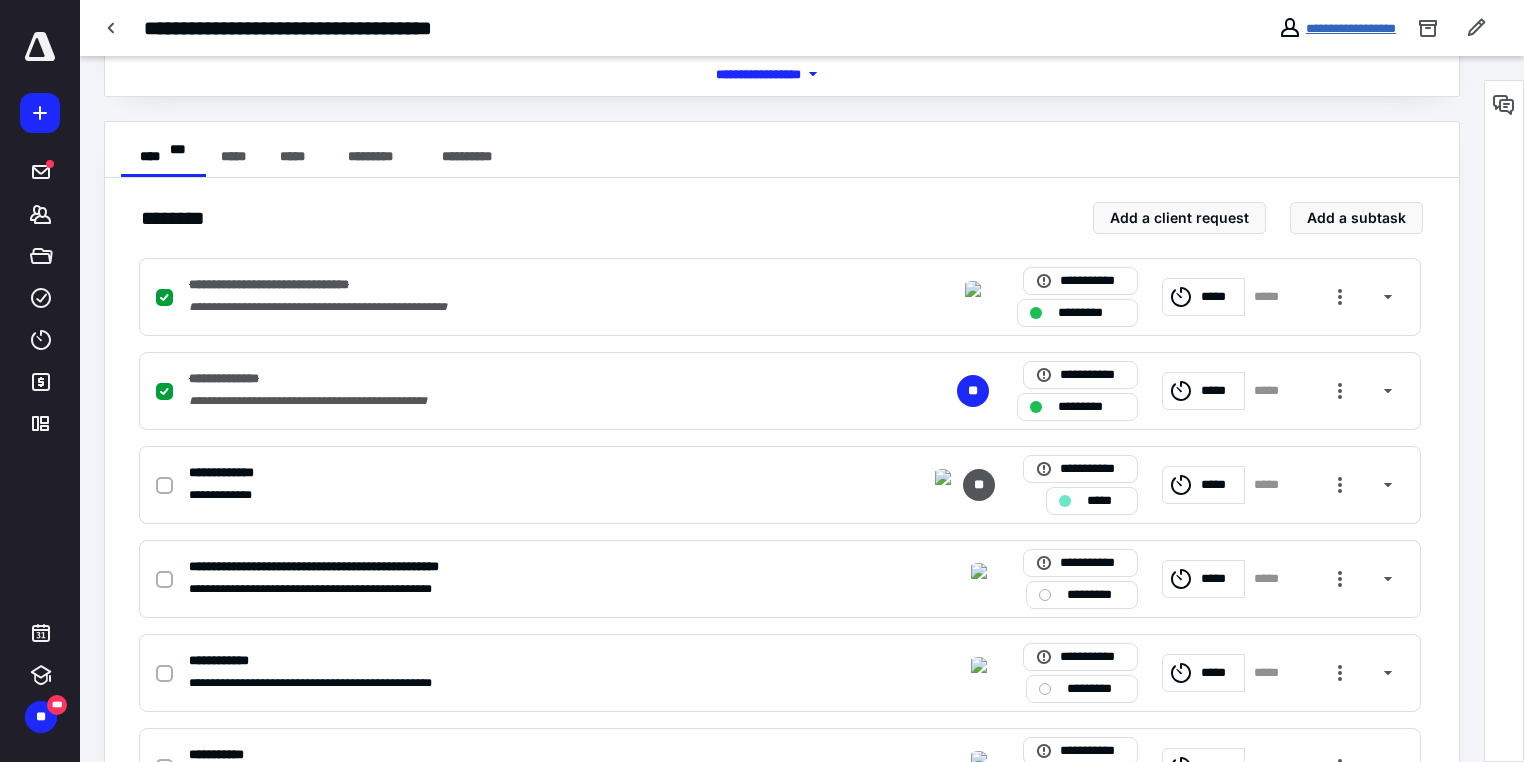 click on "**********" at bounding box center [1351, 28] 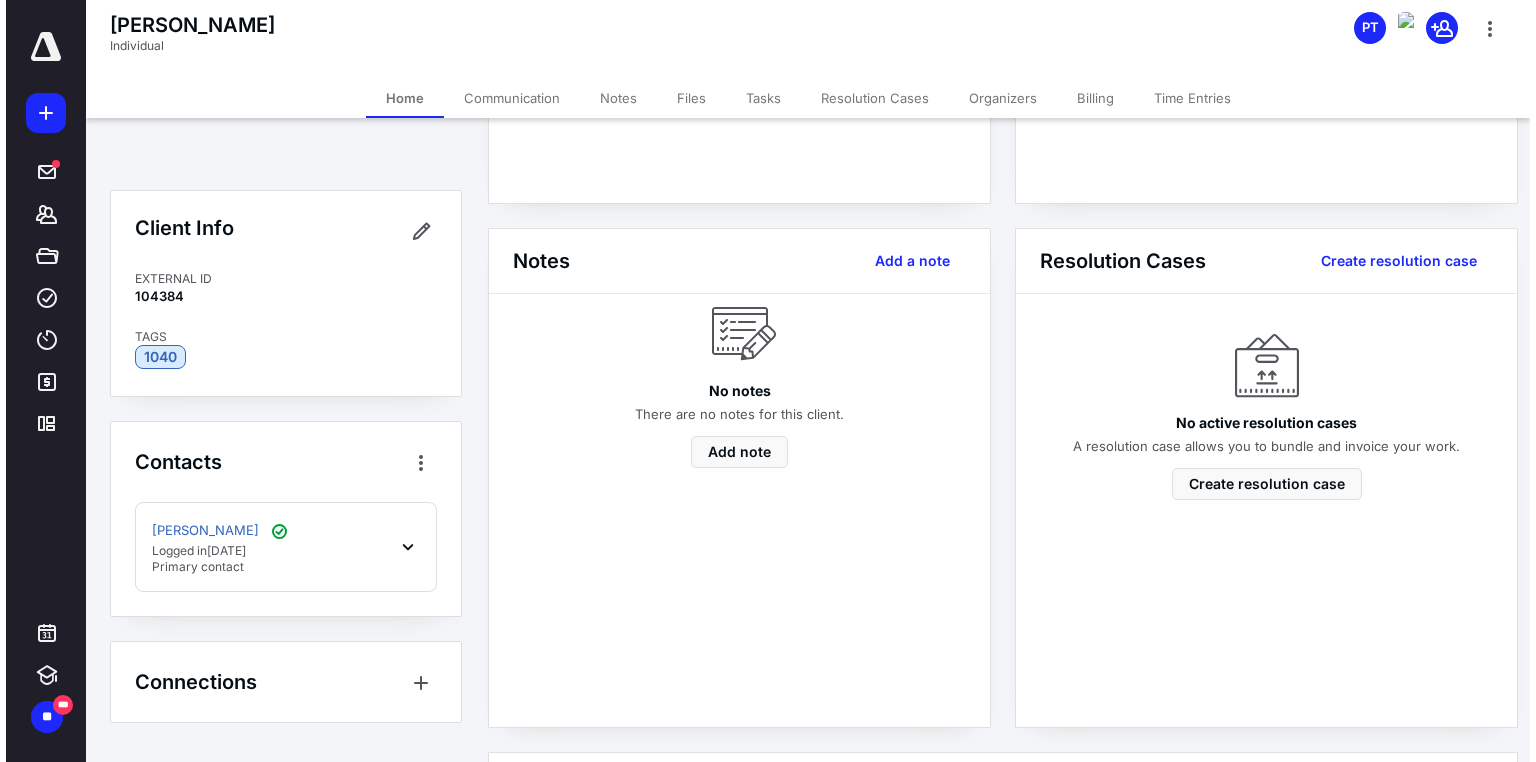 scroll, scrollTop: 0, scrollLeft: 0, axis: both 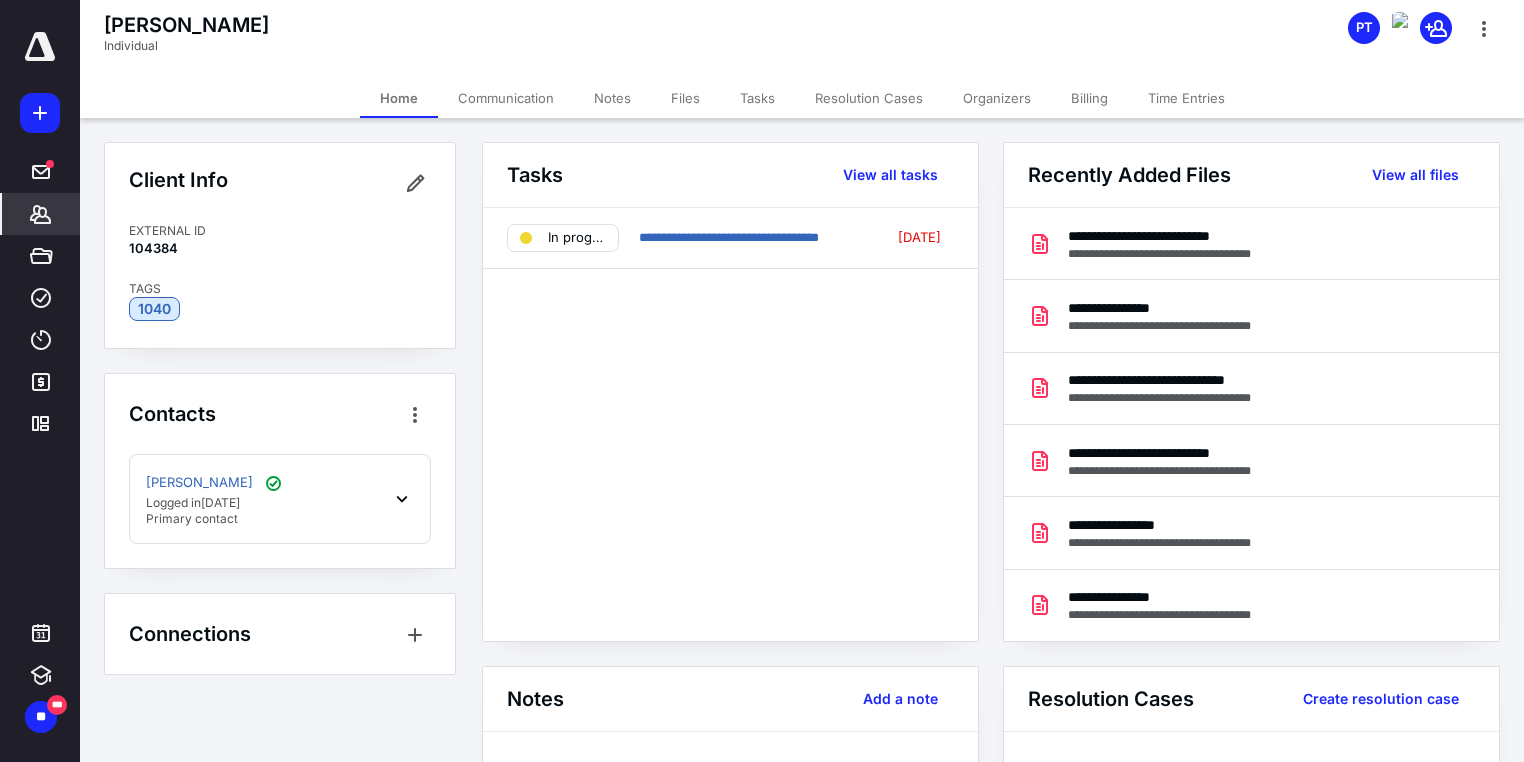 click on "Files" at bounding box center [685, 98] 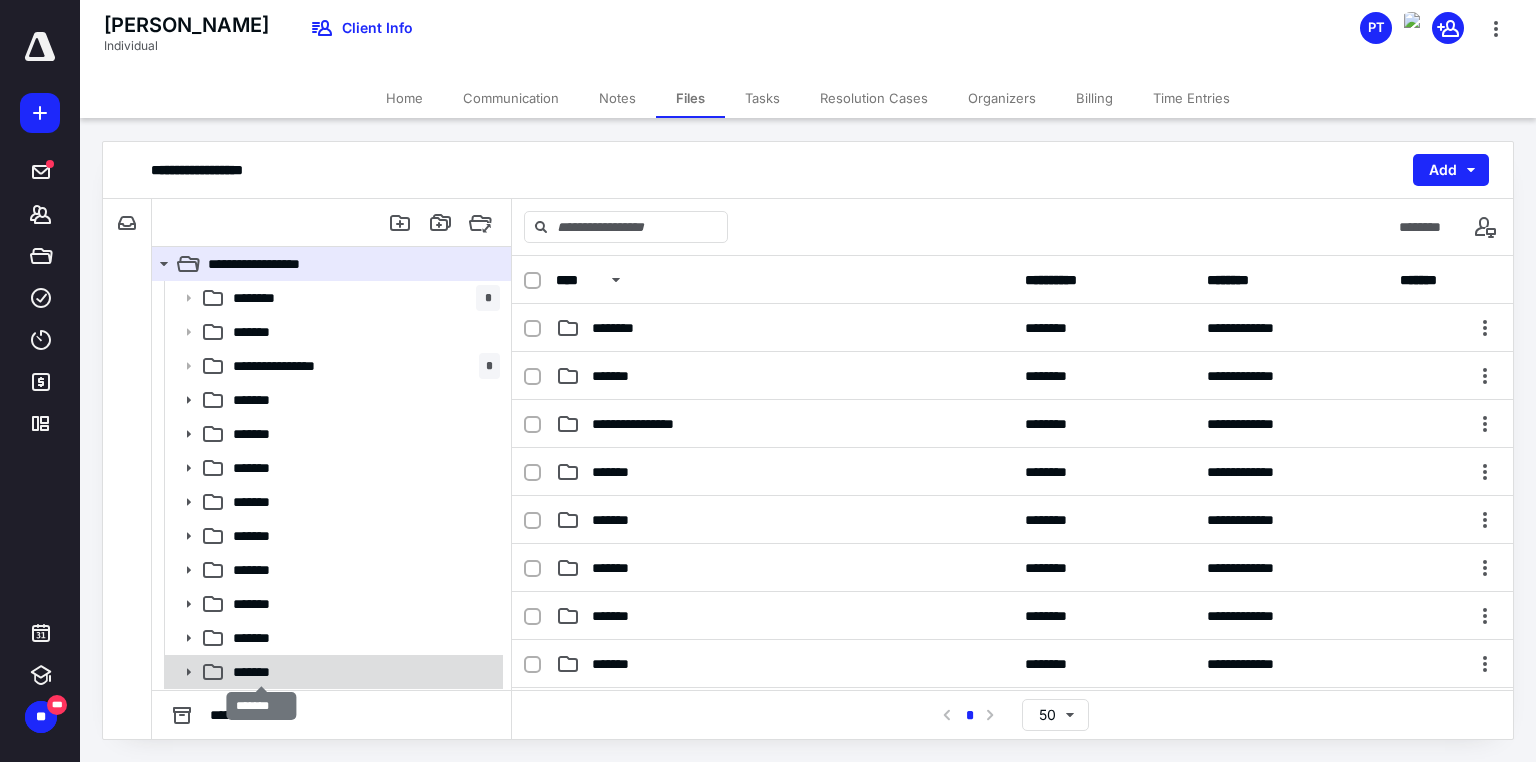 click on "*******" at bounding box center [261, 672] 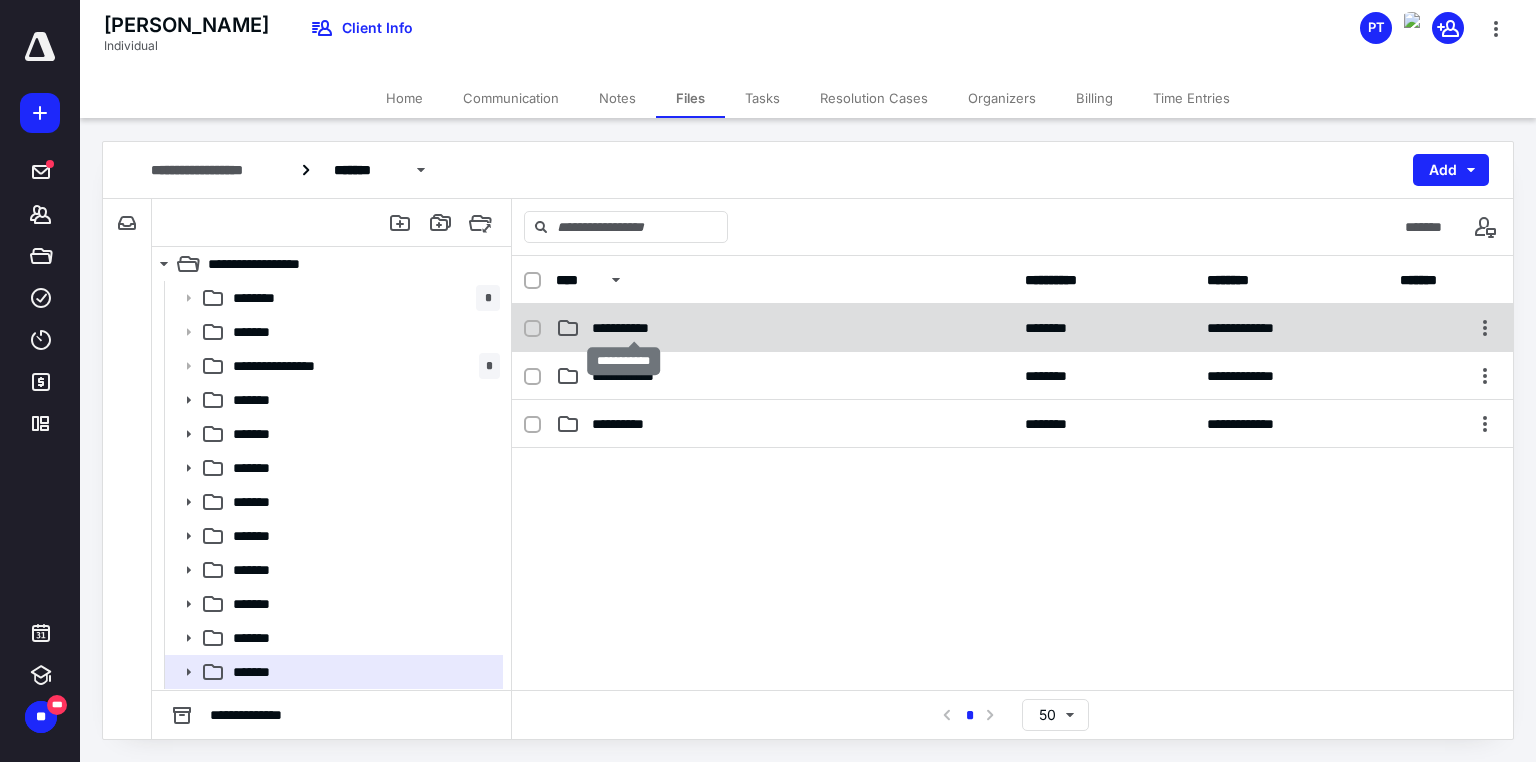 click on "**********" at bounding box center [634, 328] 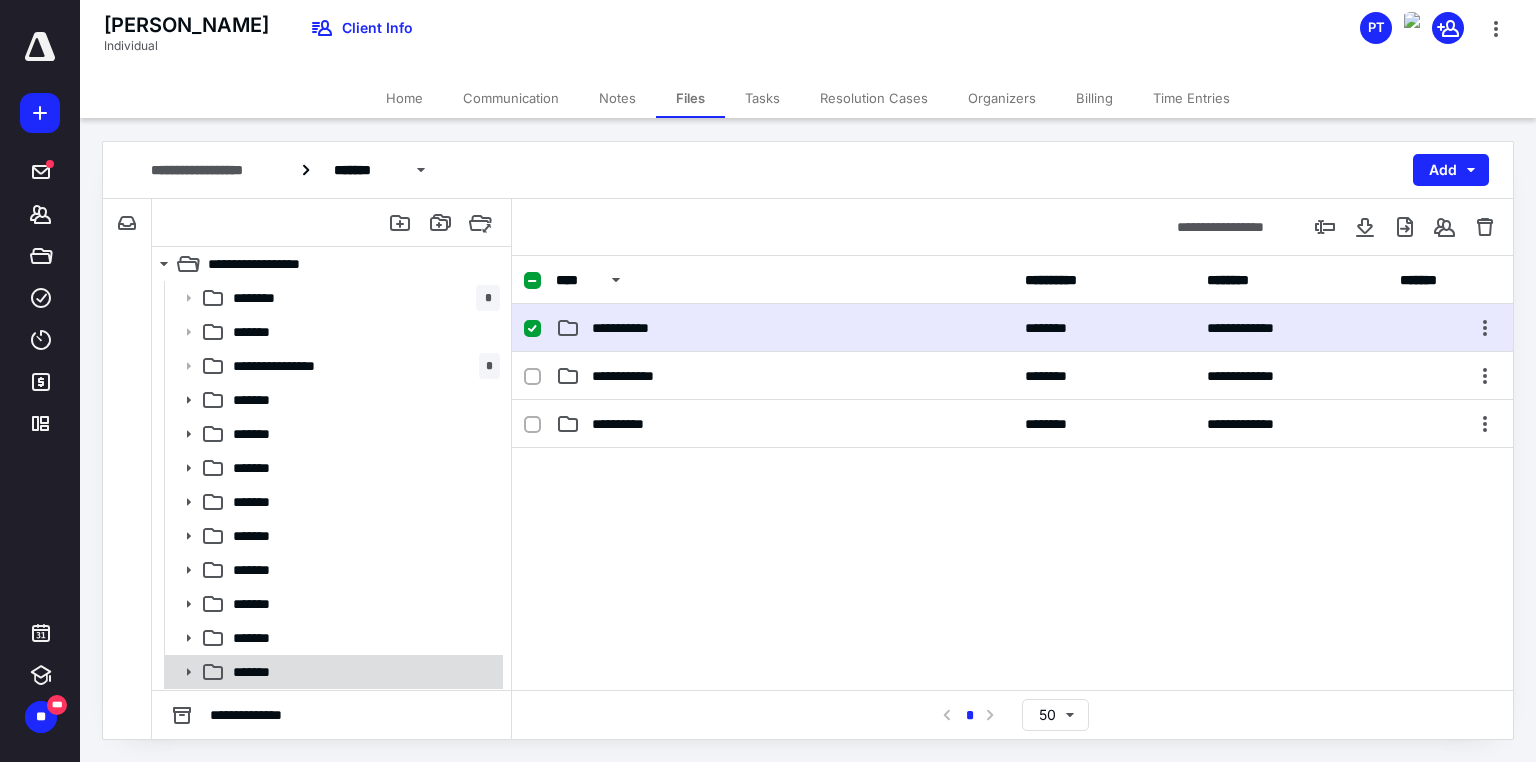 click 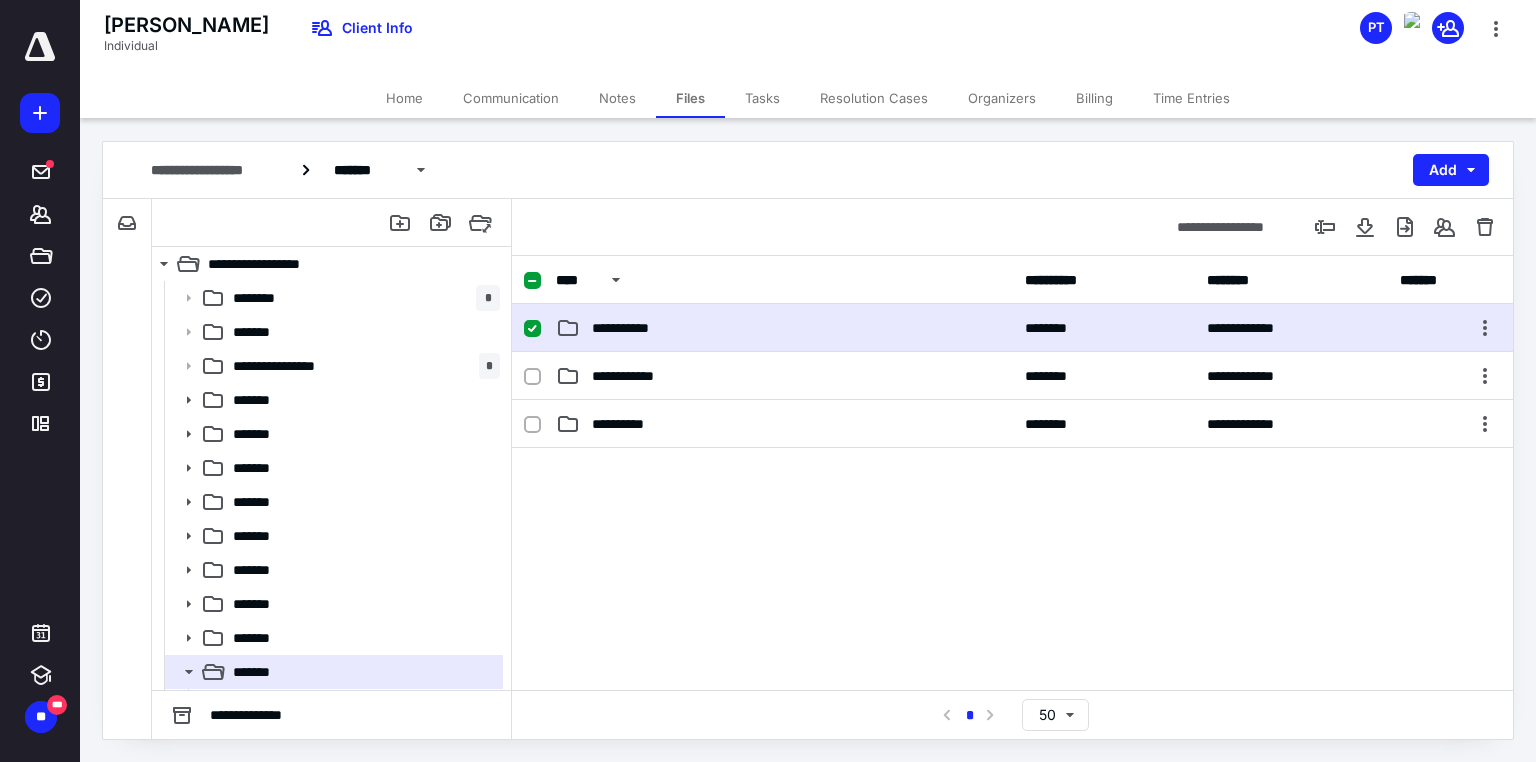scroll, scrollTop: 99, scrollLeft: 0, axis: vertical 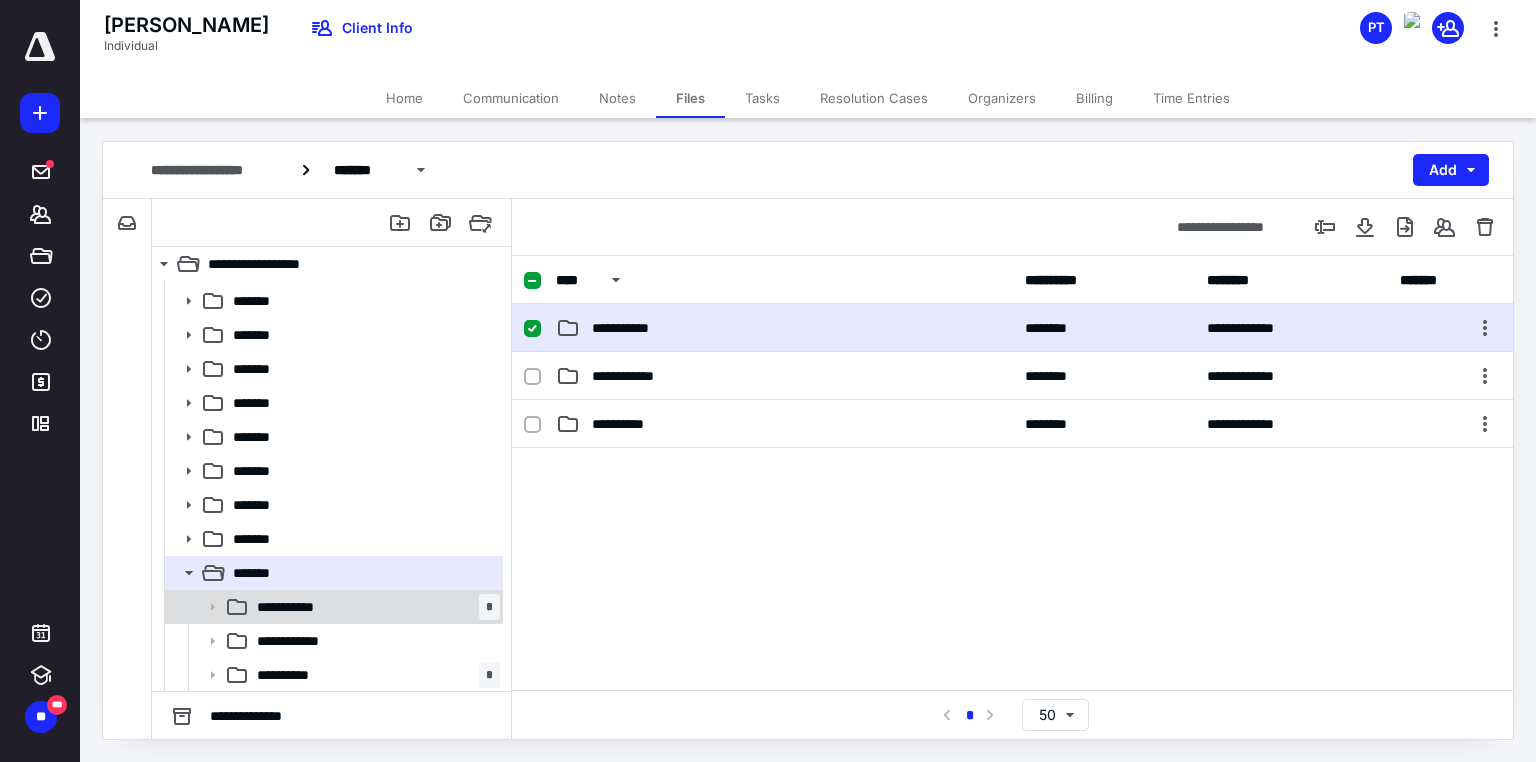 click on "**********" at bounding box center [299, 607] 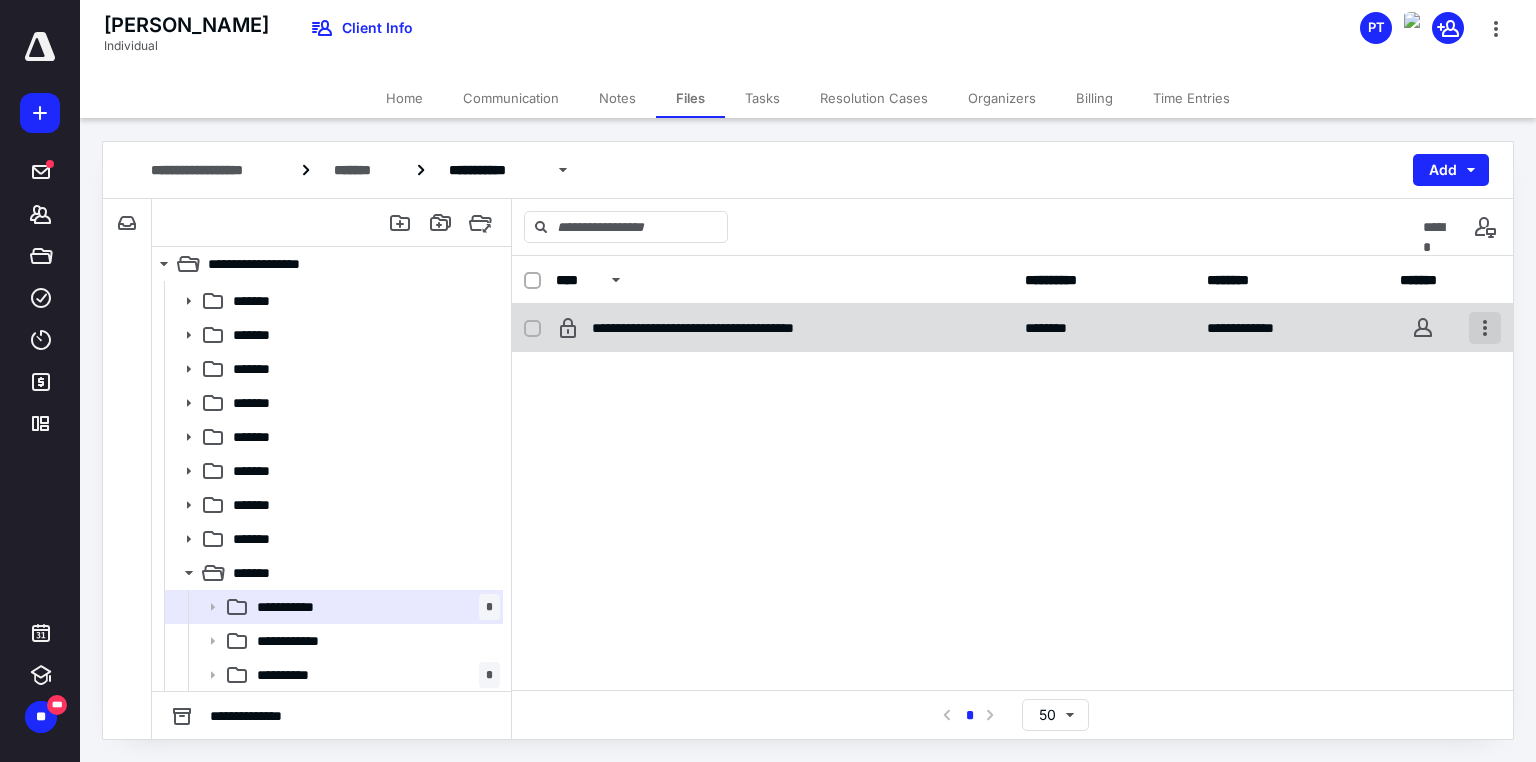 click at bounding box center (1485, 328) 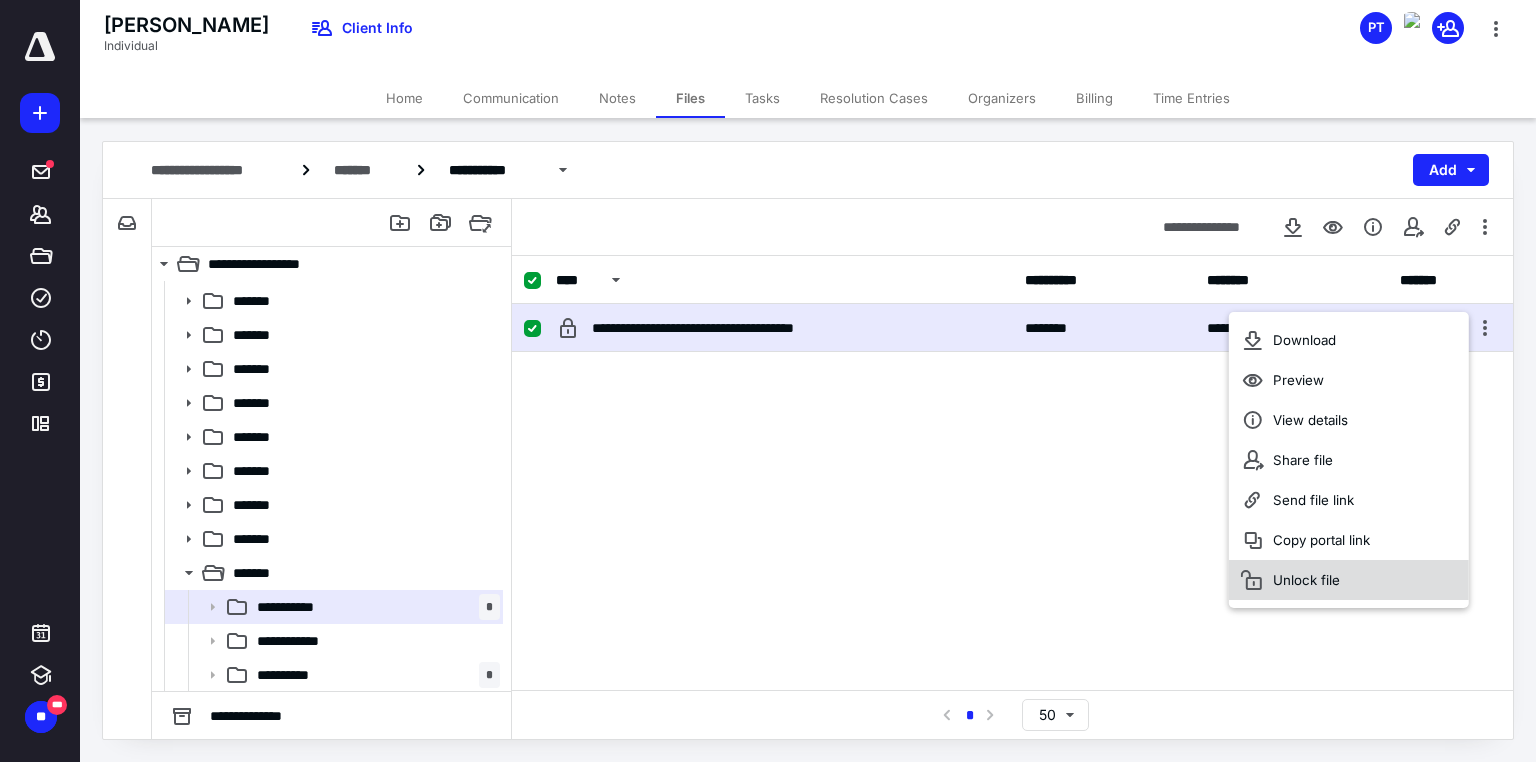 click on "Unlock file" at bounding box center [1349, 580] 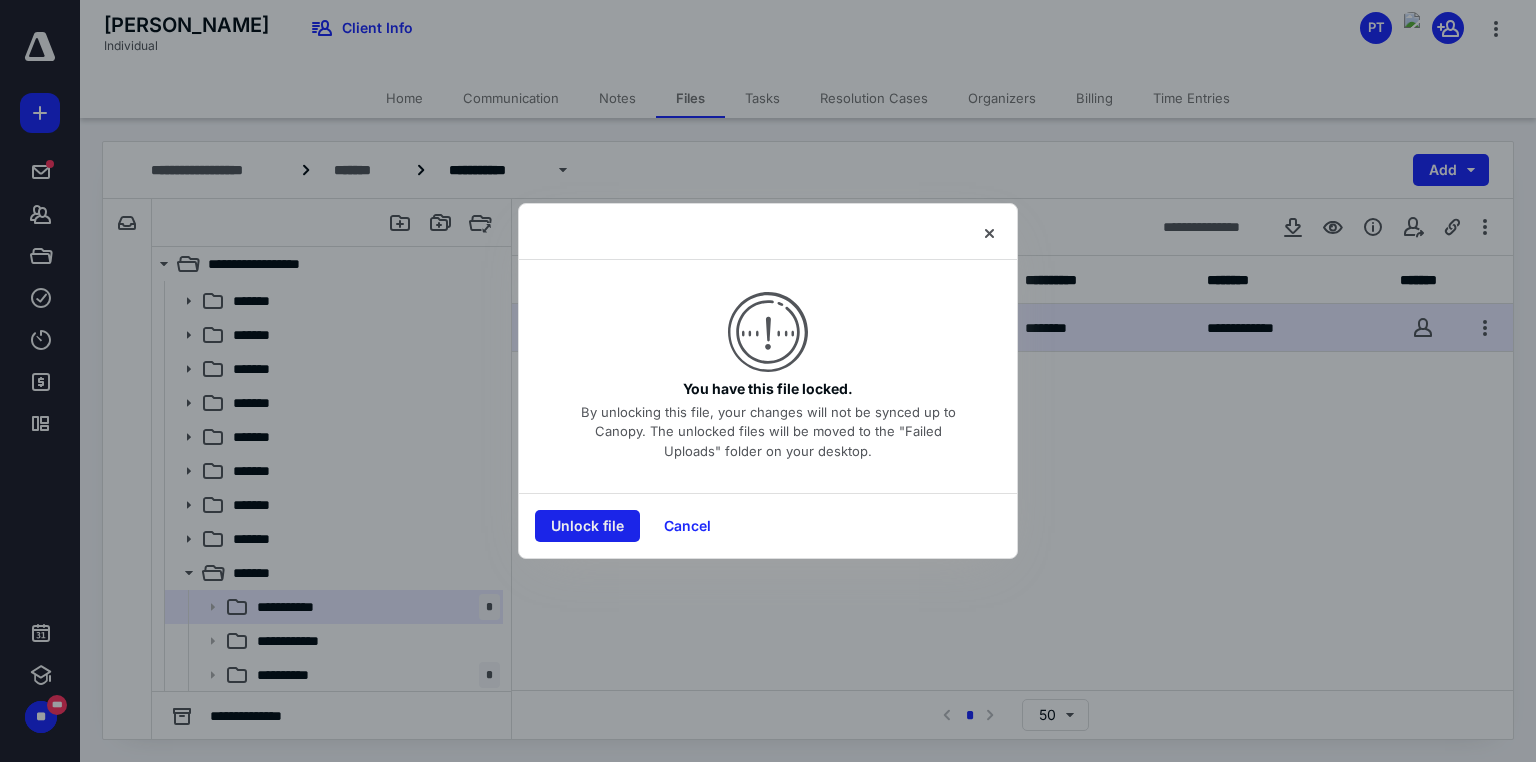 click on "Unlock file" at bounding box center [587, 526] 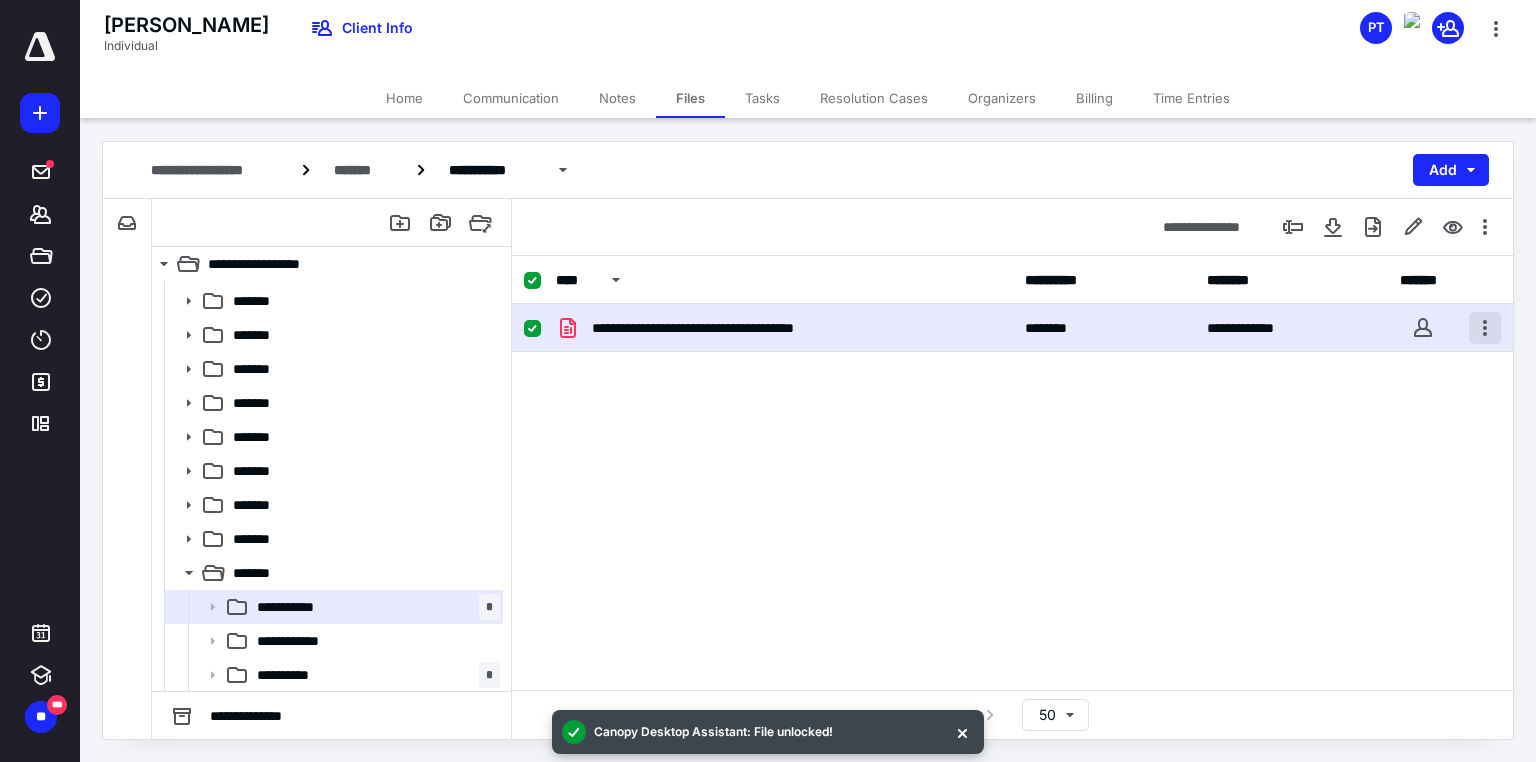 click at bounding box center (1485, 328) 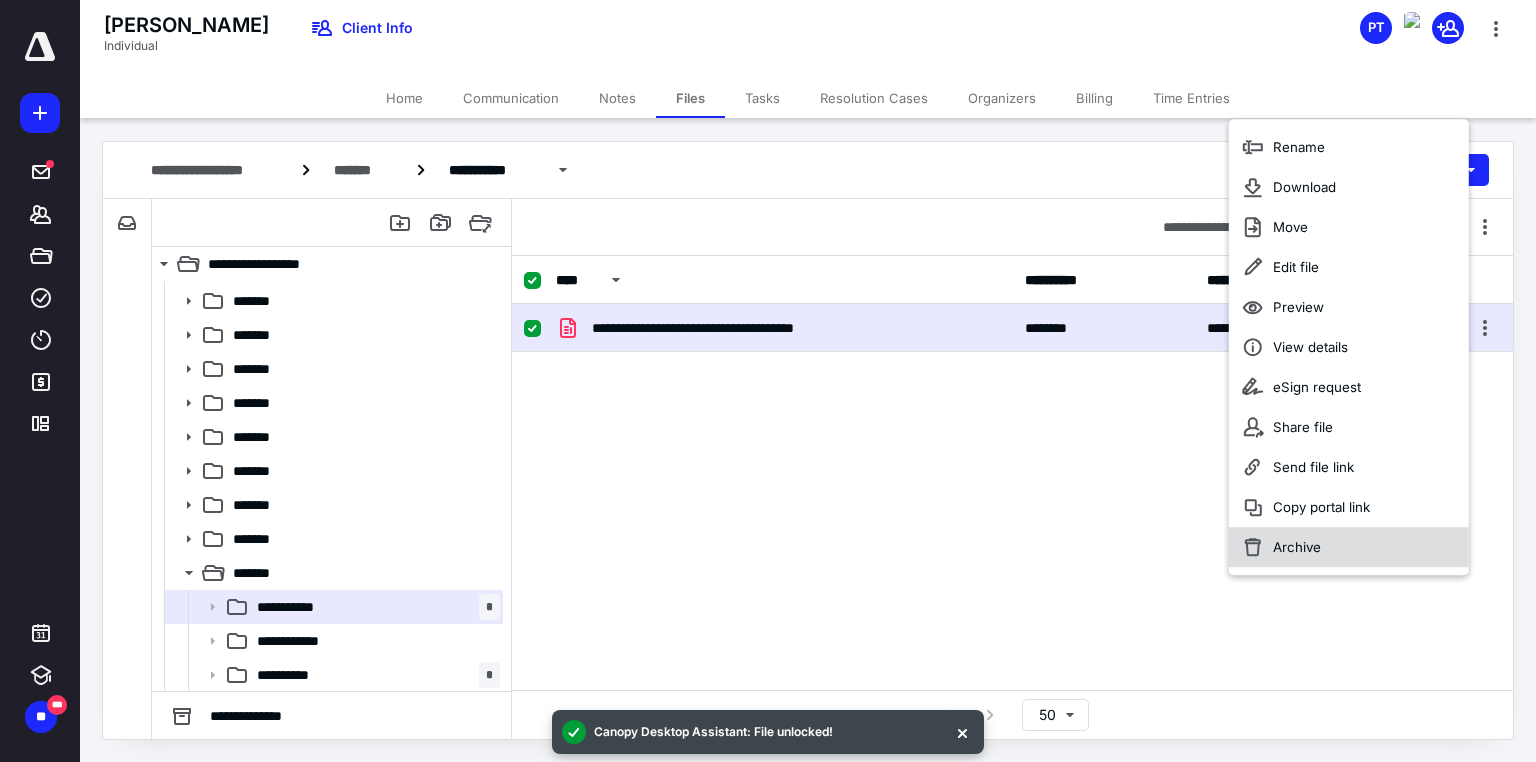 click on "Archive" at bounding box center [1297, 547] 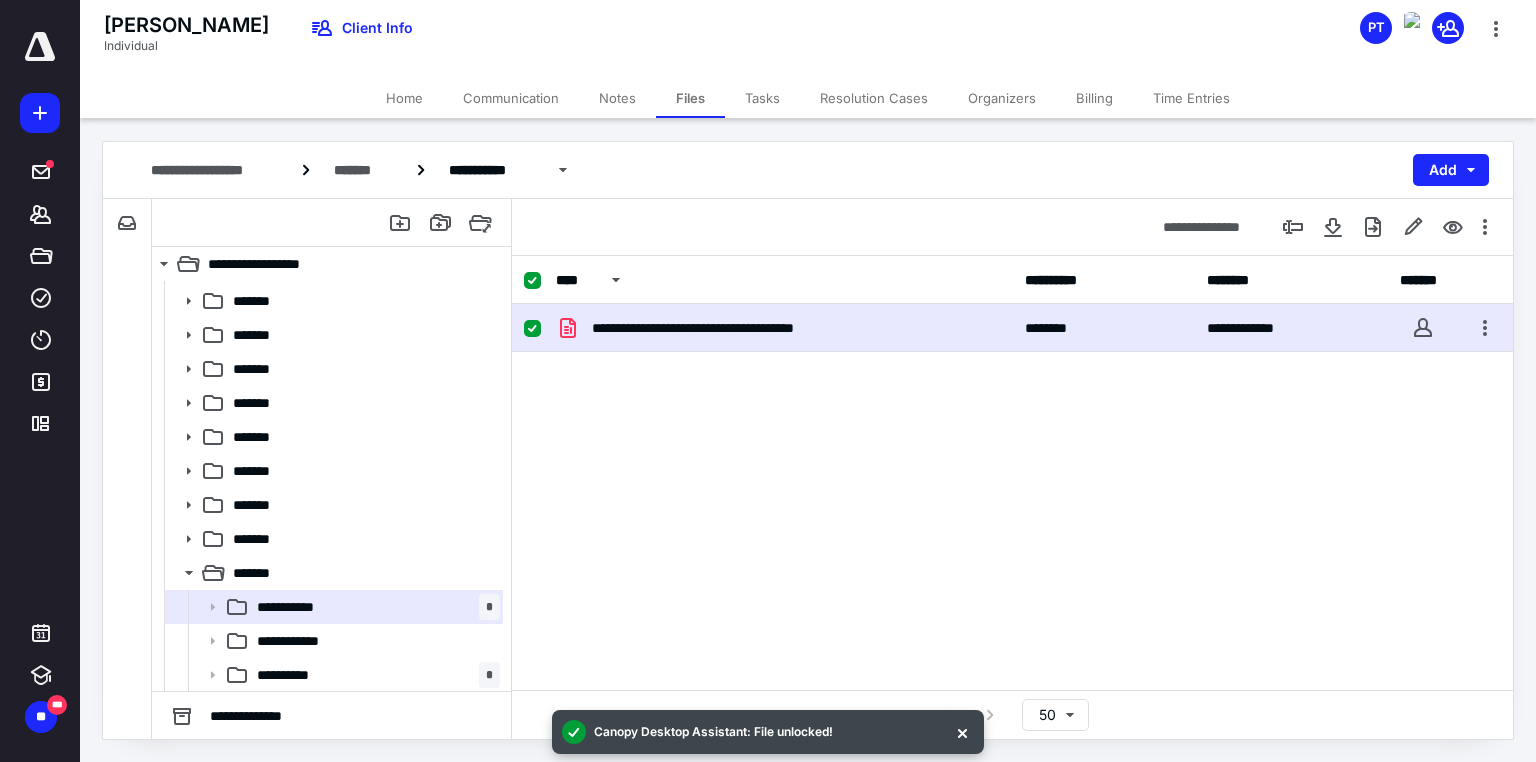 checkbox on "false" 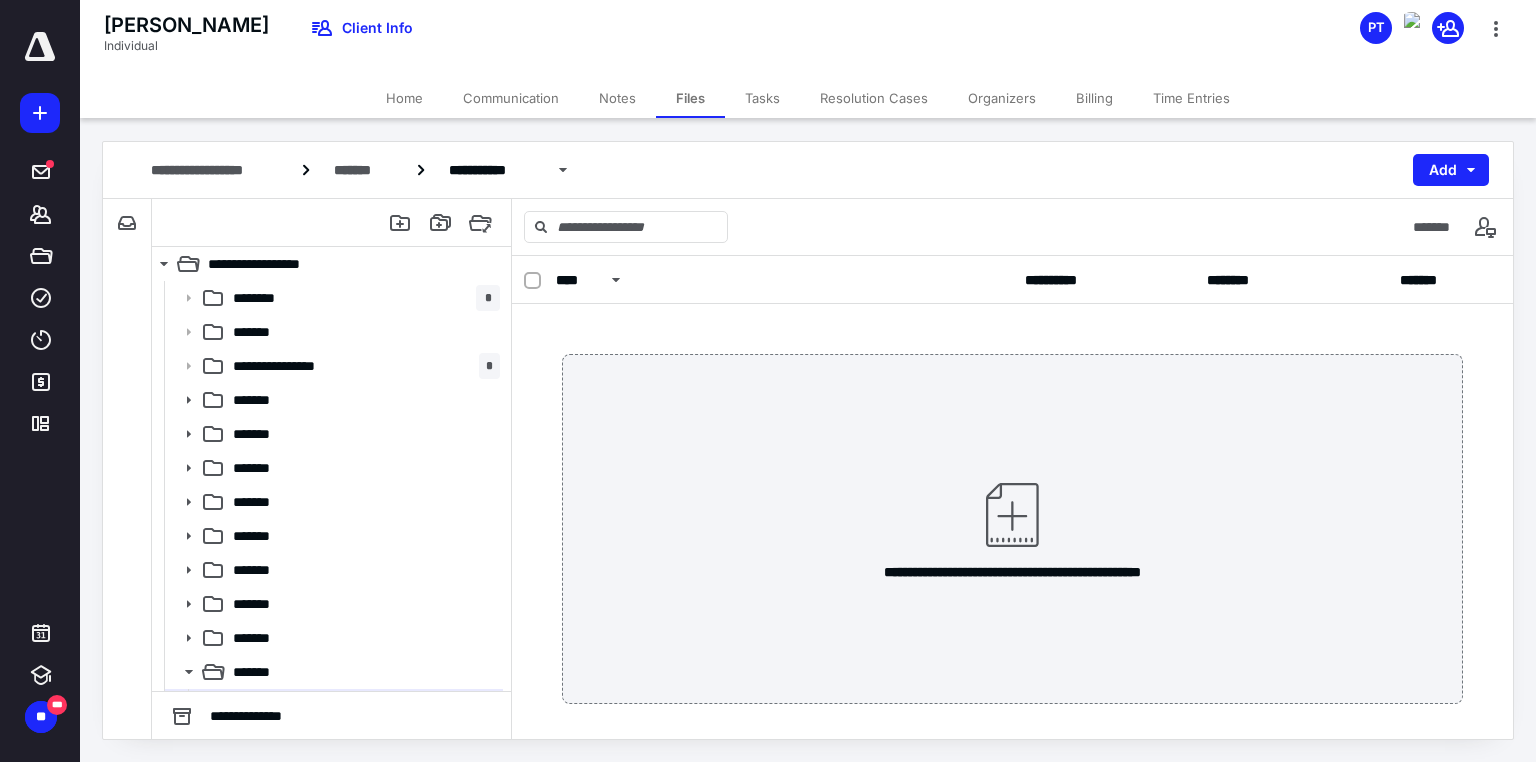 scroll, scrollTop: 80, scrollLeft: 0, axis: vertical 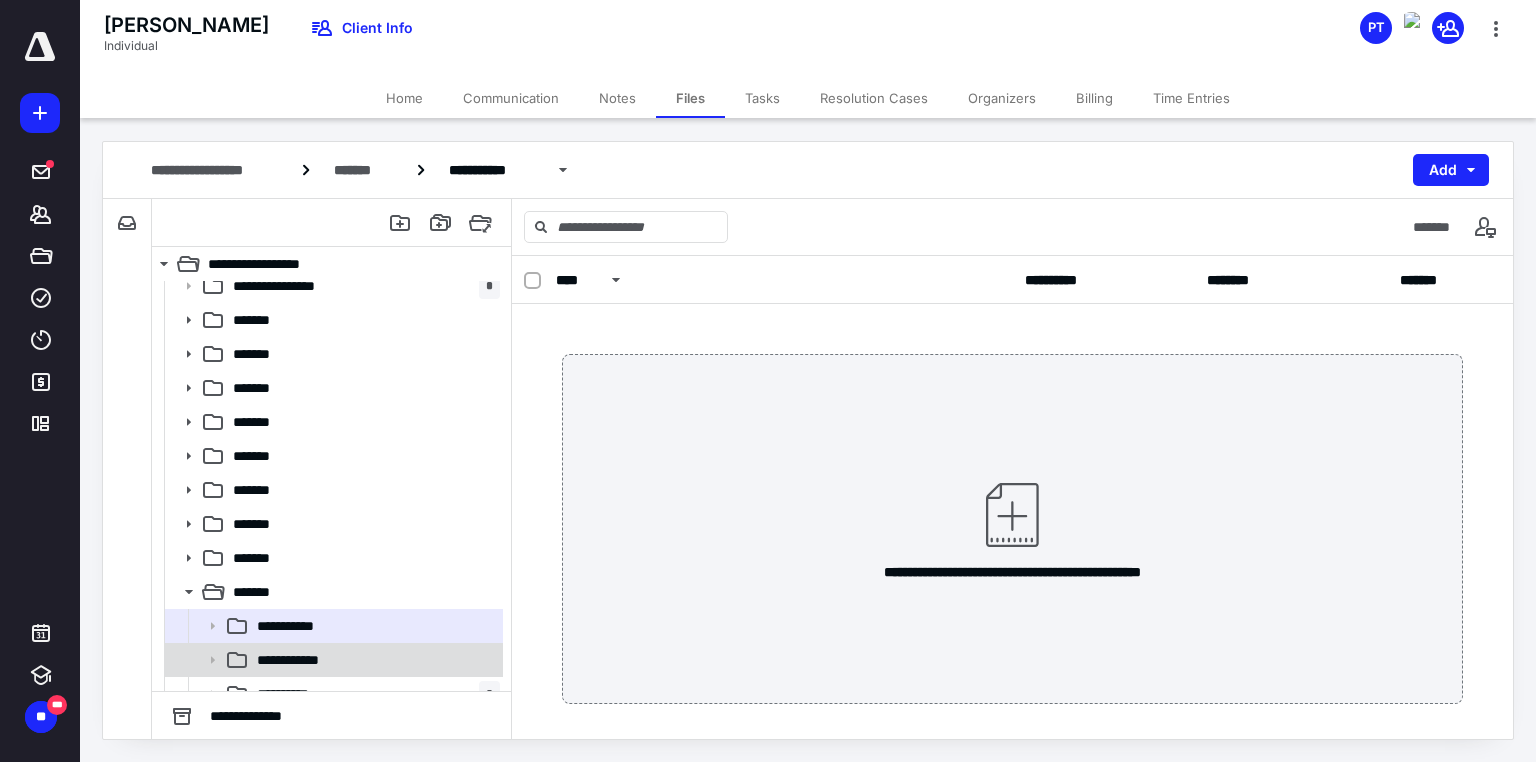 click at bounding box center (206, 660) 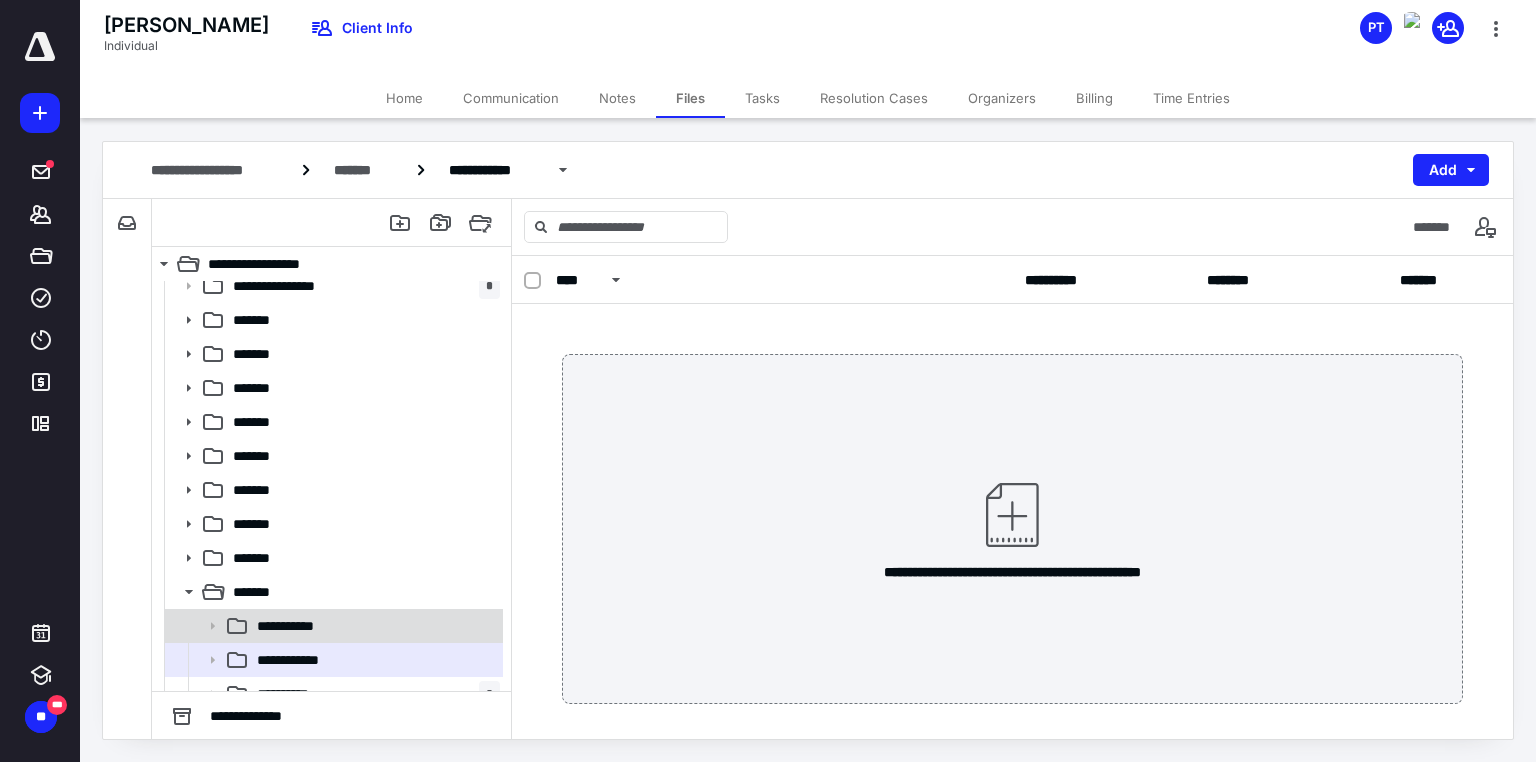 click 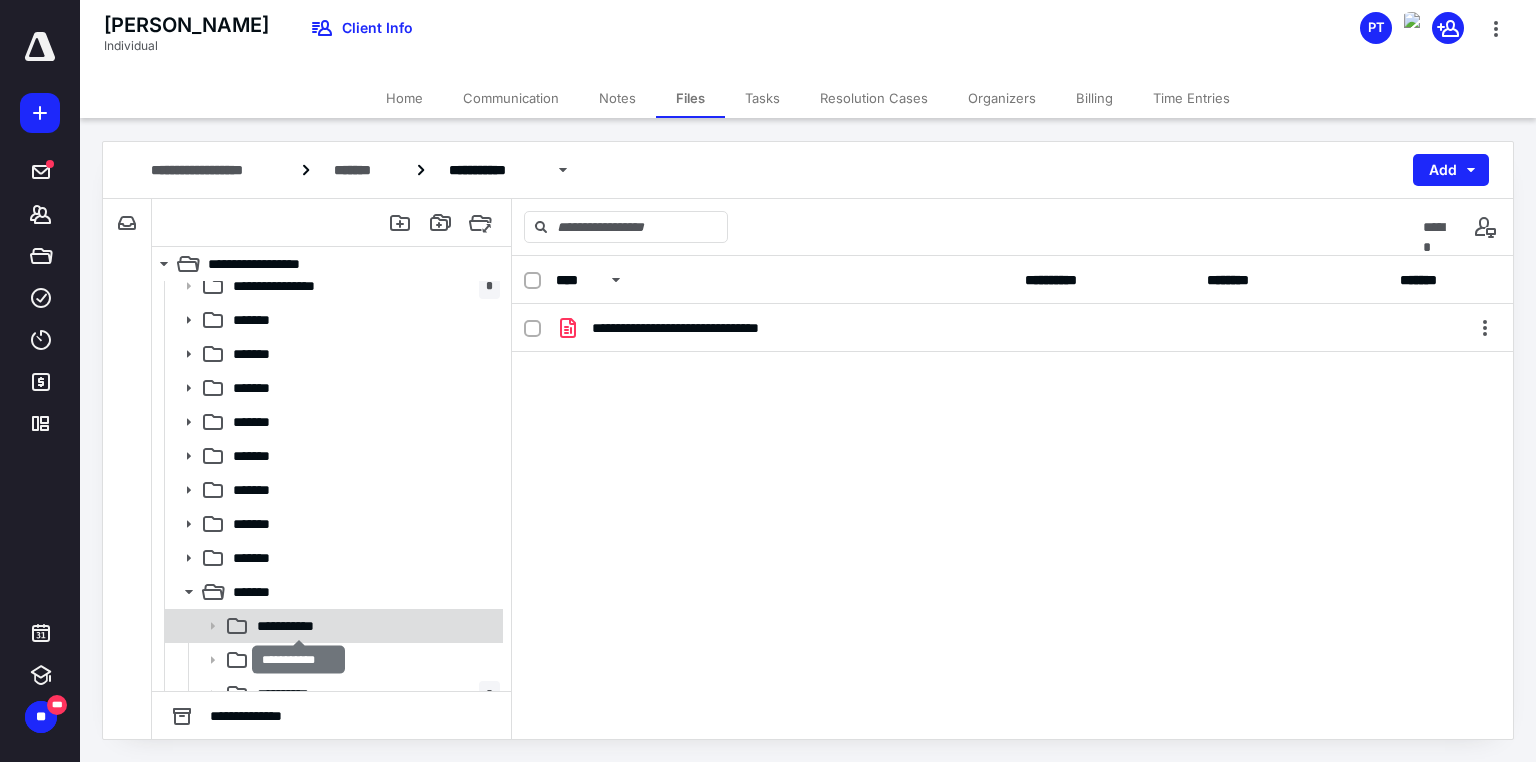 click on "**********" at bounding box center [299, 626] 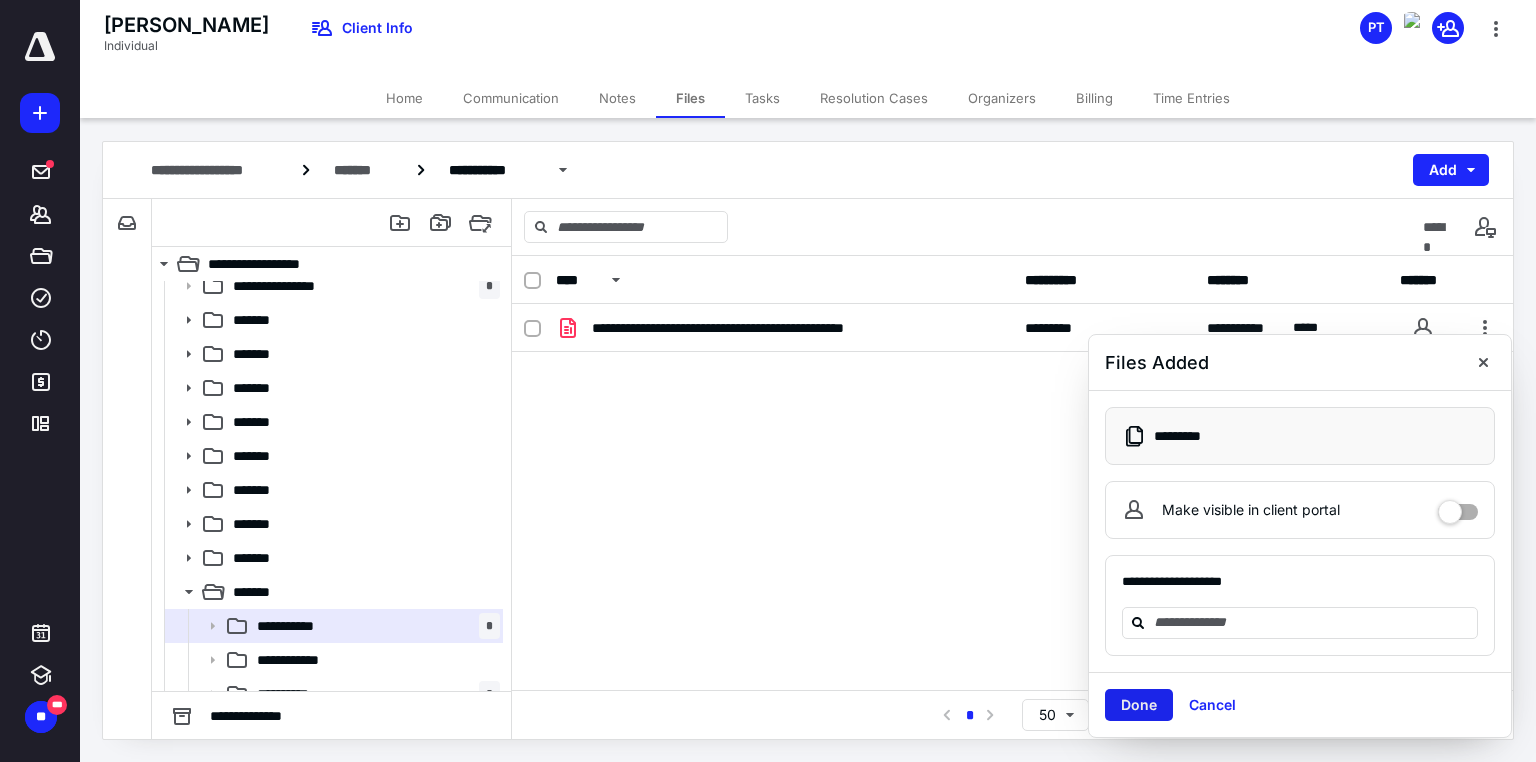 click on "Done" at bounding box center (1139, 705) 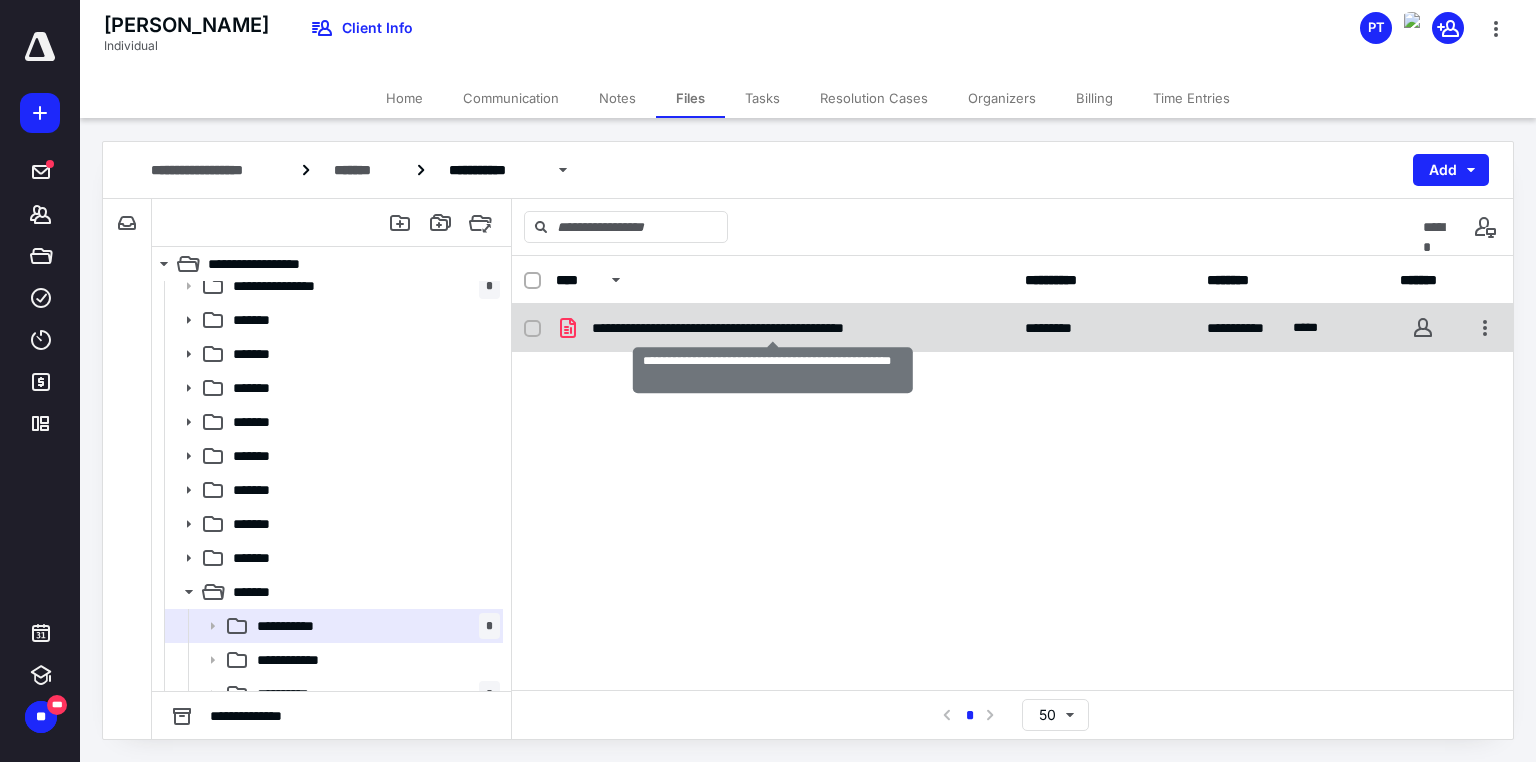 checkbox on "true" 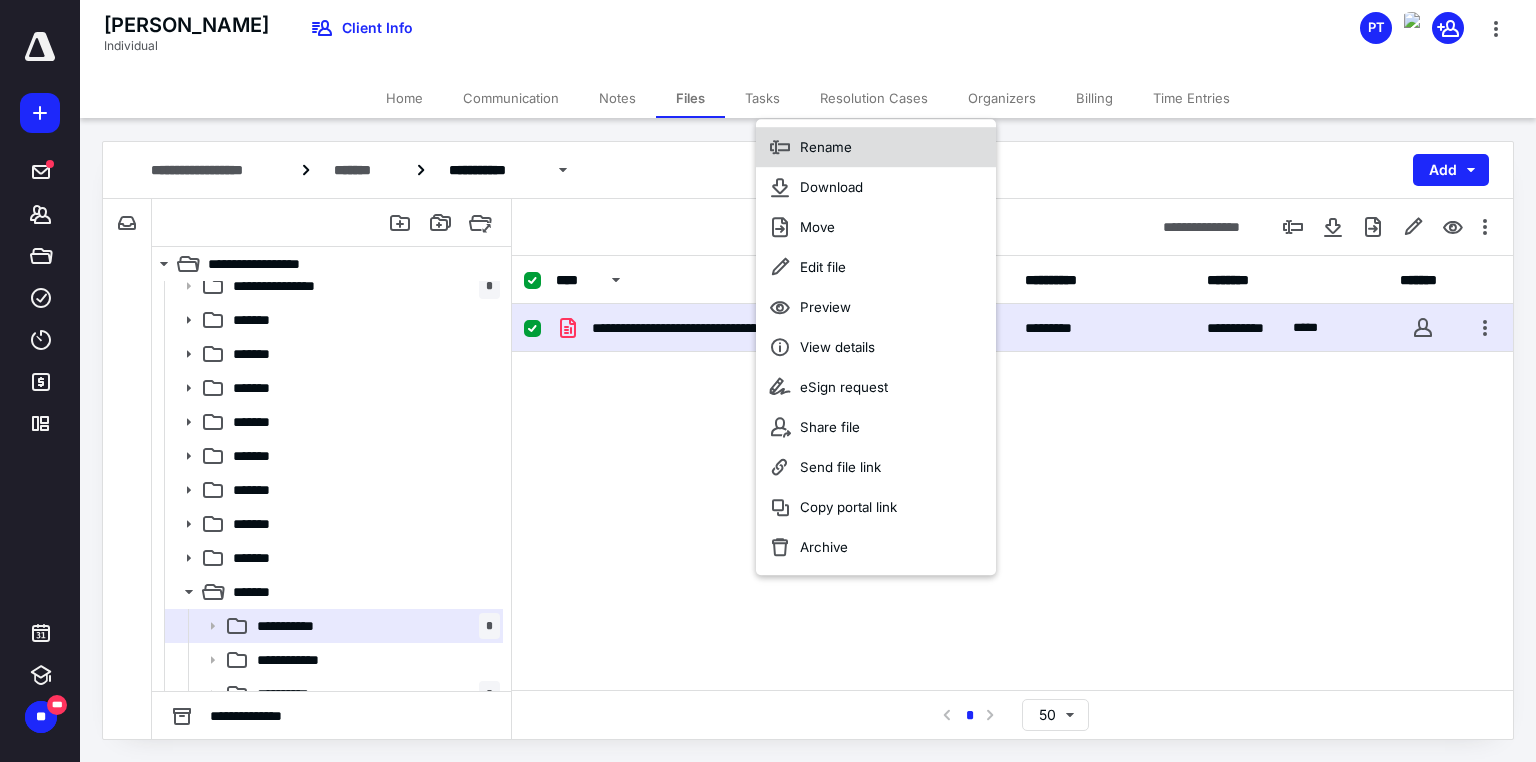 click on "Rename" at bounding box center (826, 147) 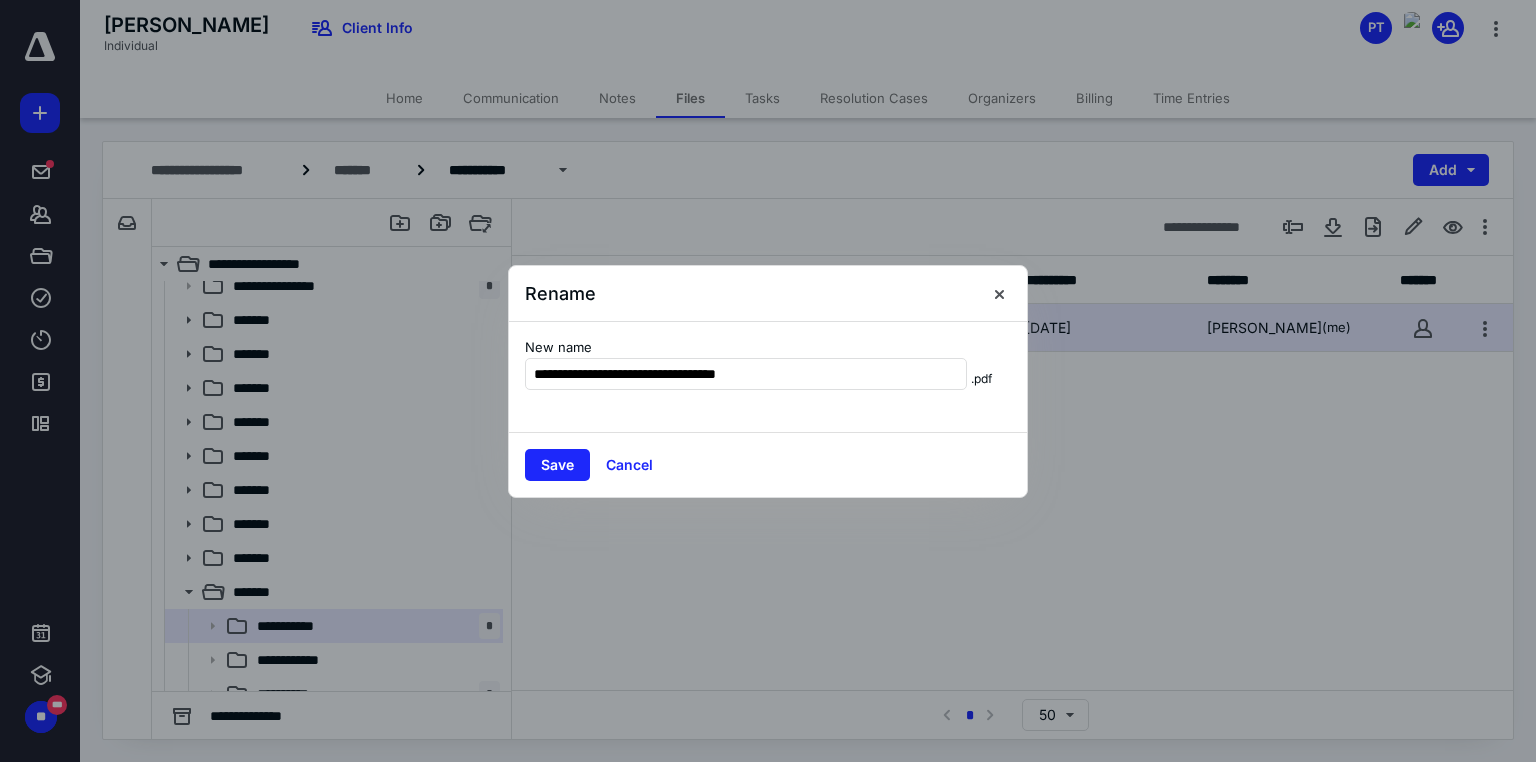 type on "**********" 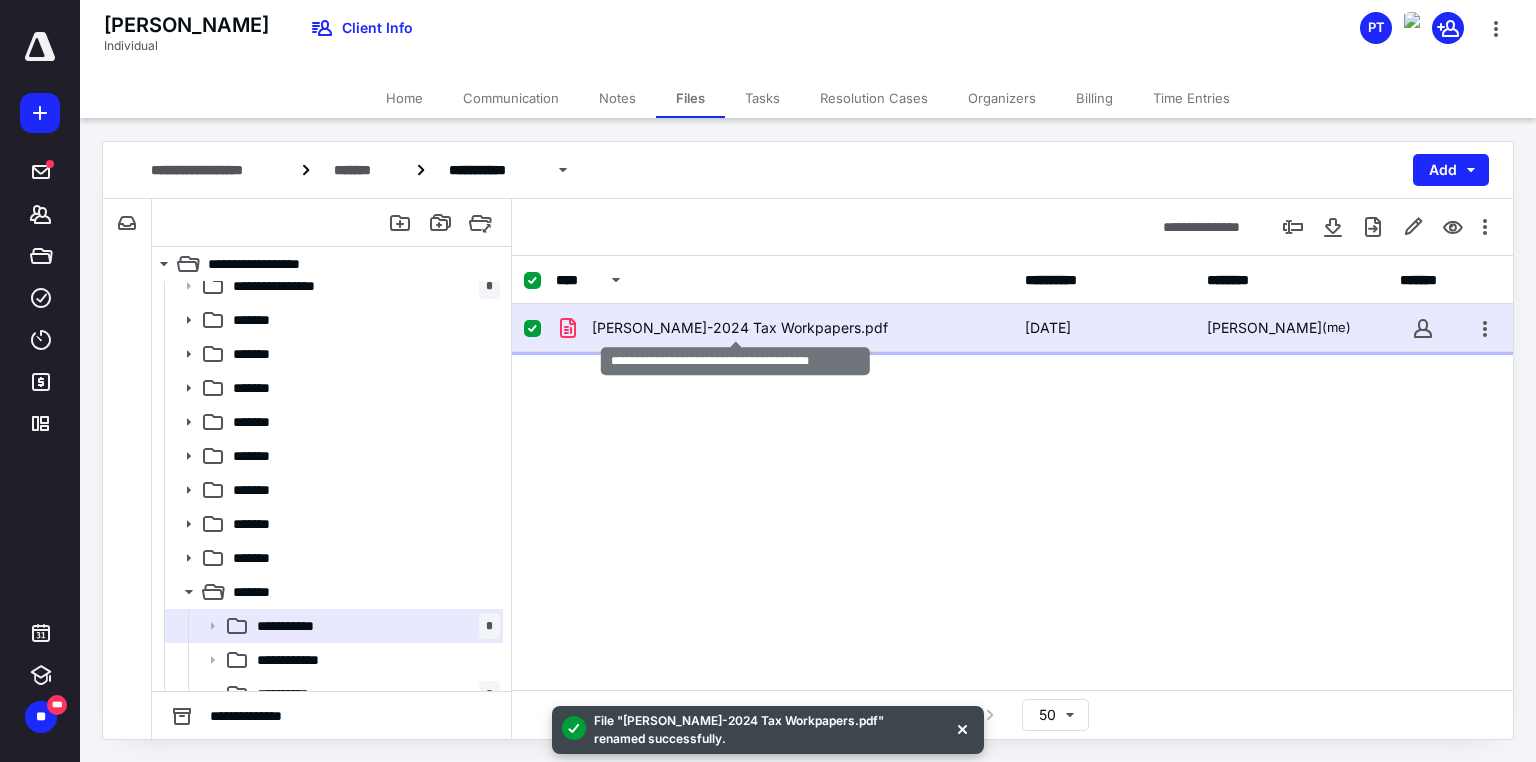 click on "[PERSON_NAME]-2024 Tax Workpapers.pdf" at bounding box center (740, 328) 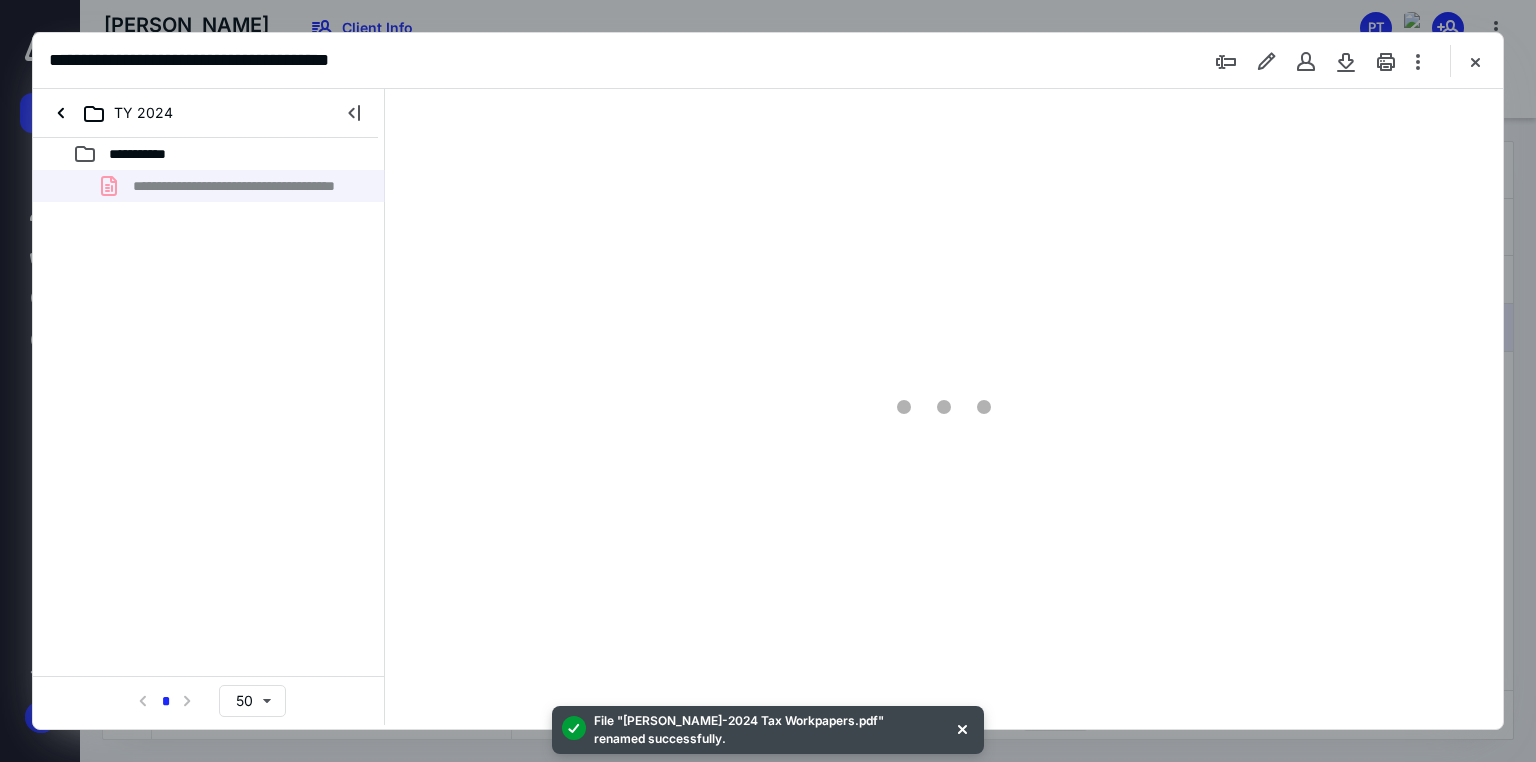 scroll, scrollTop: 0, scrollLeft: 0, axis: both 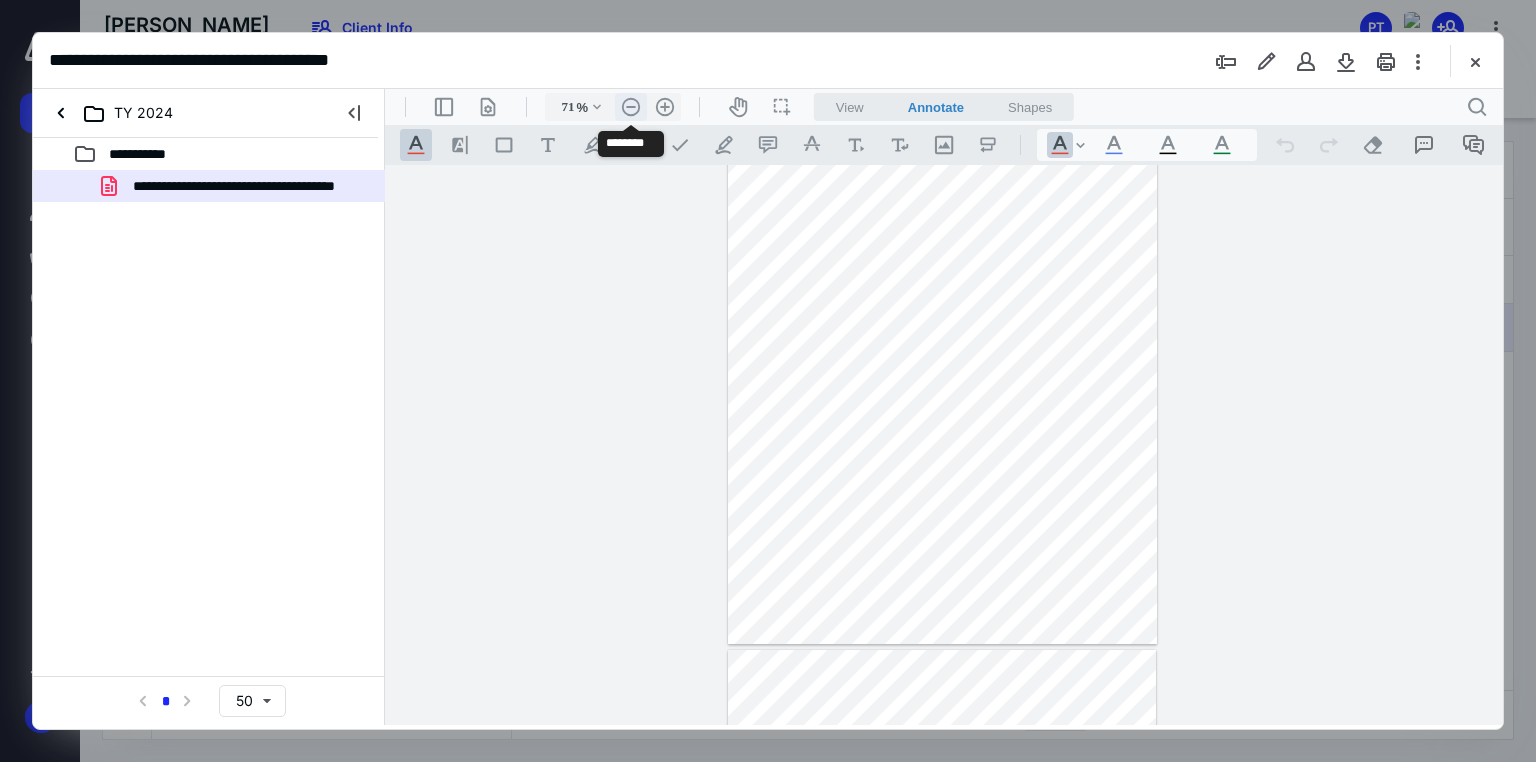 click on ".cls-1{fill:#abb0c4;} icon - header - zoom - out - line" at bounding box center (631, 107) 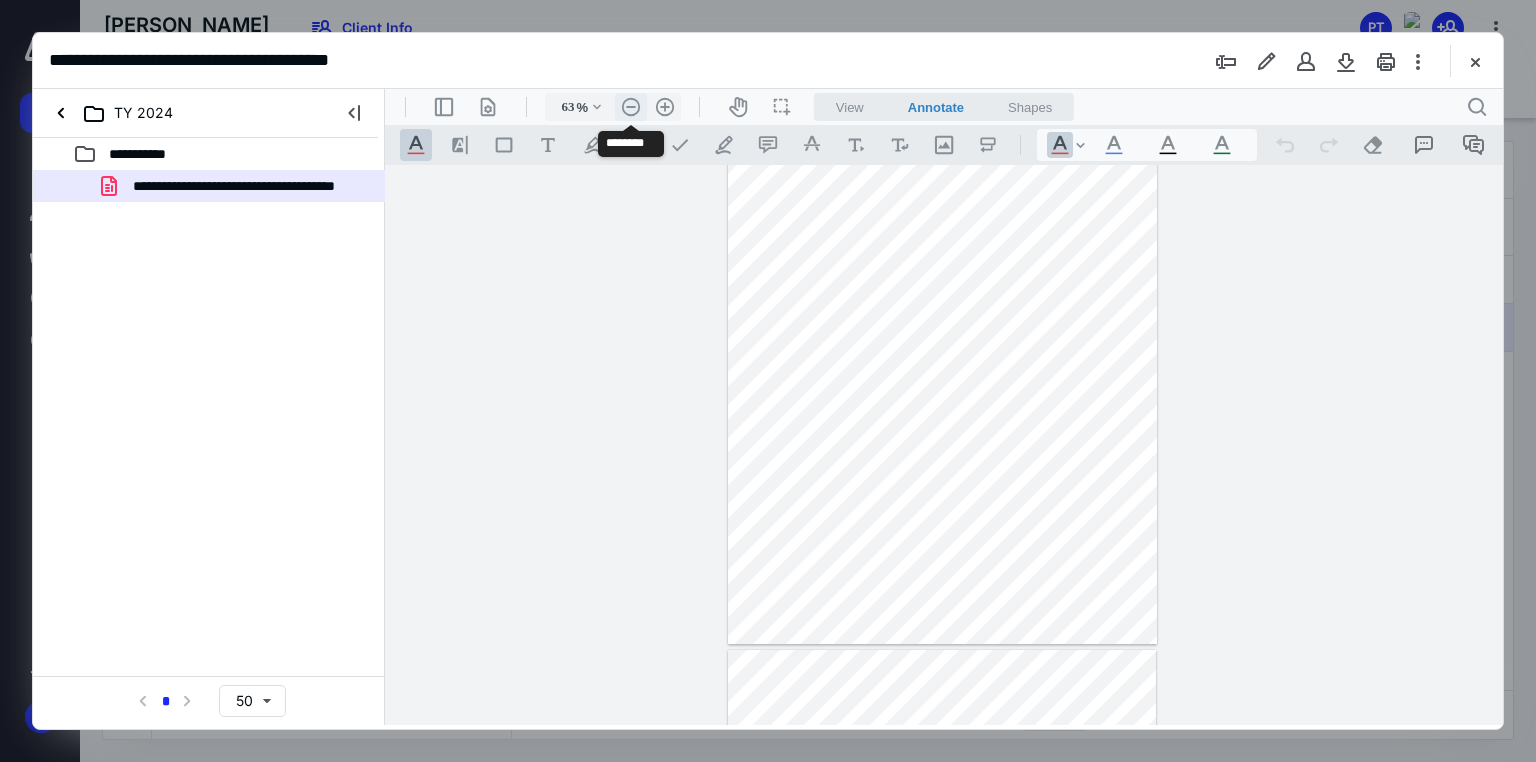 scroll, scrollTop: 44, scrollLeft: 0, axis: vertical 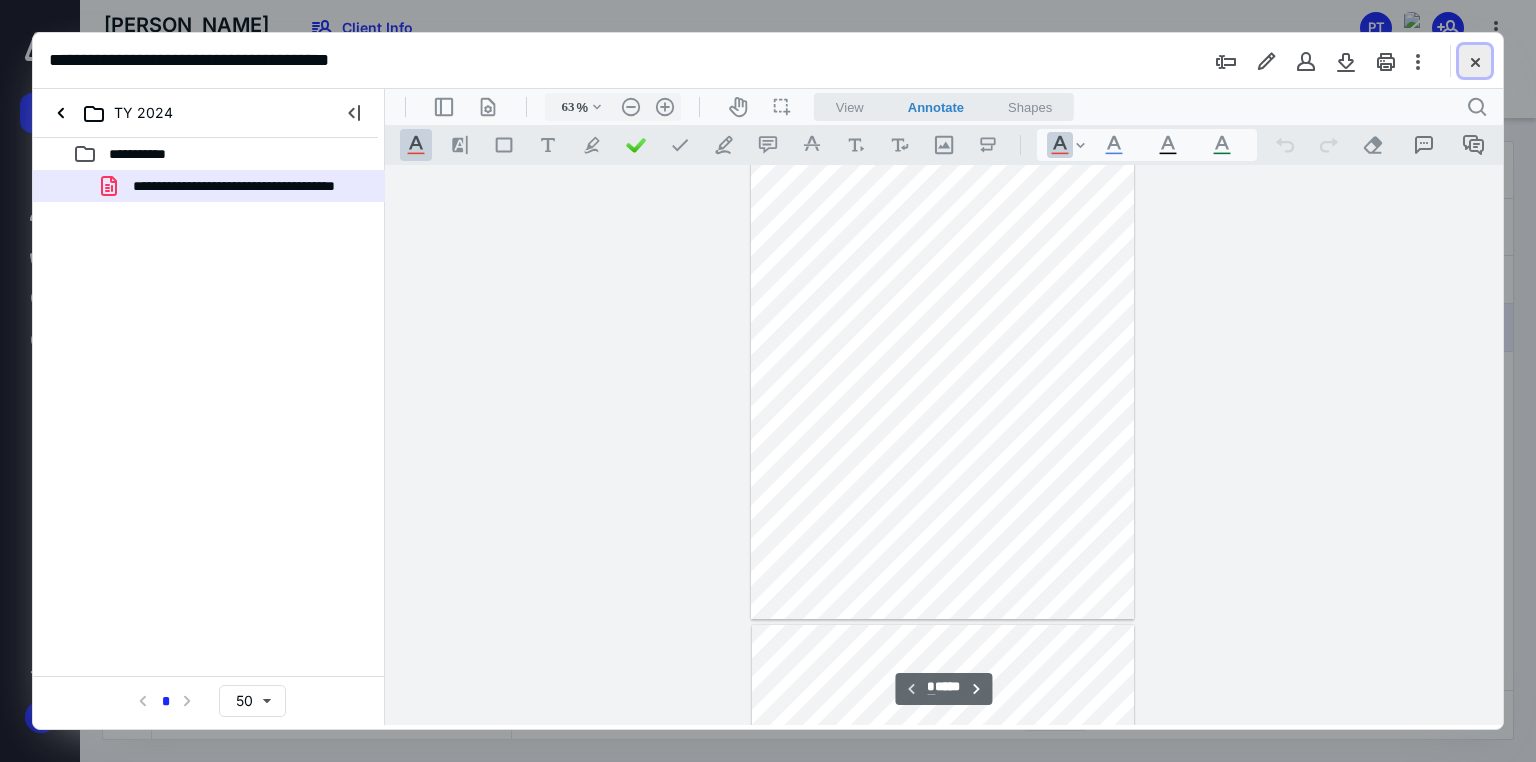 click at bounding box center (1475, 61) 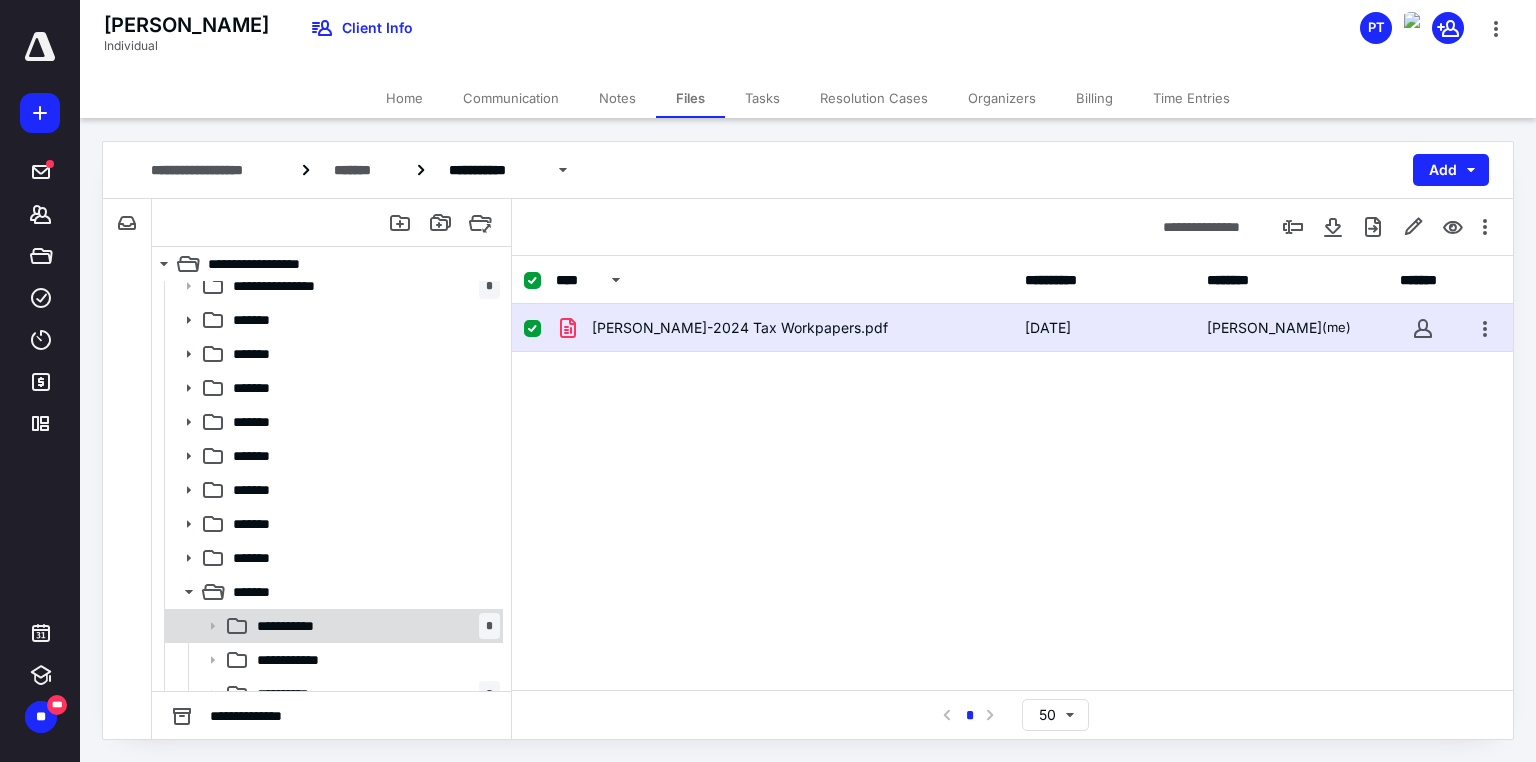 checkbox on "false" 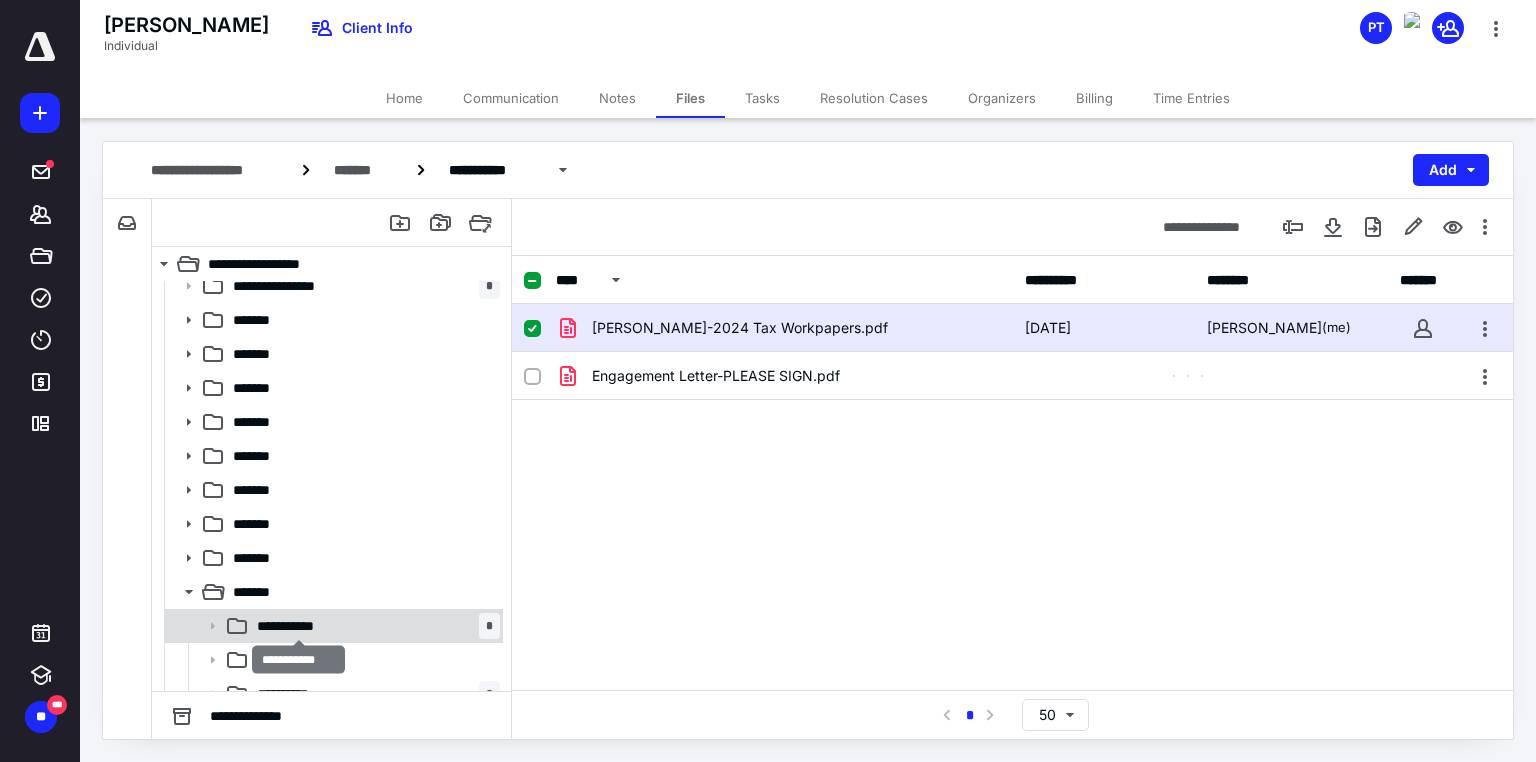 scroll, scrollTop: 99, scrollLeft: 0, axis: vertical 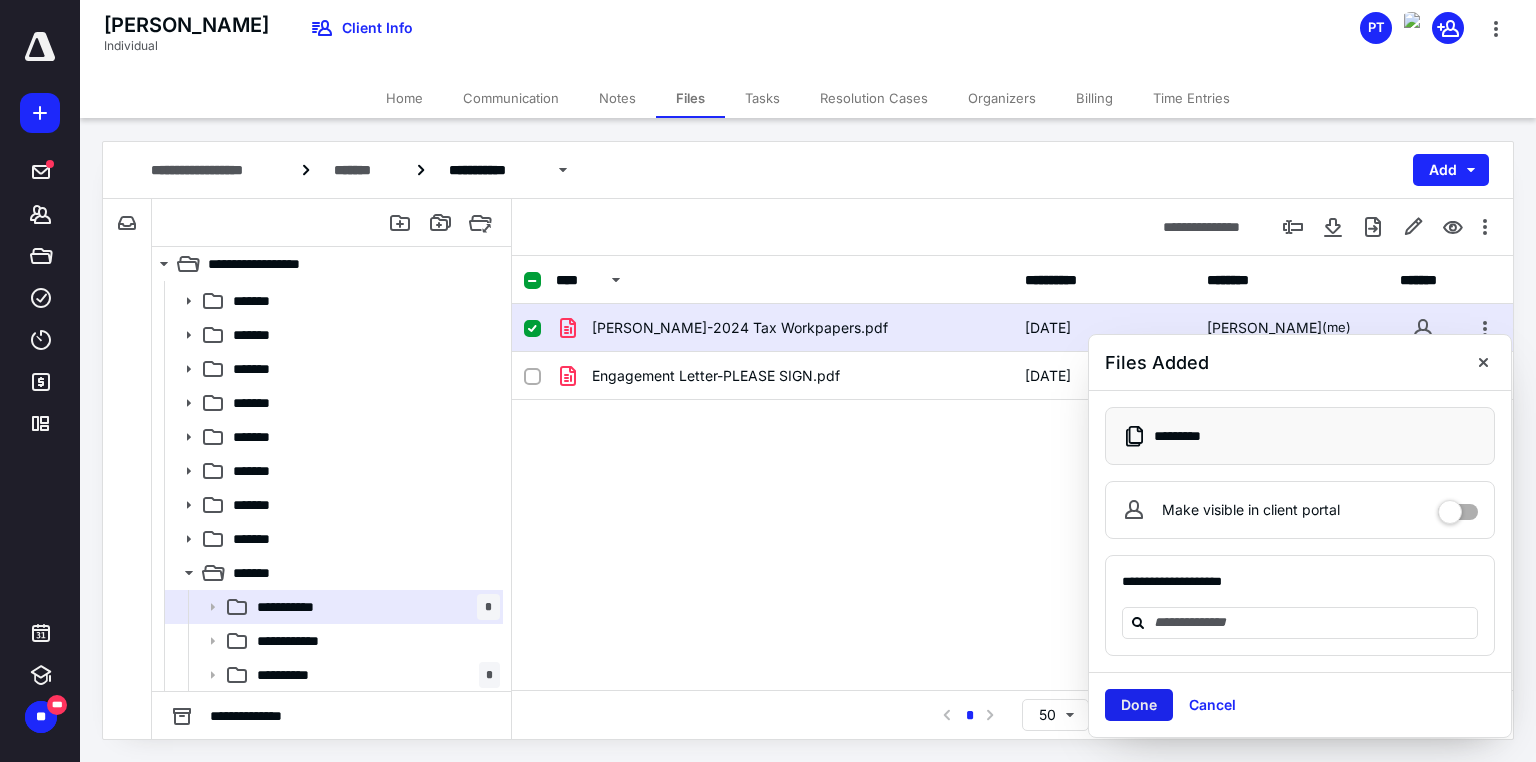 click on "Done" at bounding box center (1139, 705) 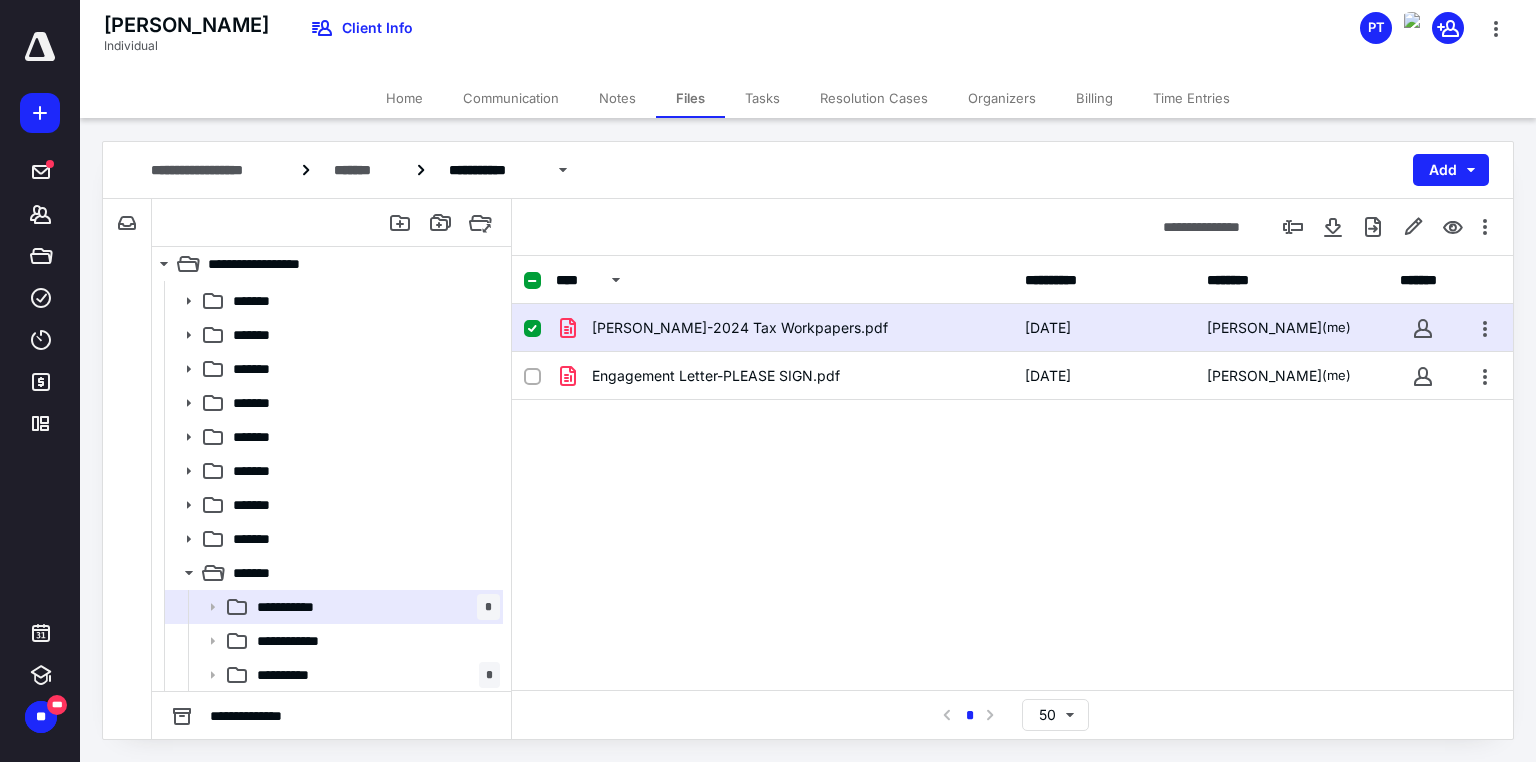 click at bounding box center (532, 329) 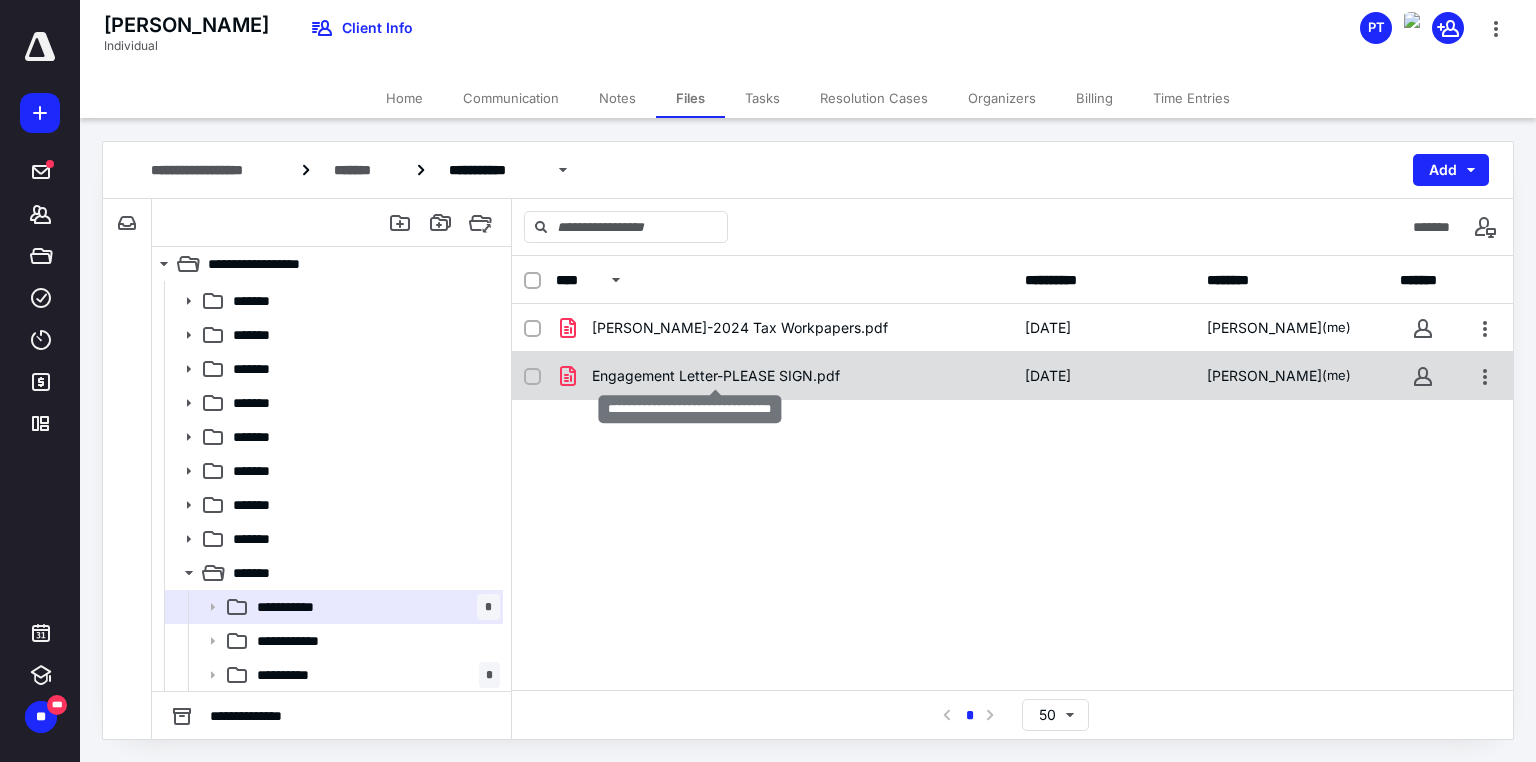click on "Engagement Letter-PLEASE SIGN.pdf" at bounding box center (716, 376) 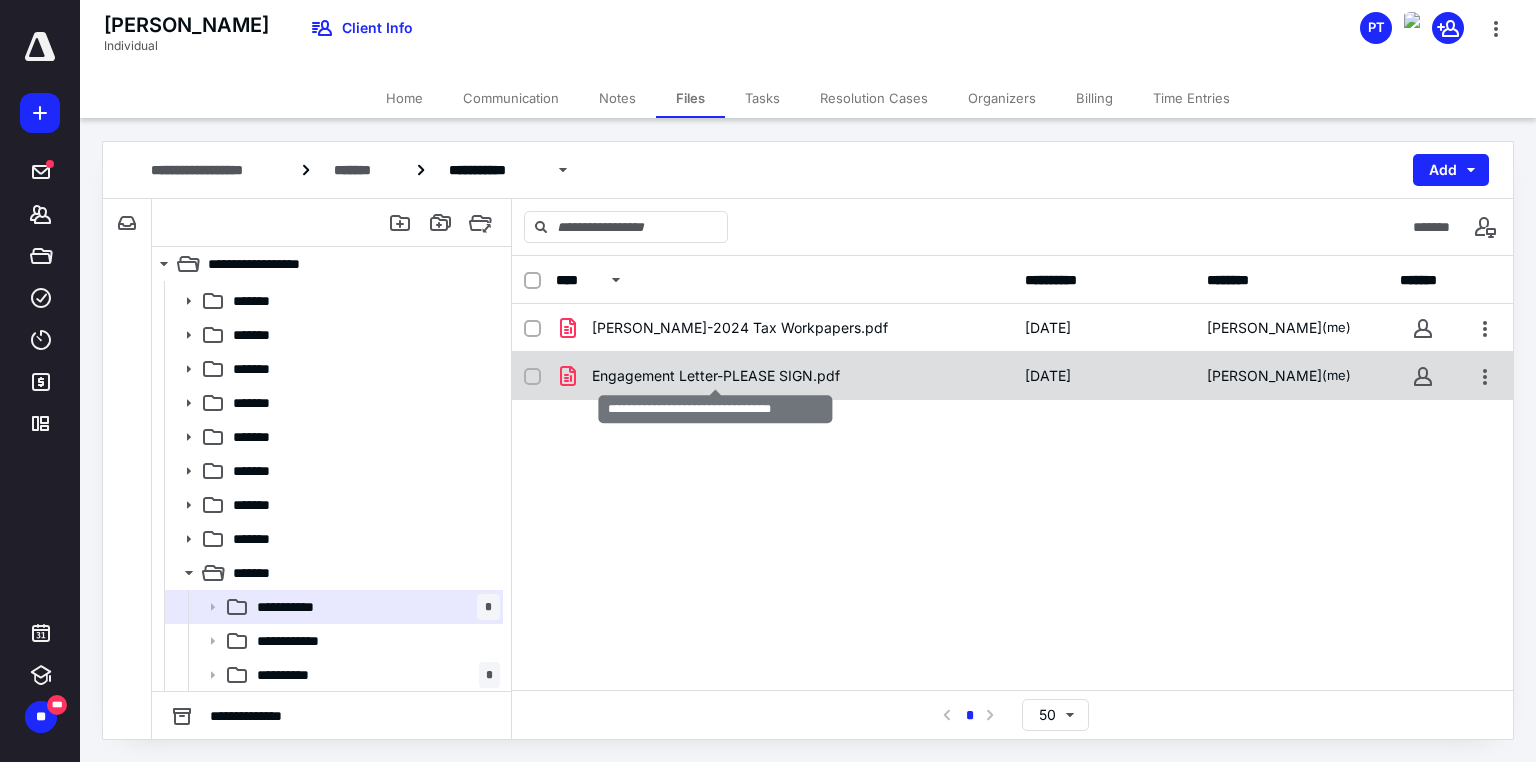 click on "Engagement Letter-PLEASE SIGN.pdf" at bounding box center (716, 376) 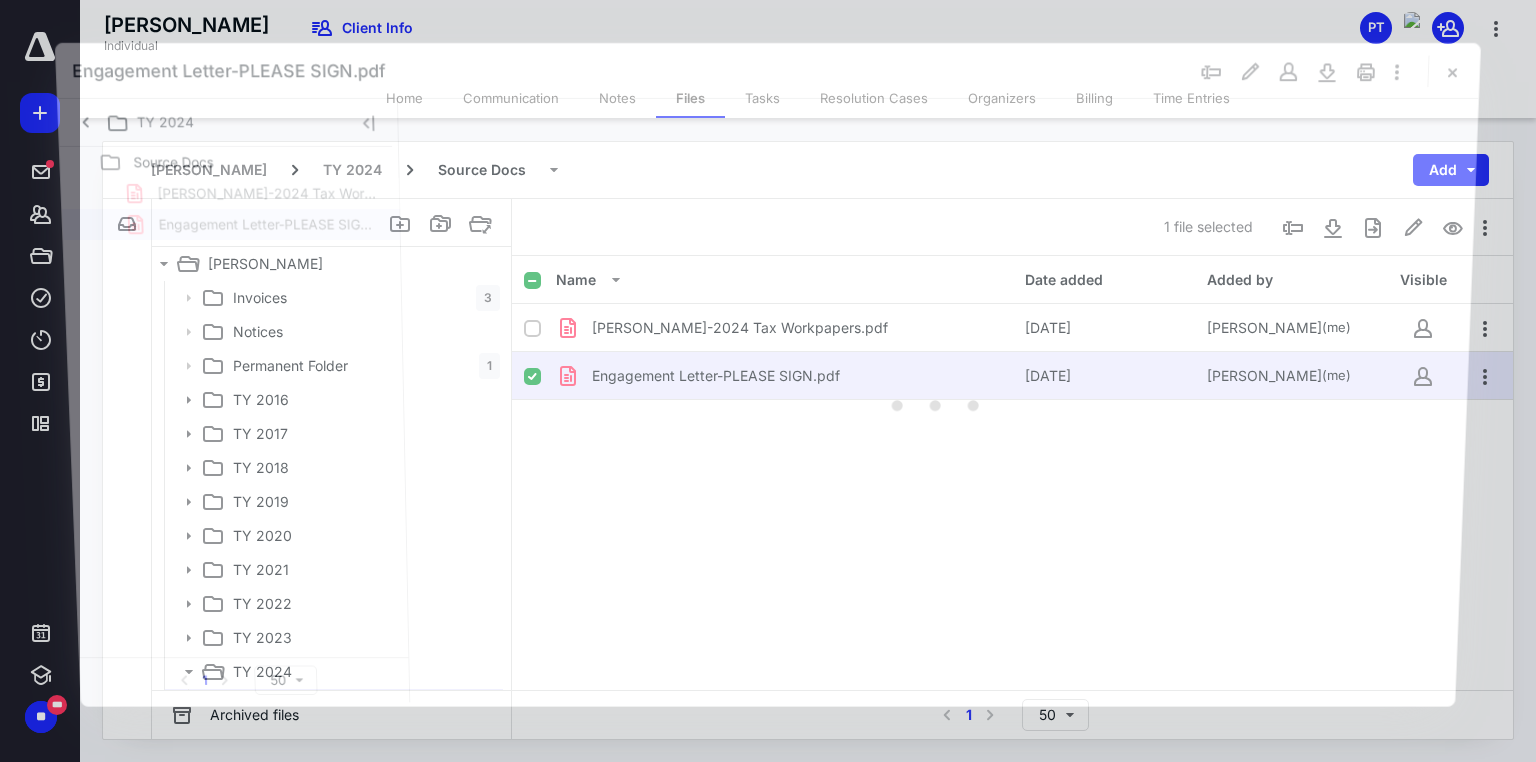 scroll, scrollTop: 99, scrollLeft: 0, axis: vertical 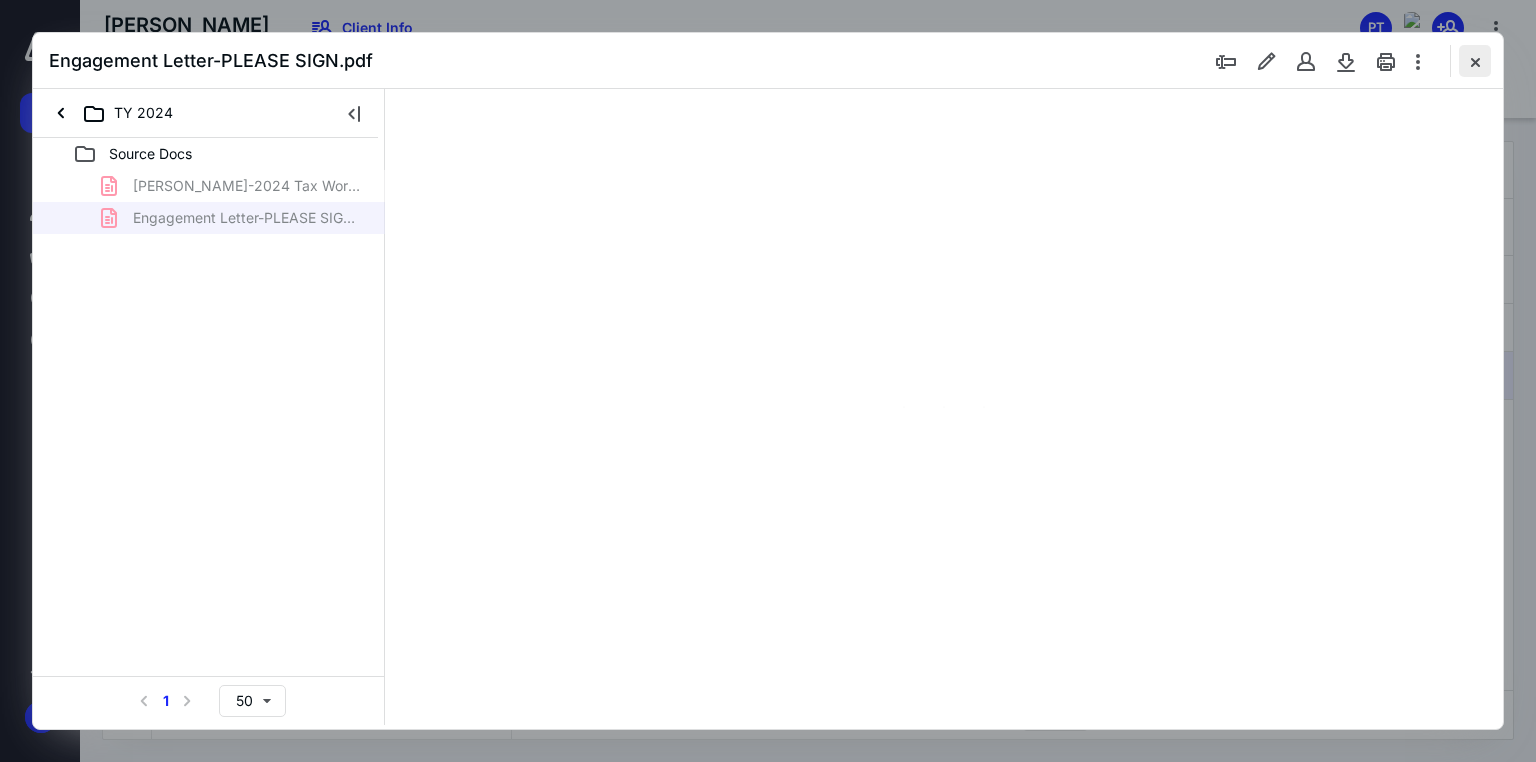 click at bounding box center [1475, 61] 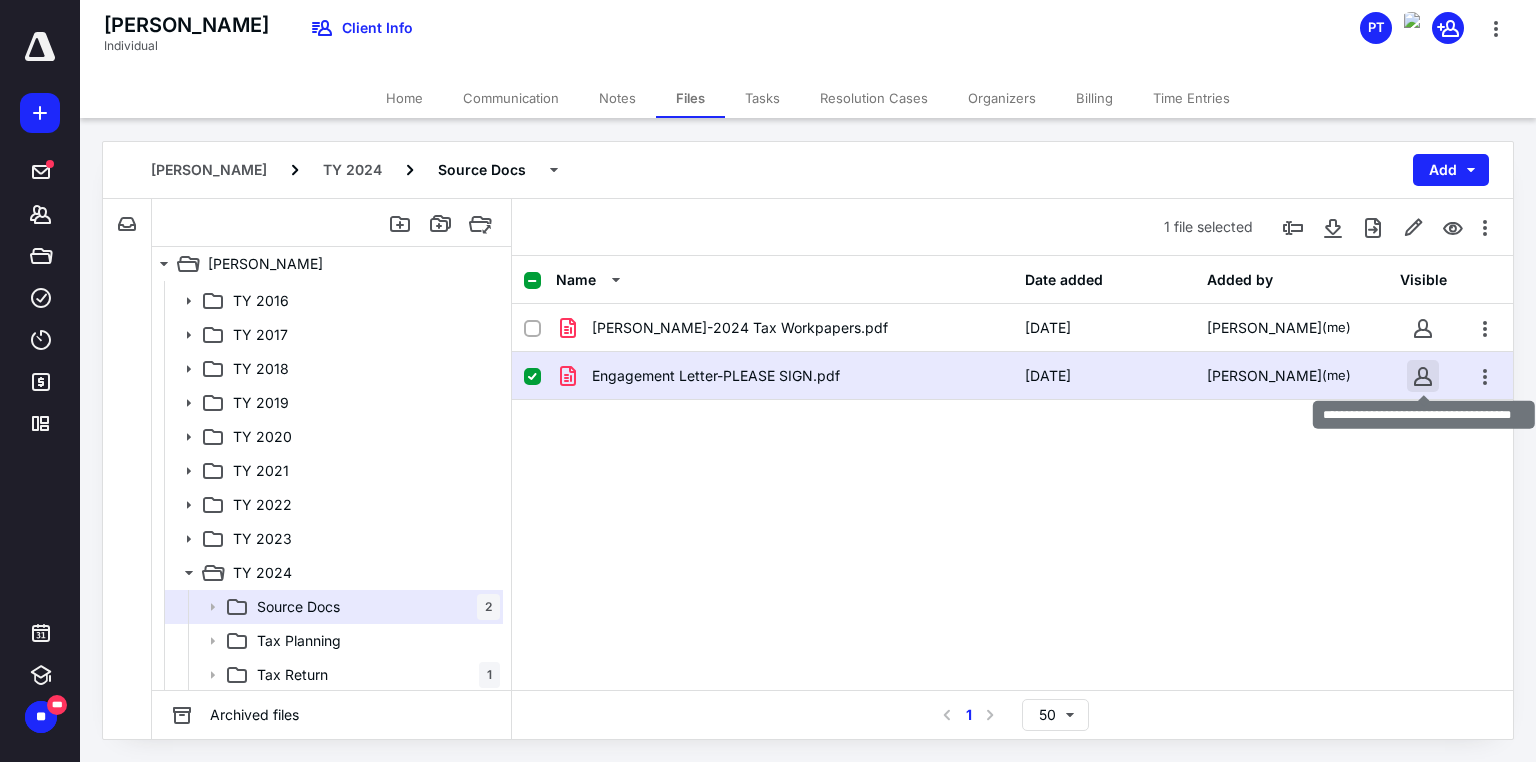 click at bounding box center [1423, 376] 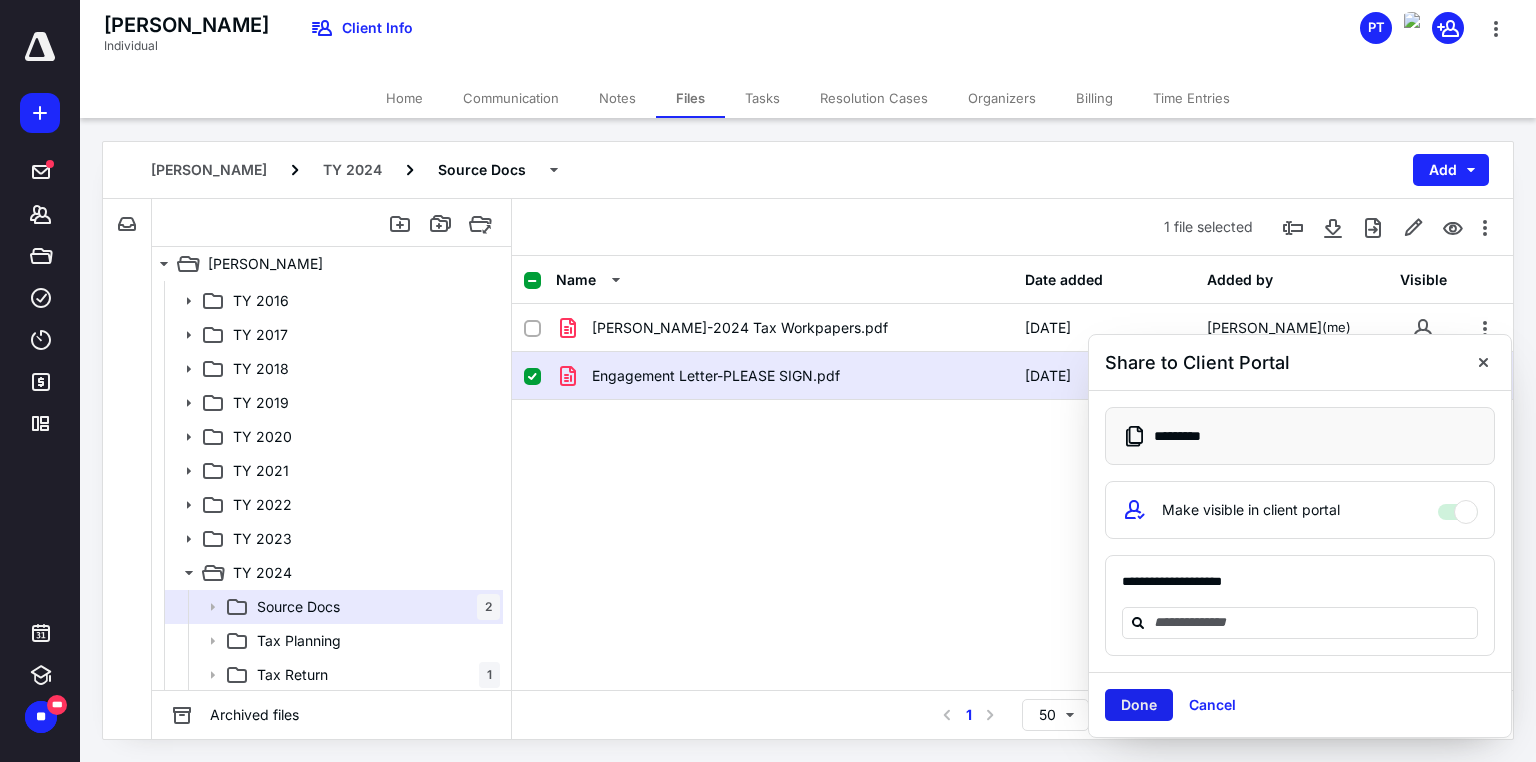 click on "Done" at bounding box center (1139, 705) 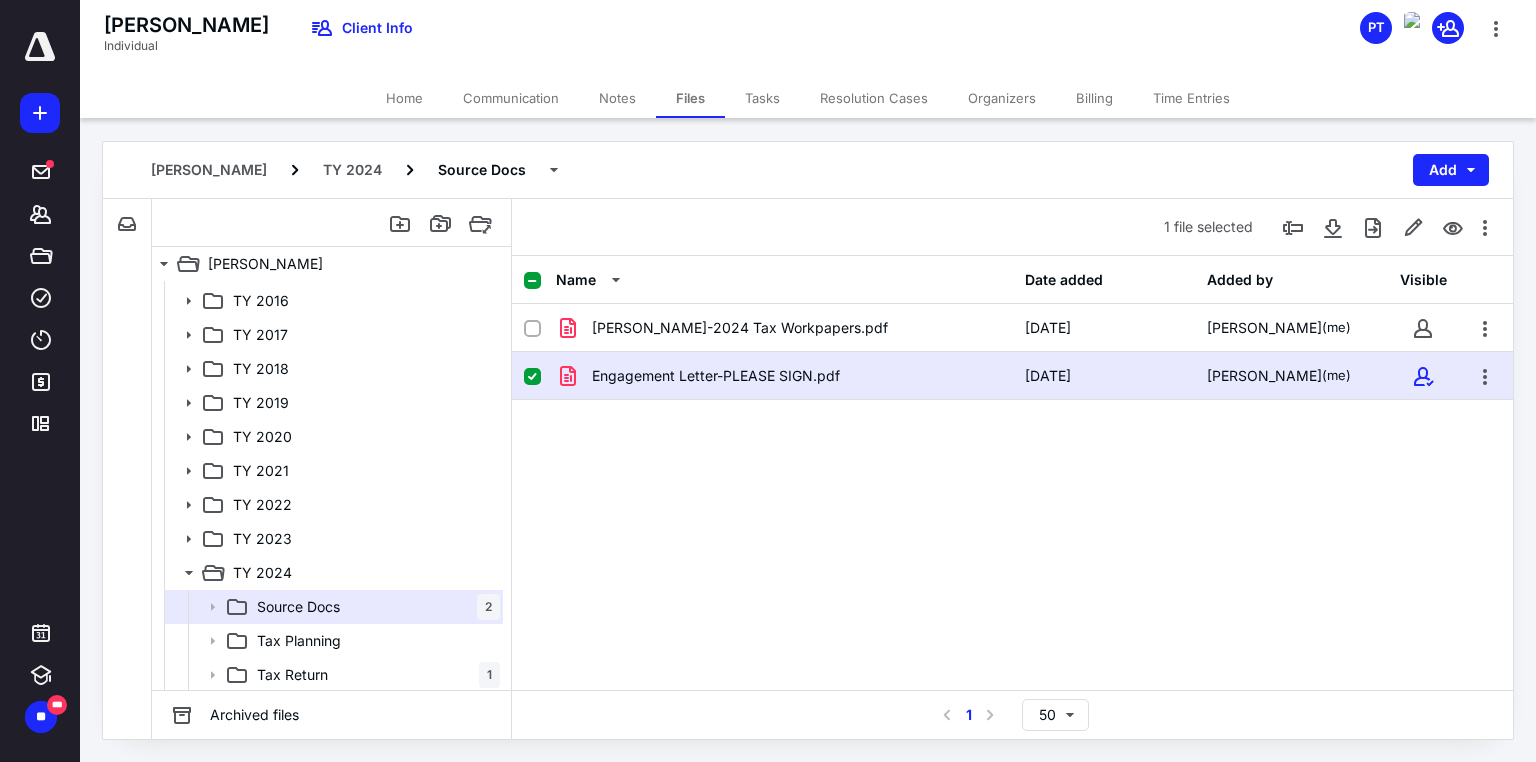 click on "Tasks" at bounding box center [762, 98] 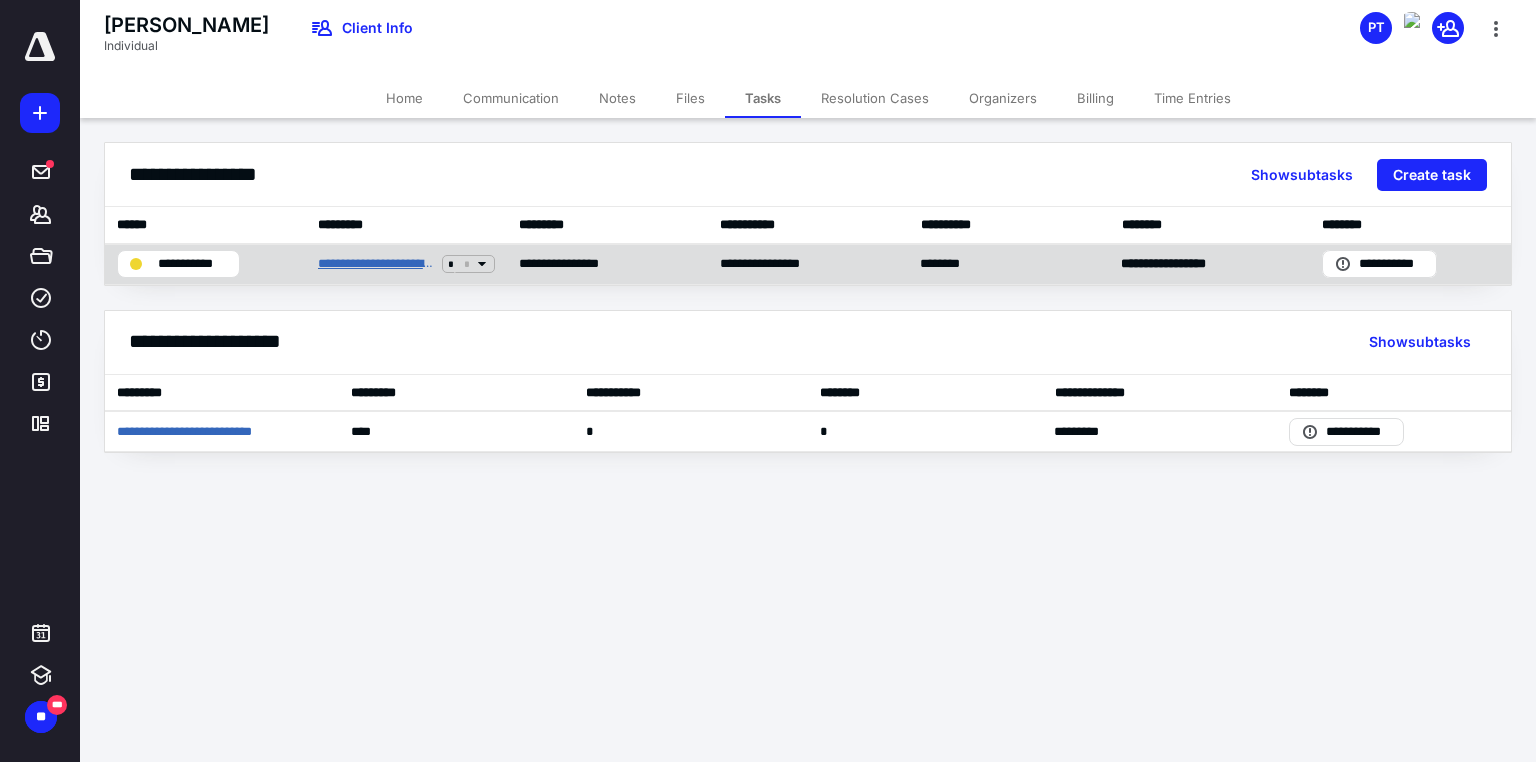click on "**********" at bounding box center [376, 264] 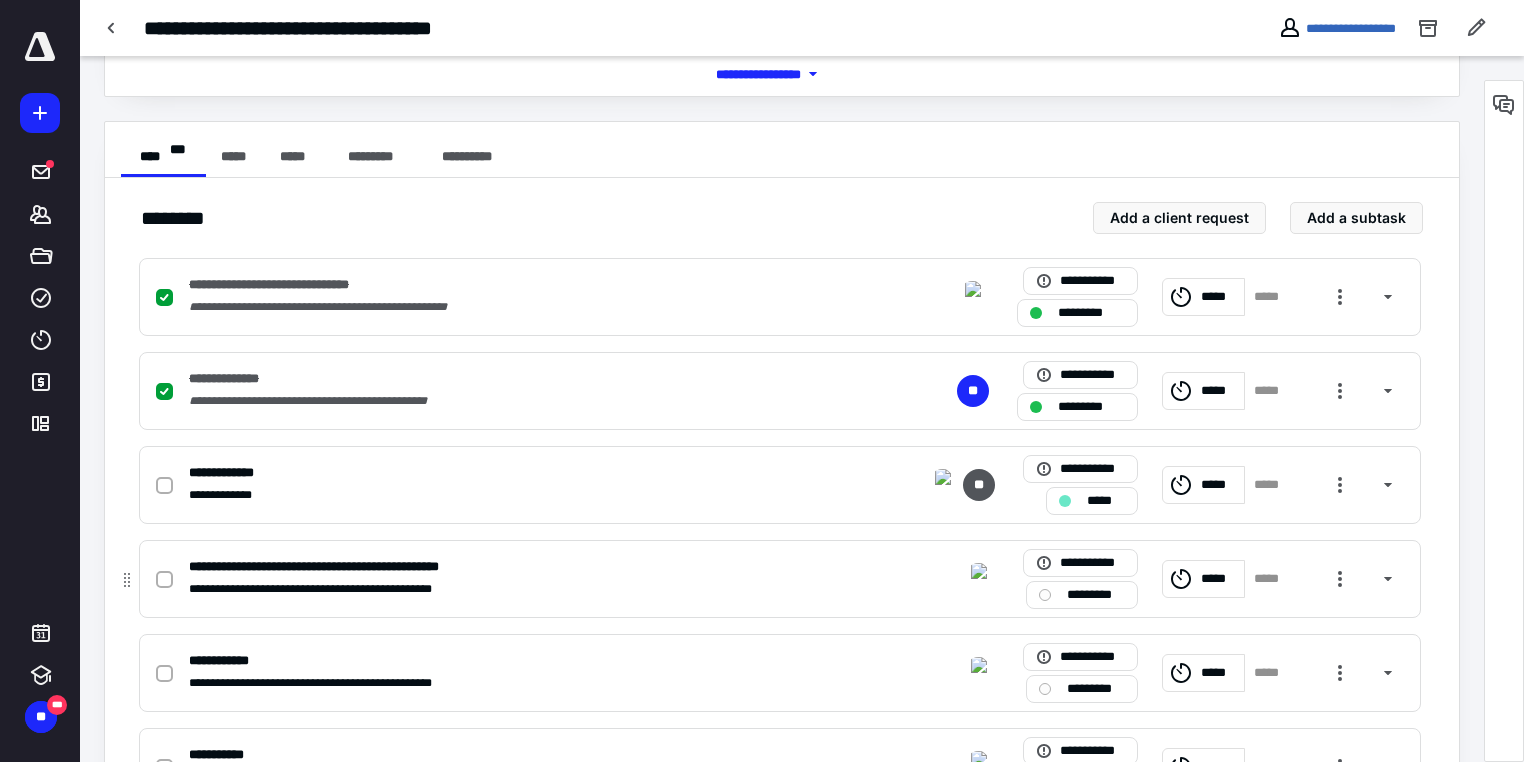 scroll, scrollTop: 412, scrollLeft: 0, axis: vertical 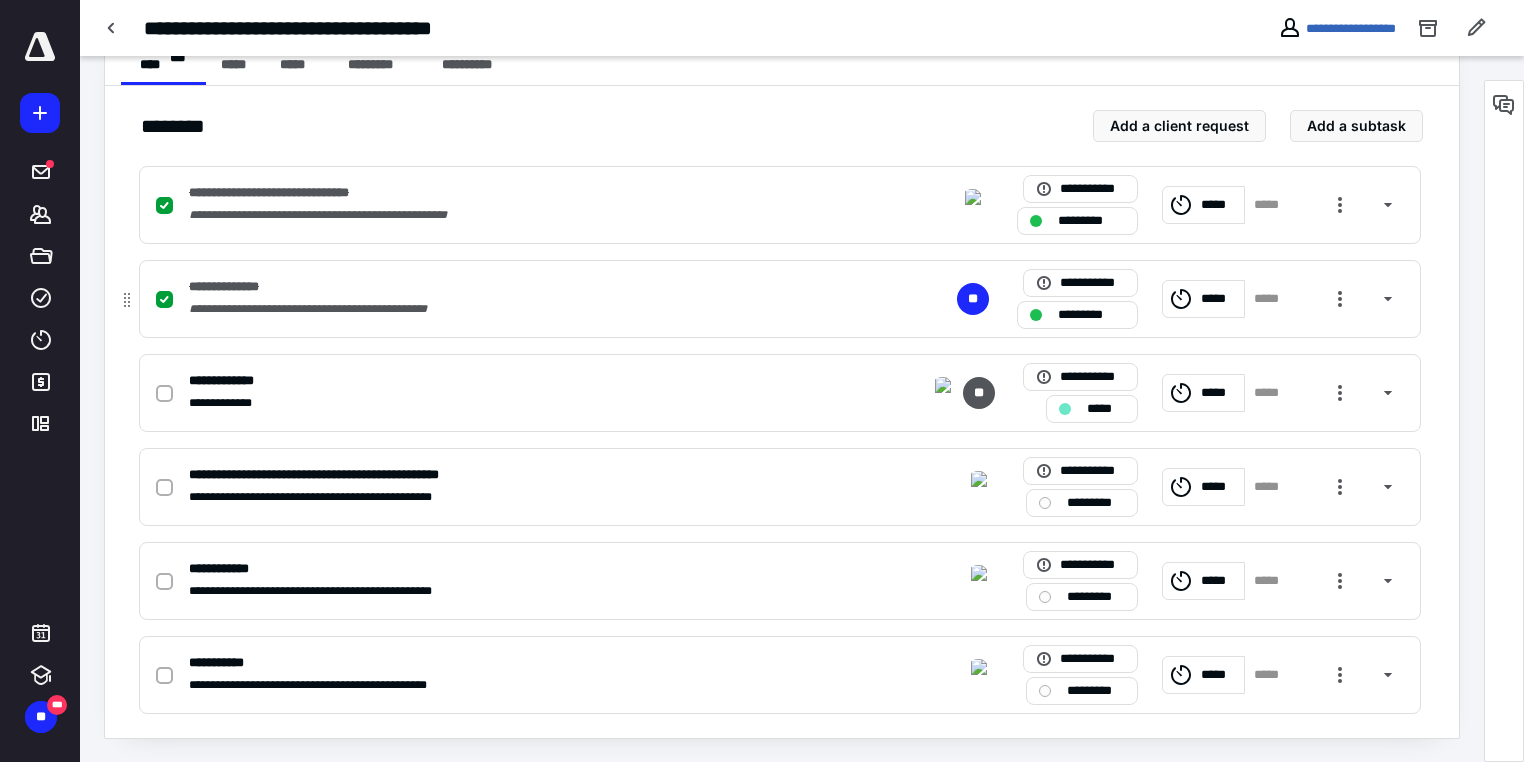 click on "*********" at bounding box center (1091, 315) 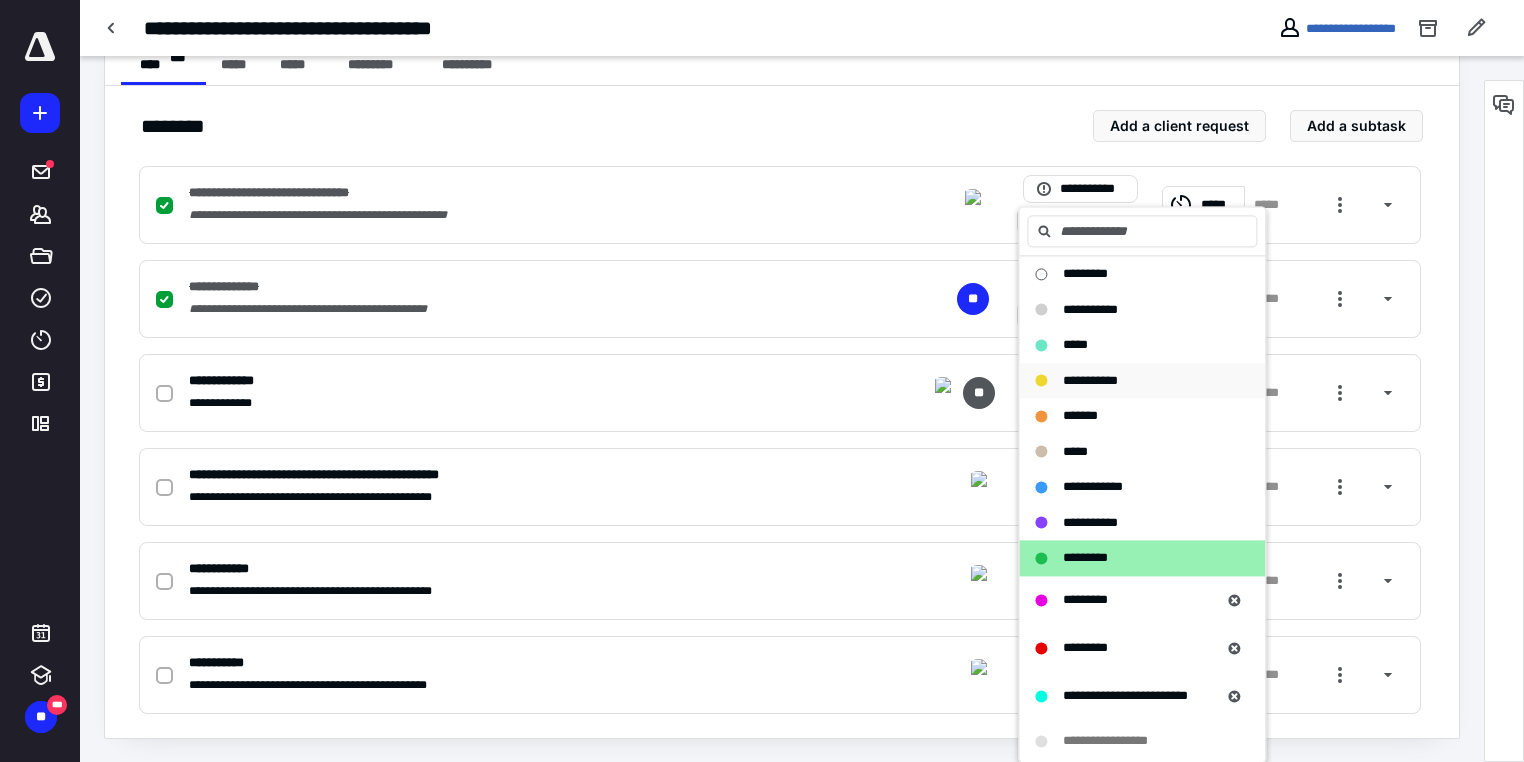 click on "**********" at bounding box center [1090, 380] 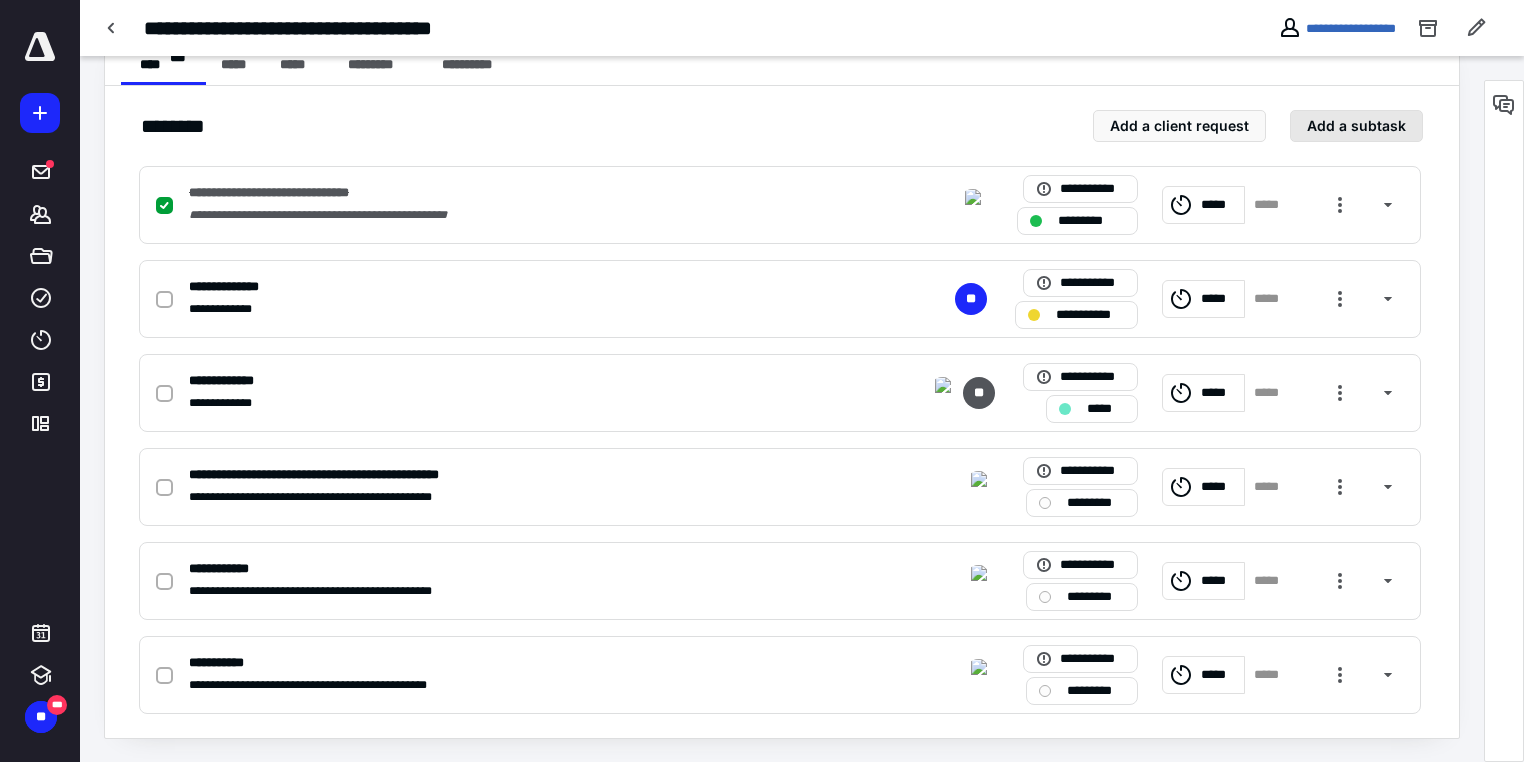 scroll, scrollTop: 12, scrollLeft: 0, axis: vertical 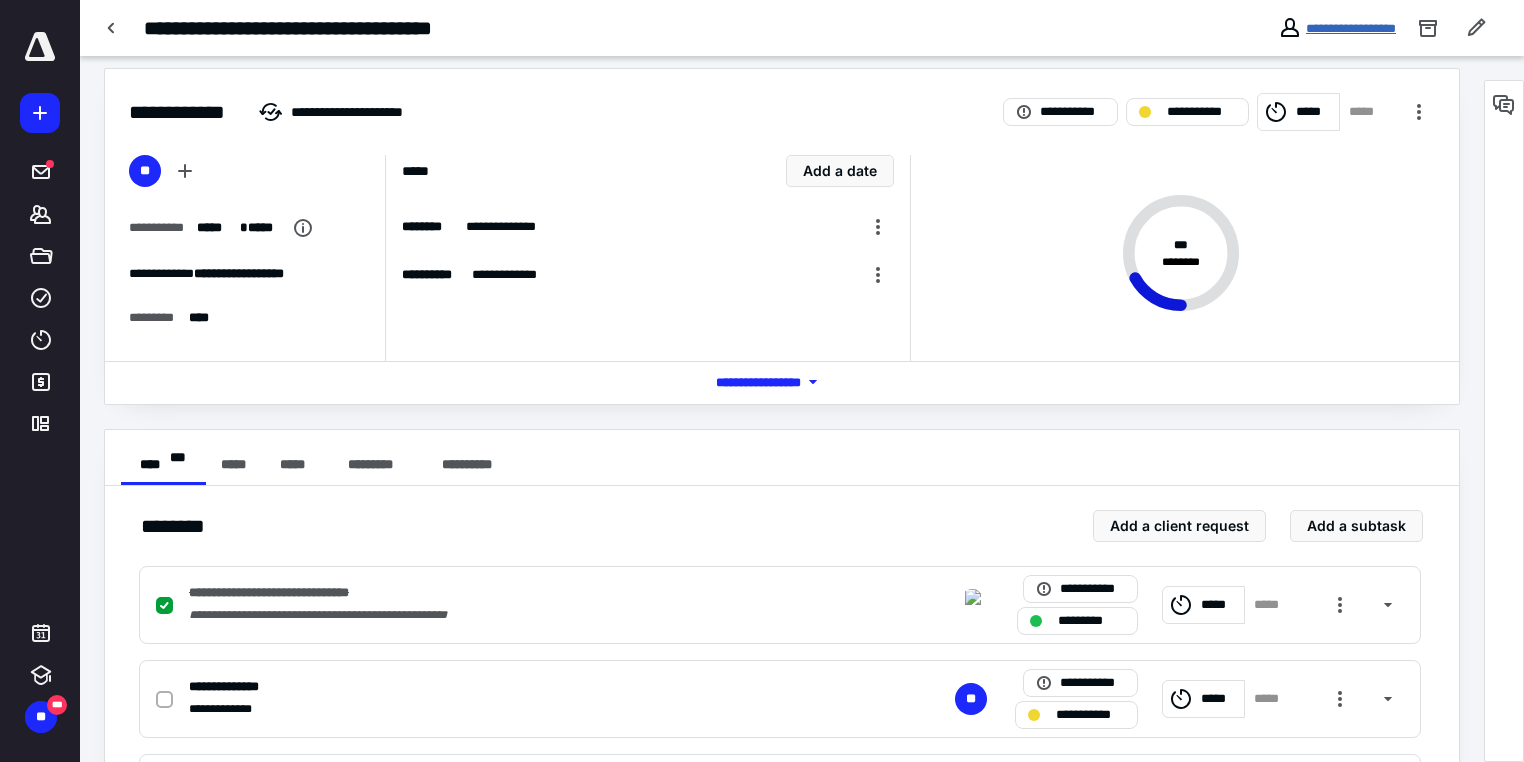 click on "**********" at bounding box center (1351, 28) 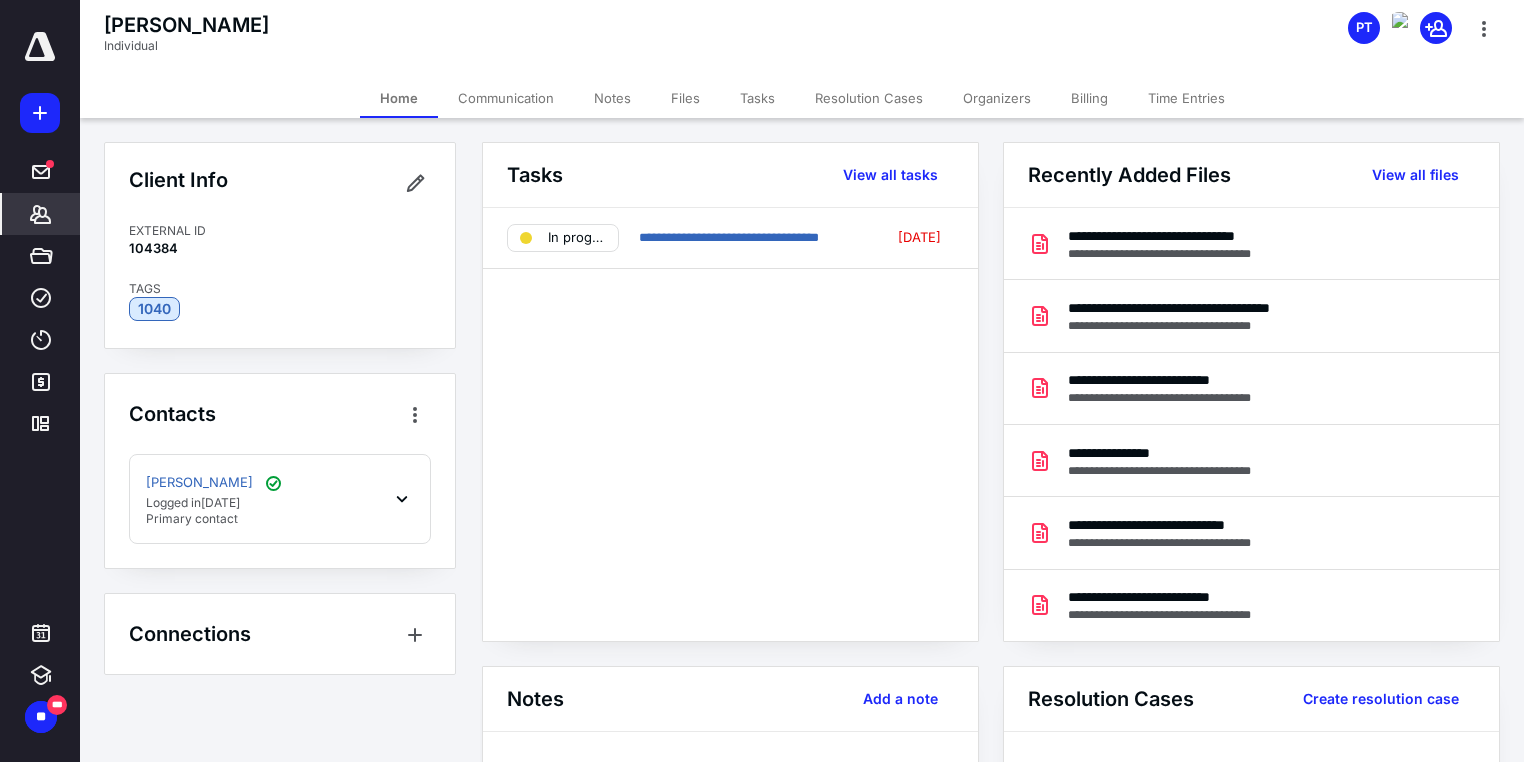 click on "Notes" at bounding box center (612, 98) 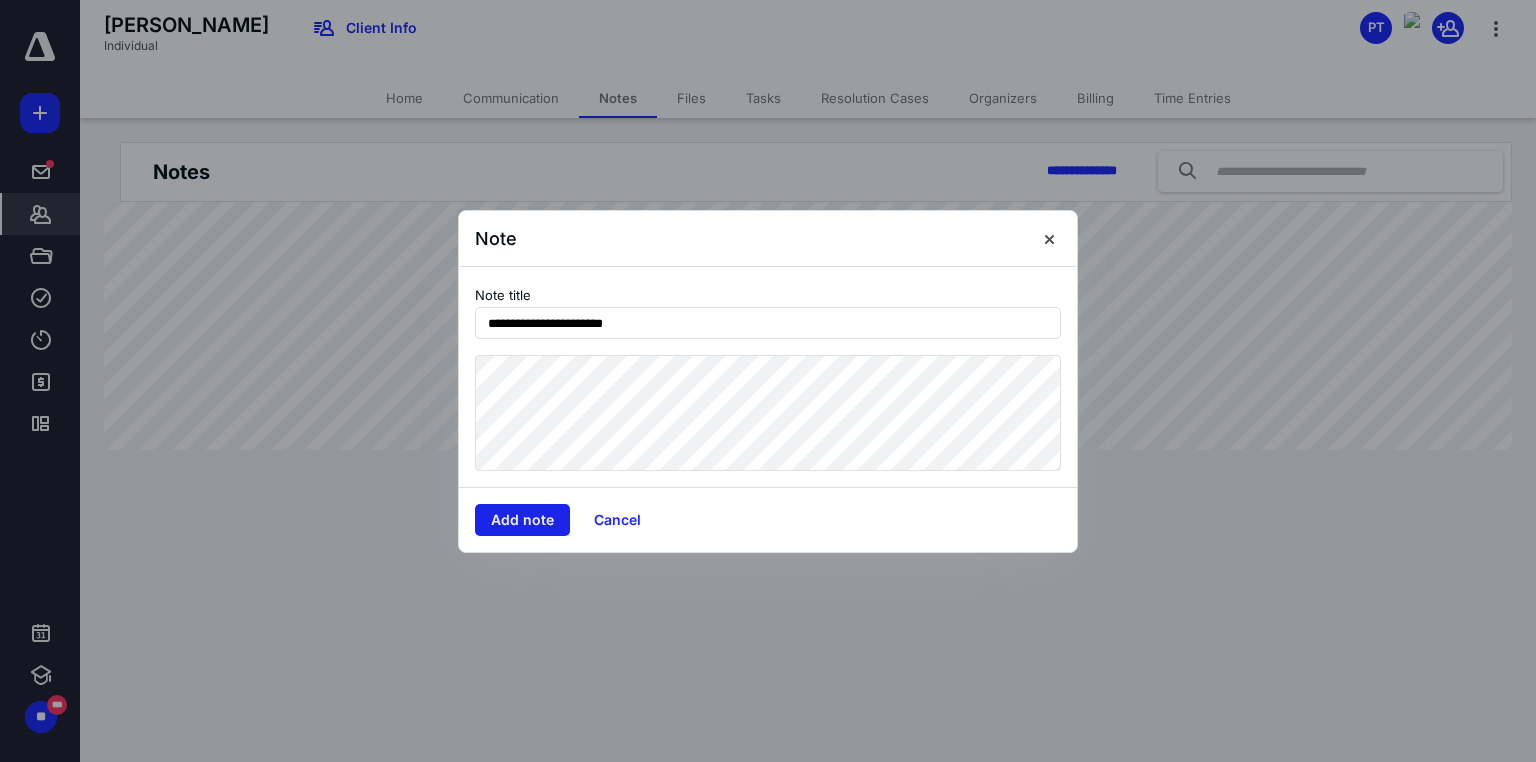 type on "**********" 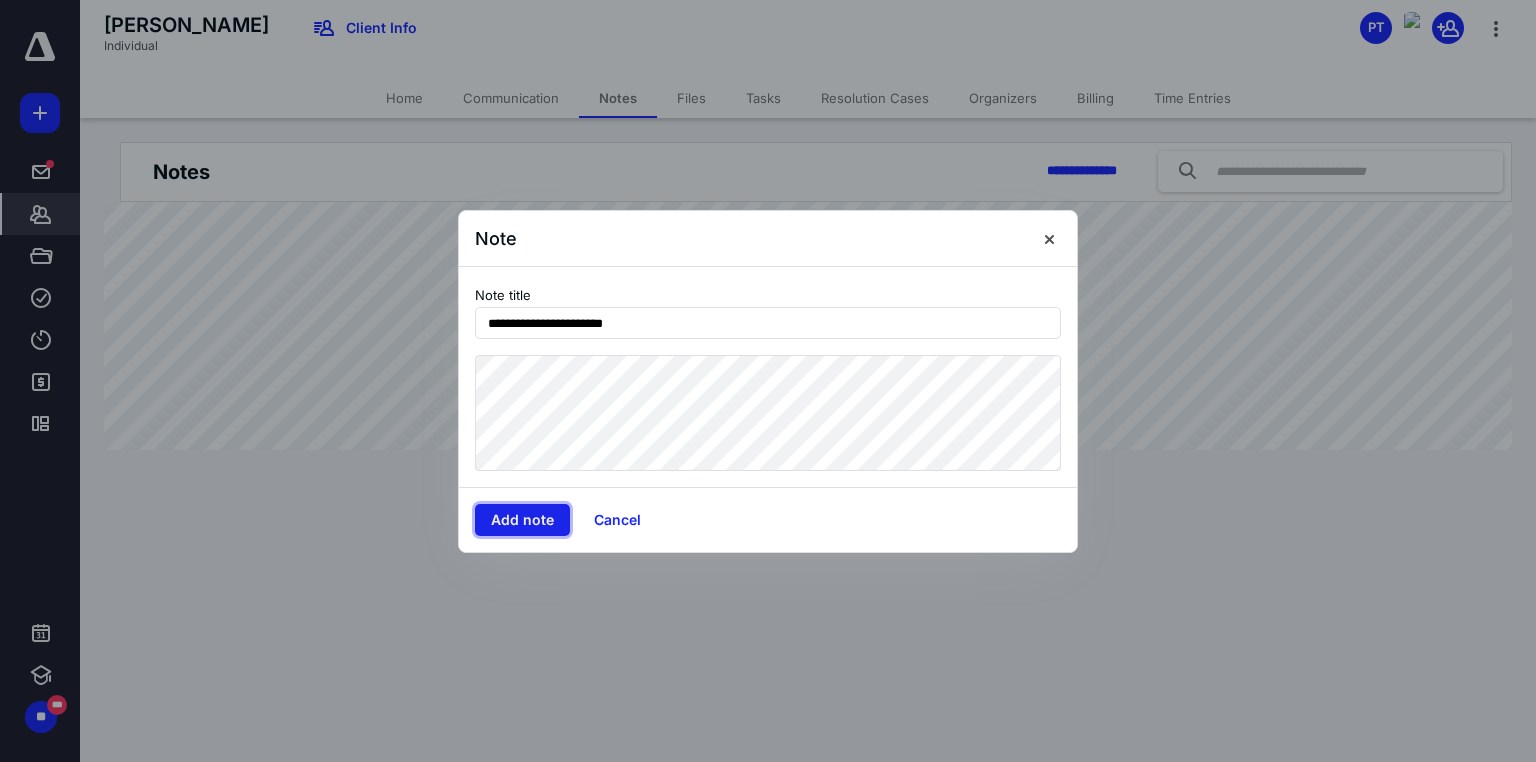 click on "Add note" at bounding box center (522, 520) 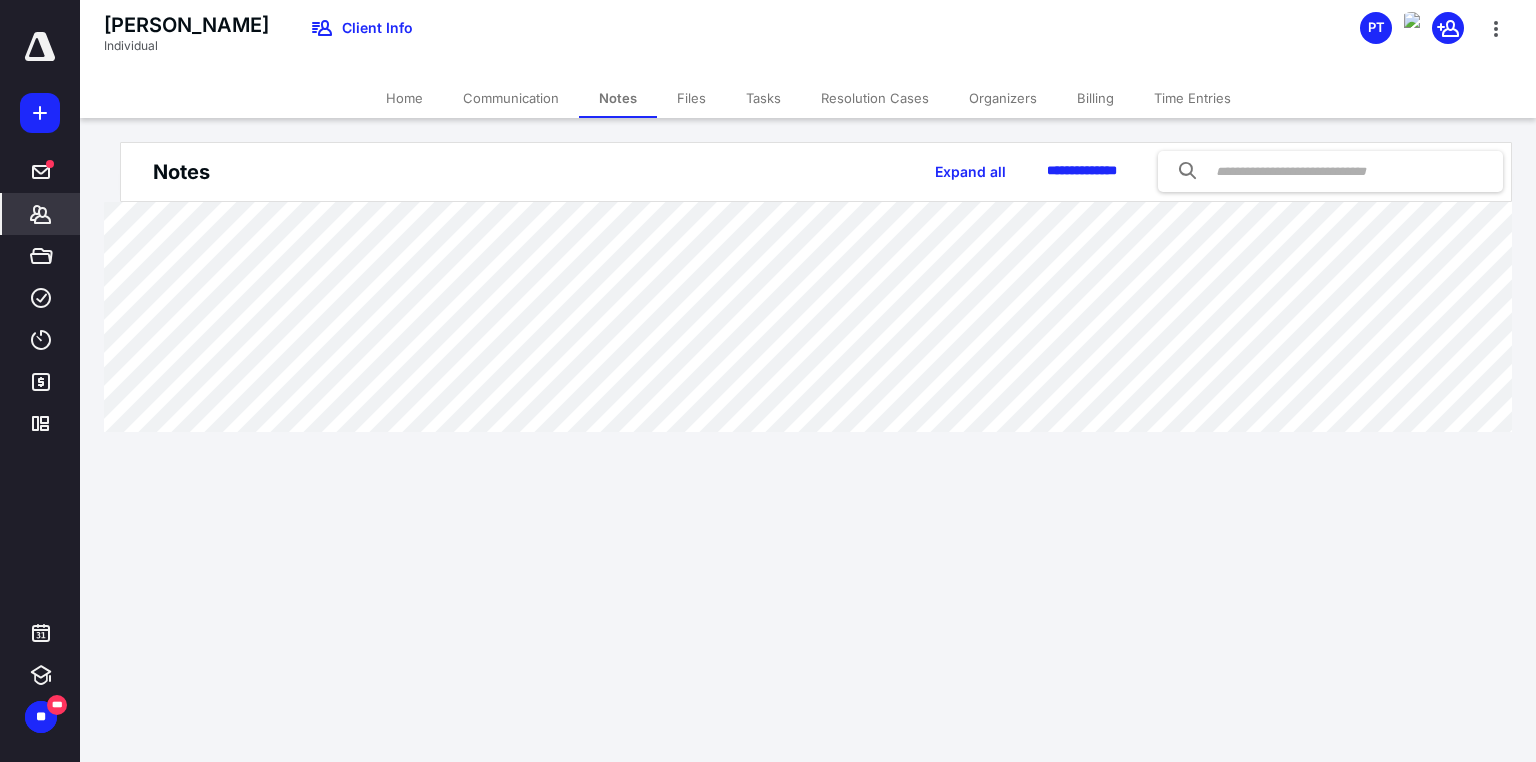 click at bounding box center [40, 47] 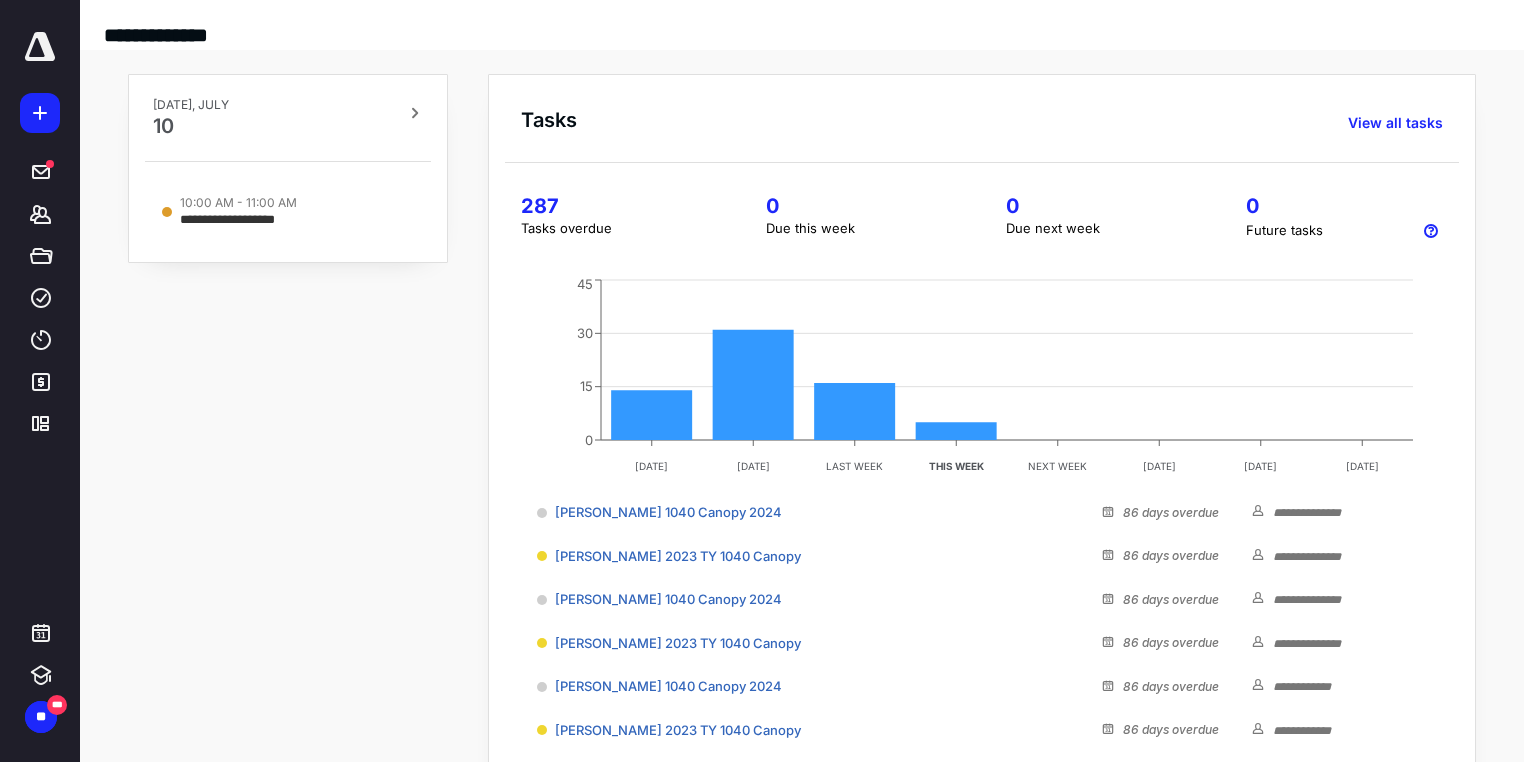 click on "287" at bounding box center [619, 206] 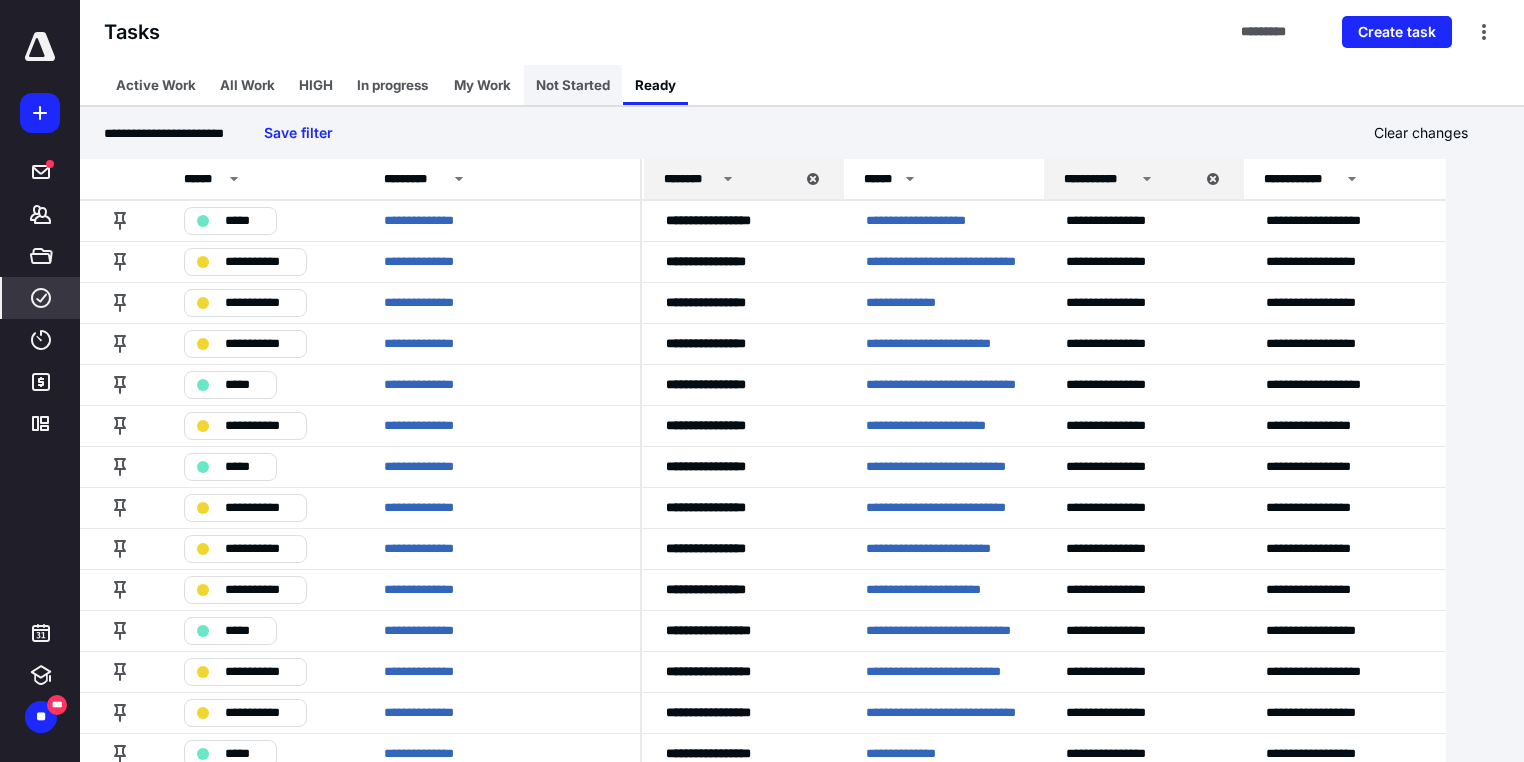 click on "Not Started" at bounding box center [573, 85] 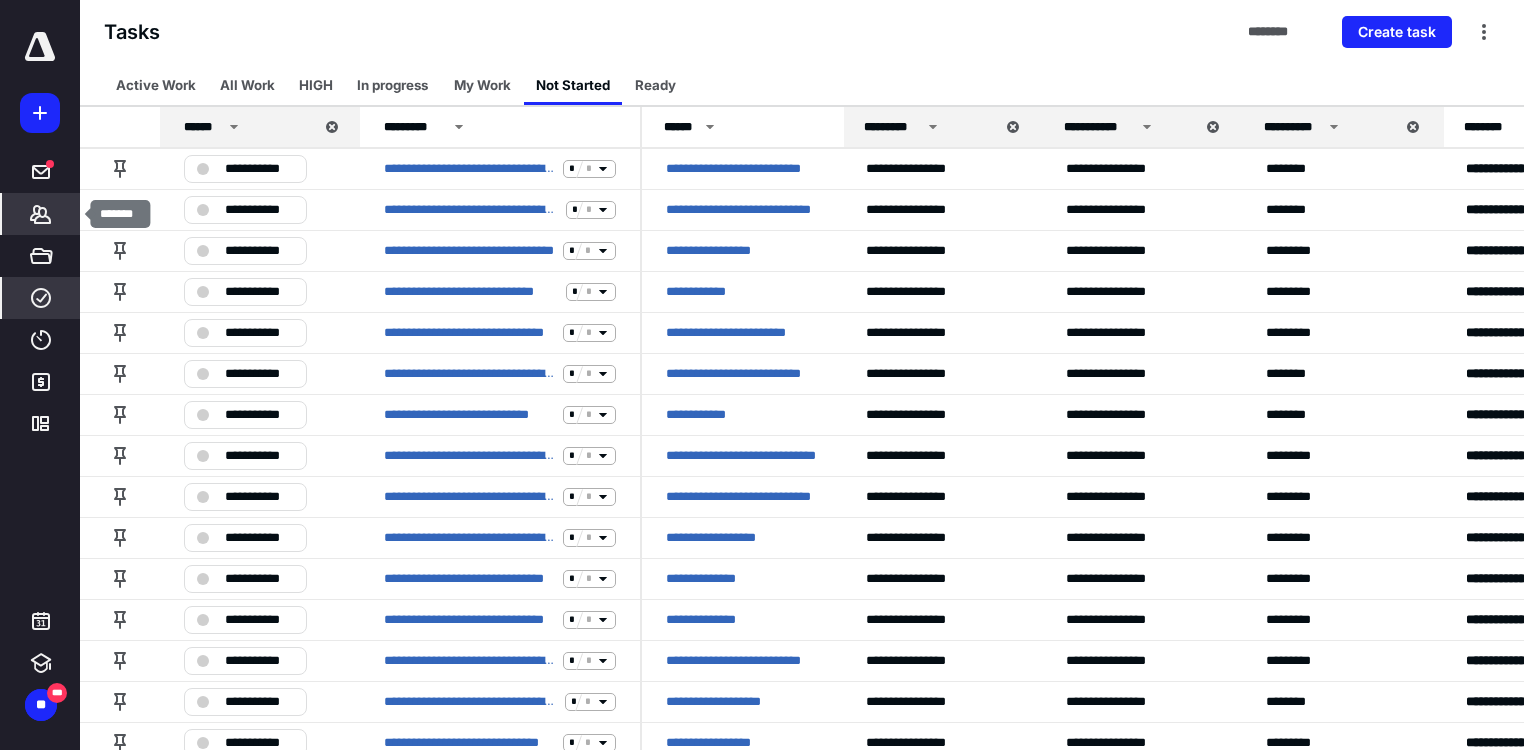 click 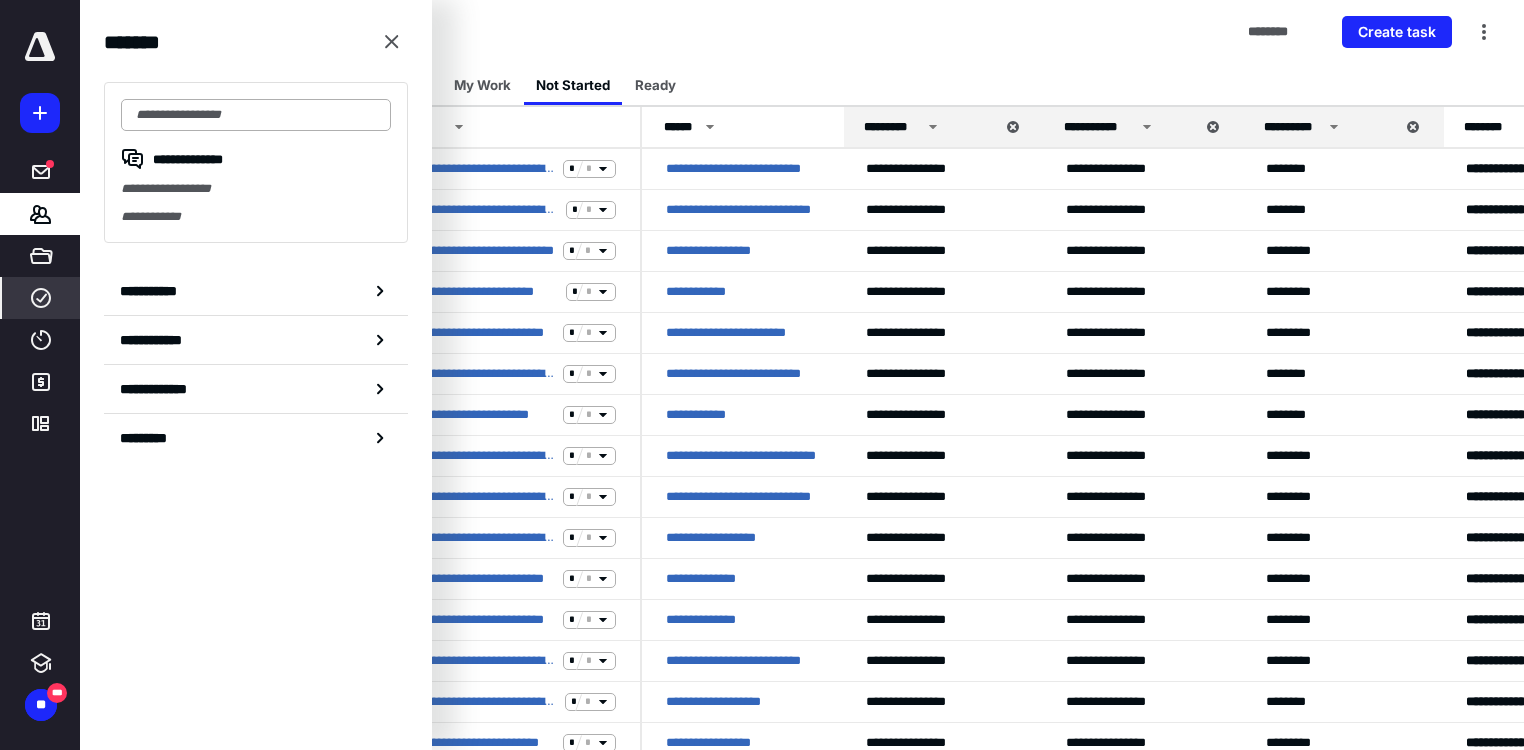 click at bounding box center (256, 115) 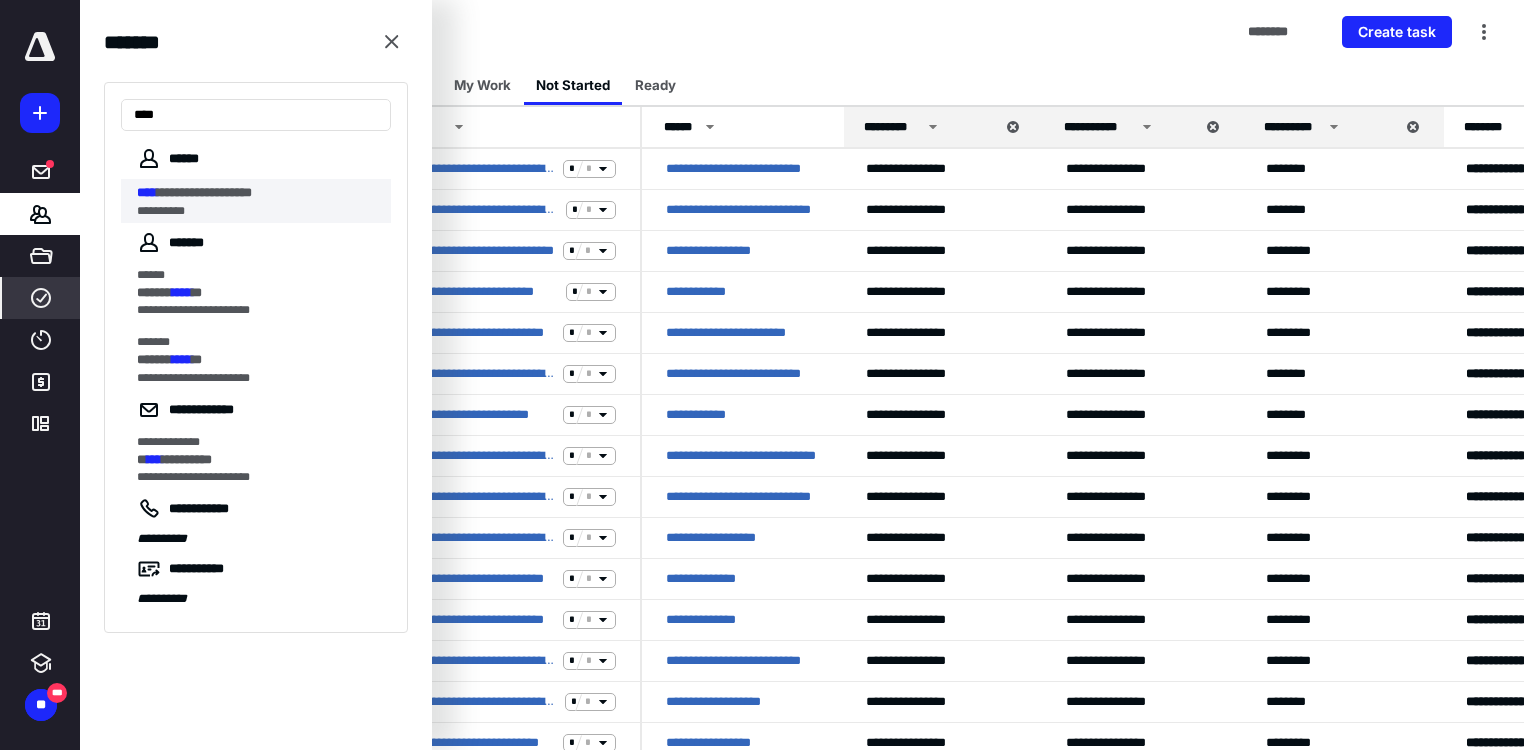 type on "****" 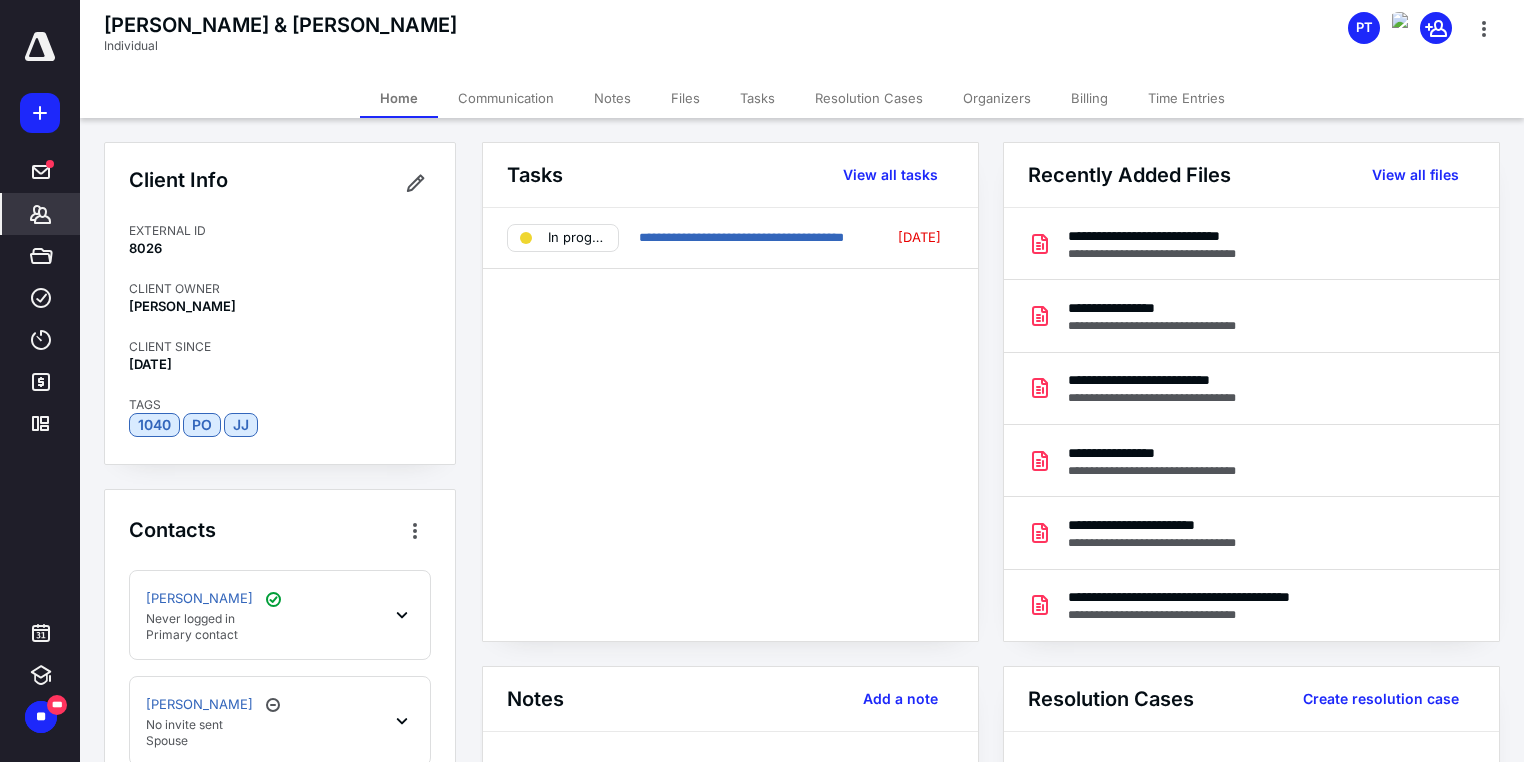 click on "Notes" at bounding box center [612, 98] 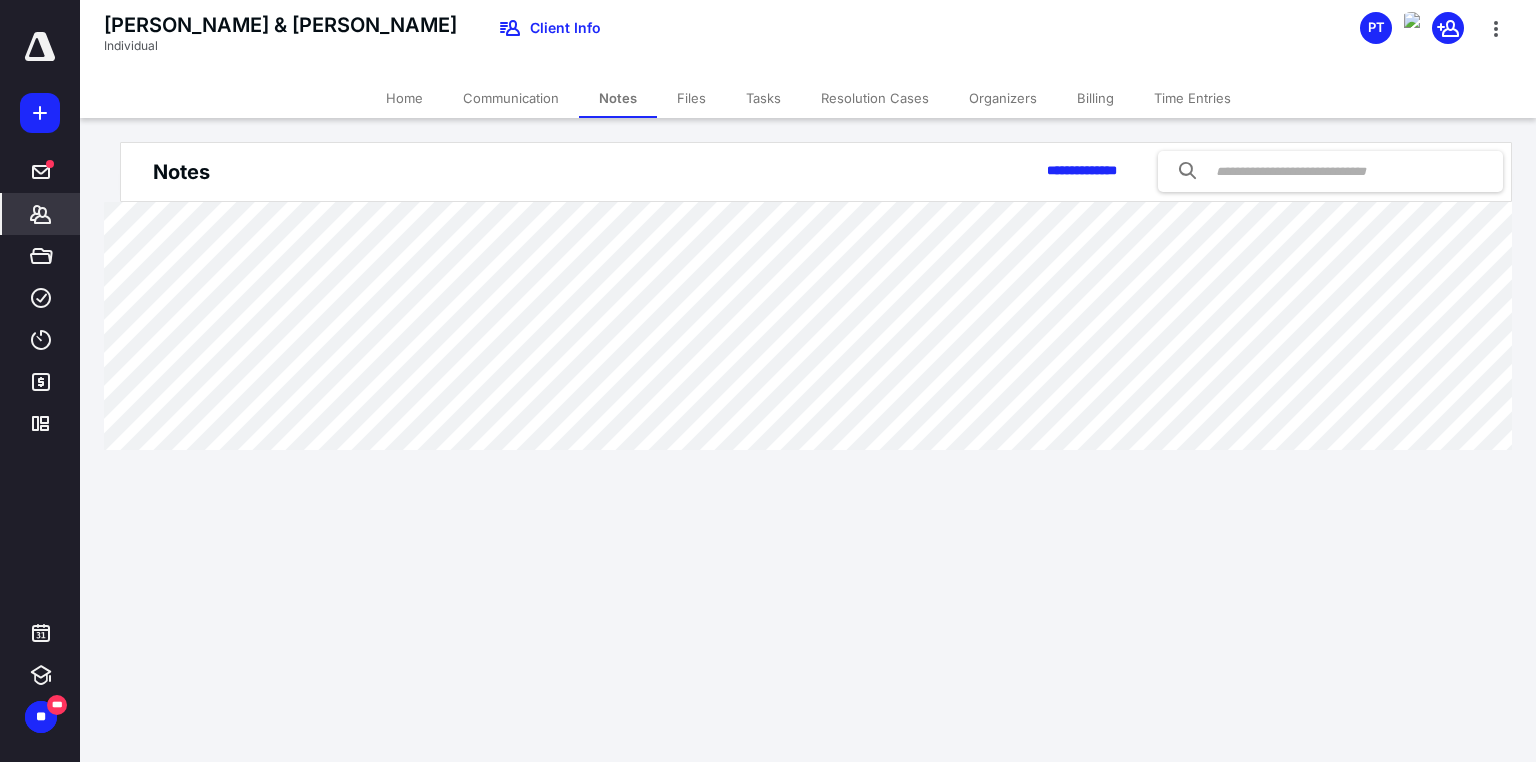 click on "Files" at bounding box center (691, 98) 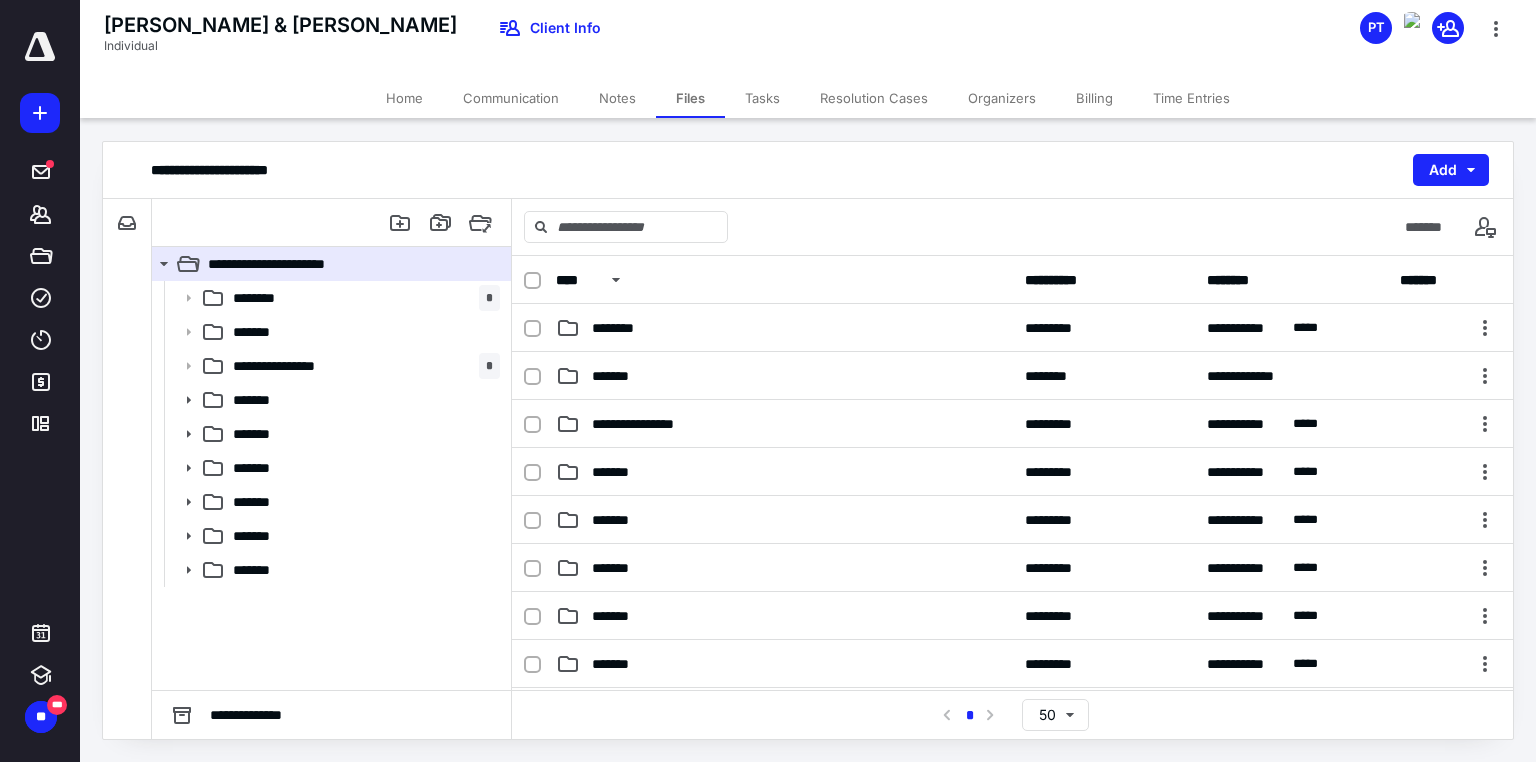 click on "Tasks" at bounding box center (762, 98) 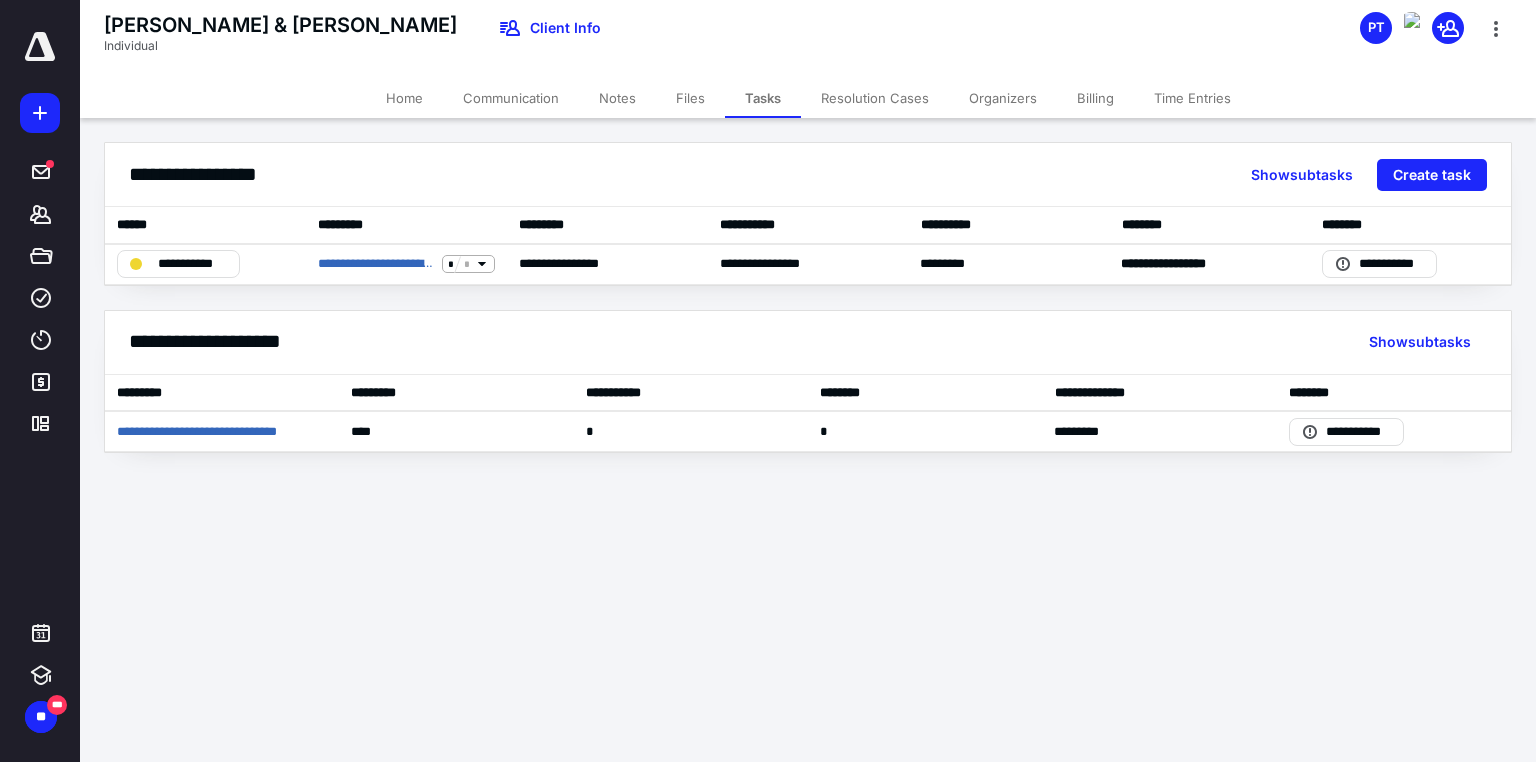 click on "Files" at bounding box center (690, 98) 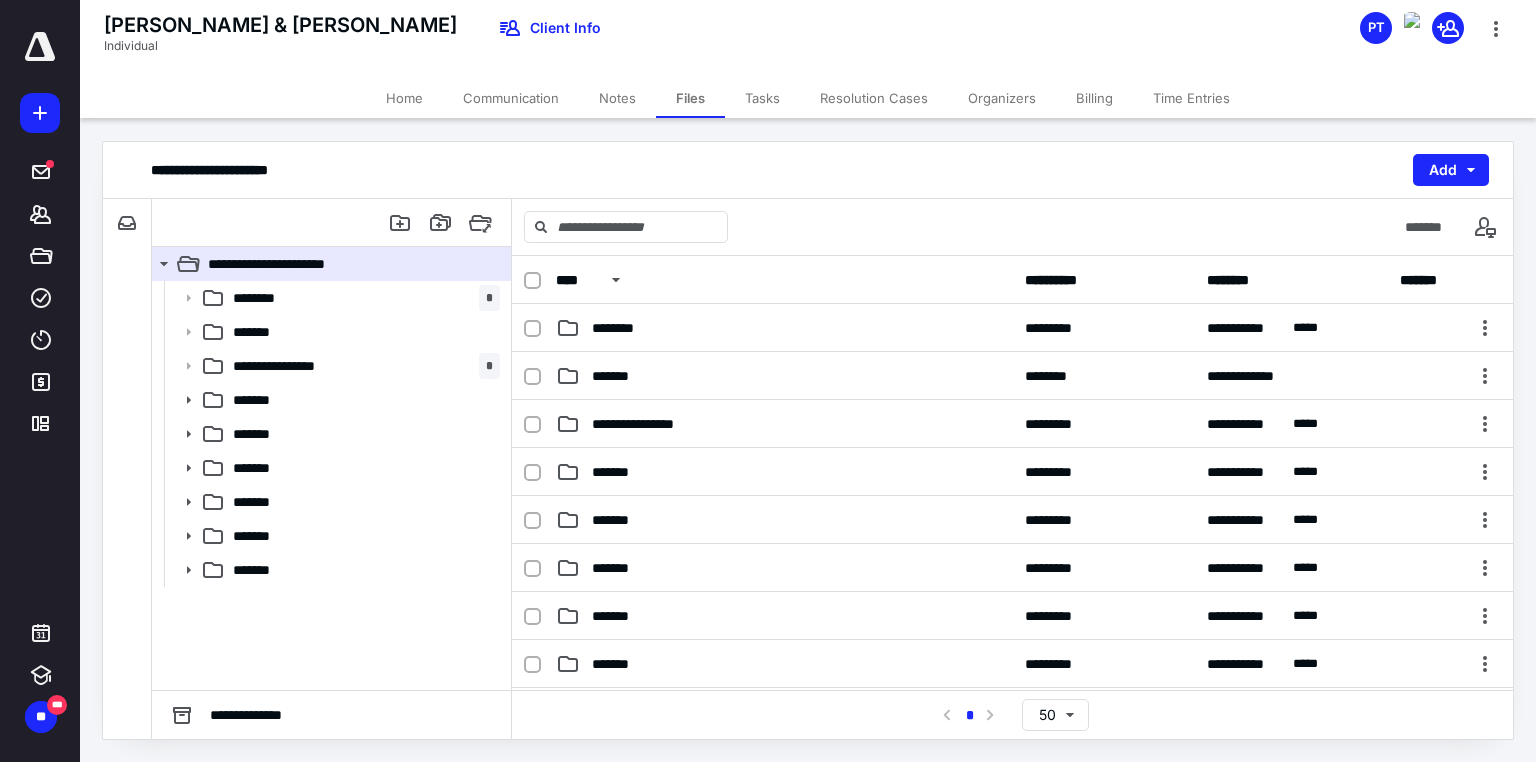 click on "Tasks" at bounding box center (762, 98) 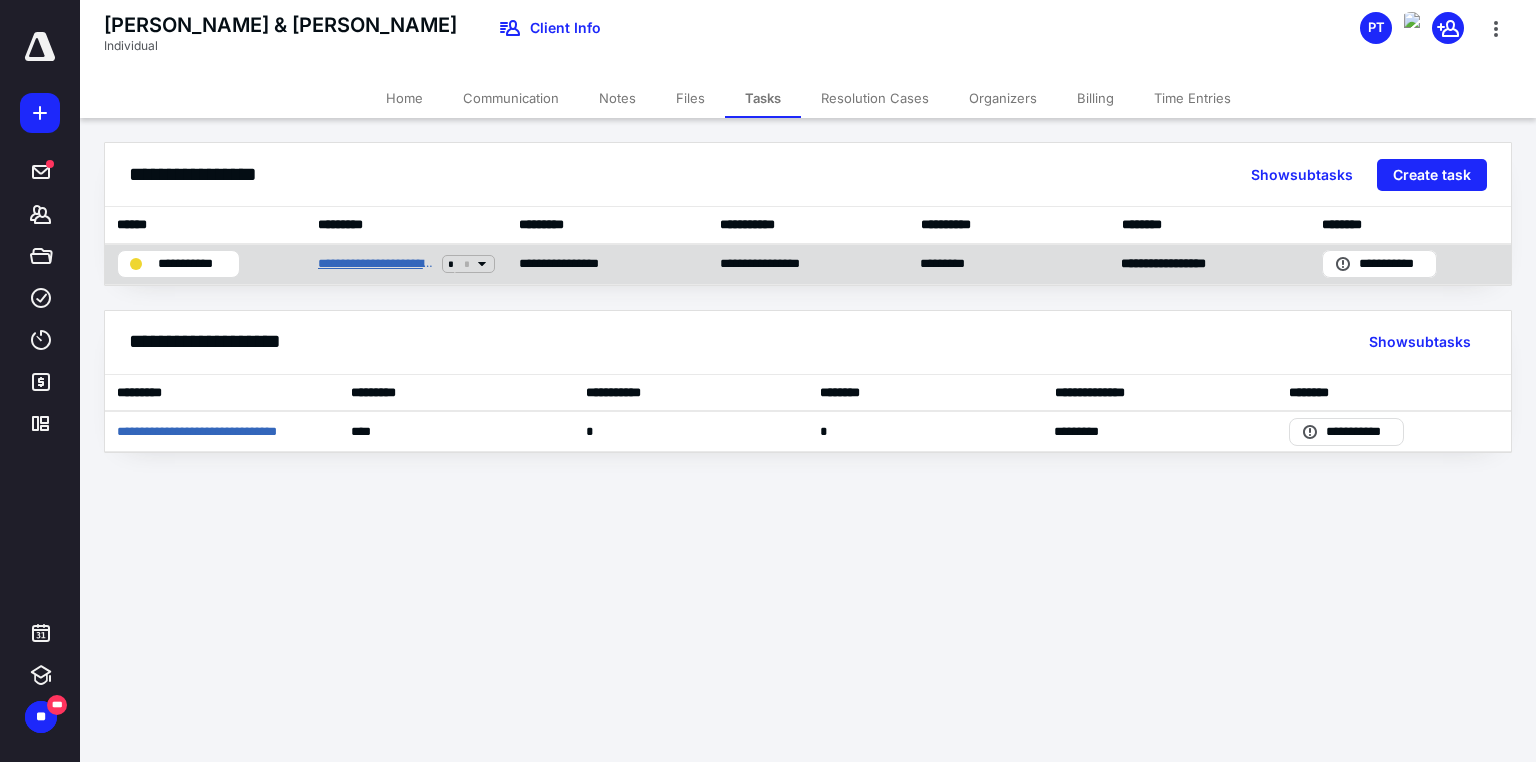 click on "**********" at bounding box center (376, 264) 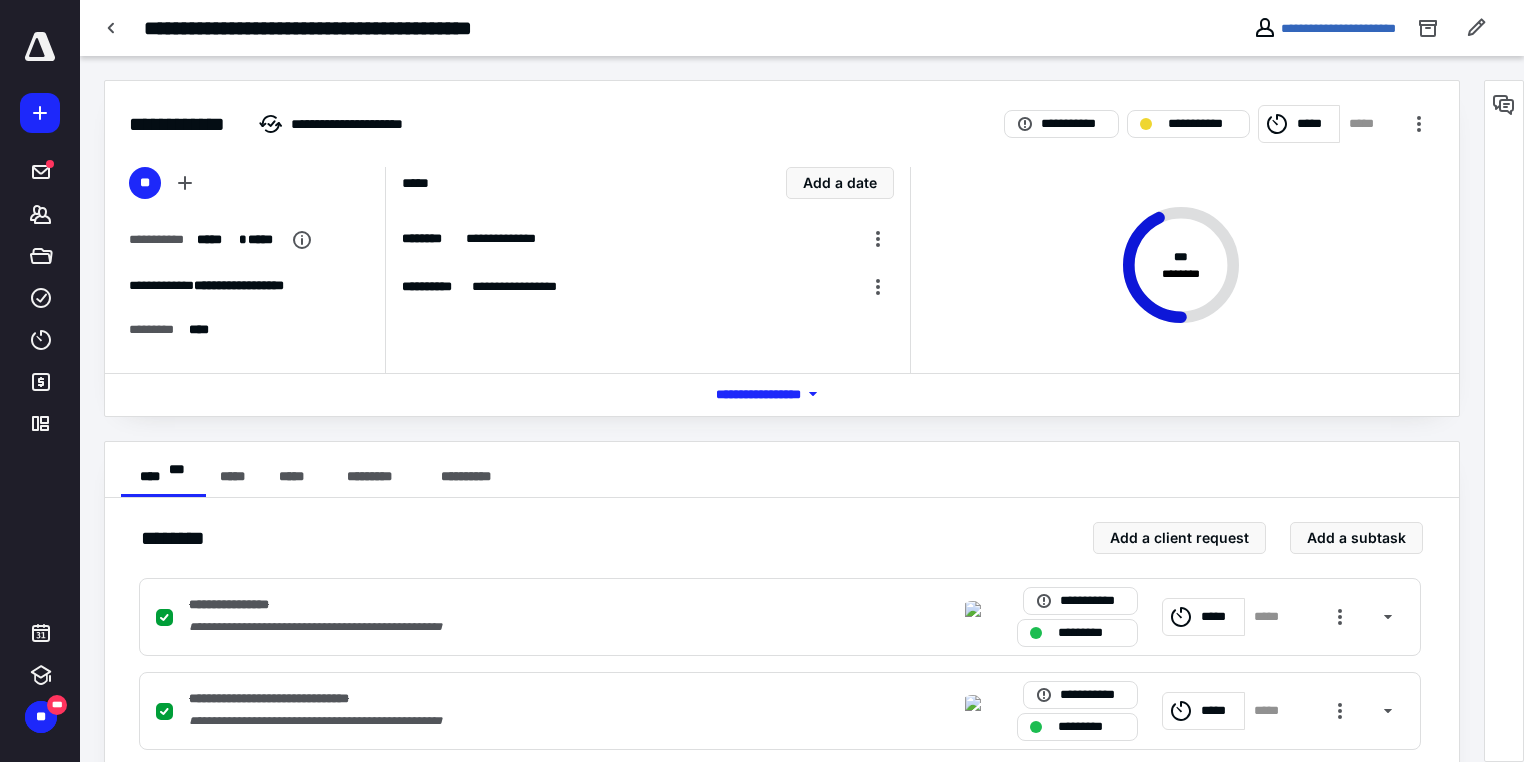 scroll, scrollTop: 320, scrollLeft: 0, axis: vertical 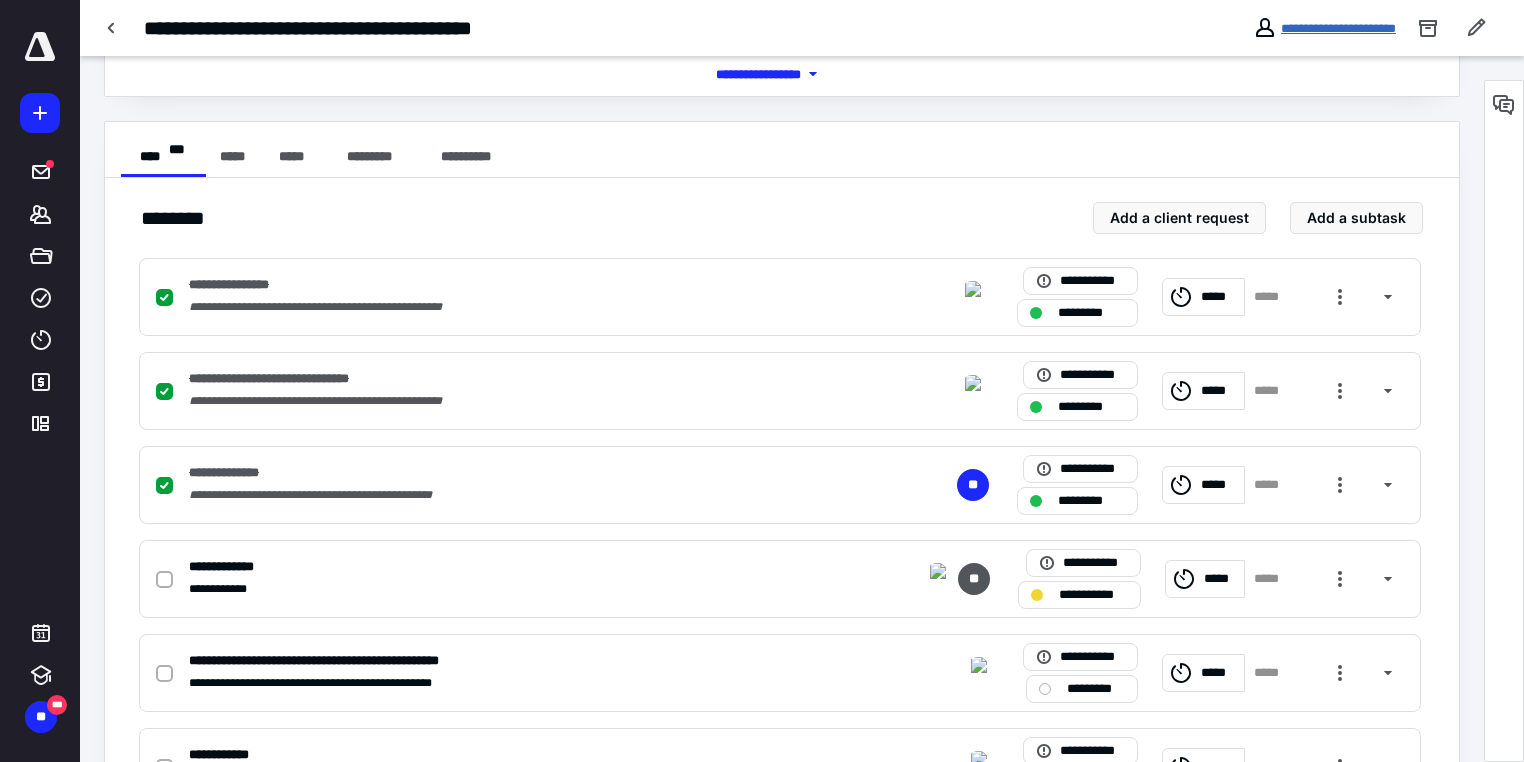 click on "**********" at bounding box center (1338, 28) 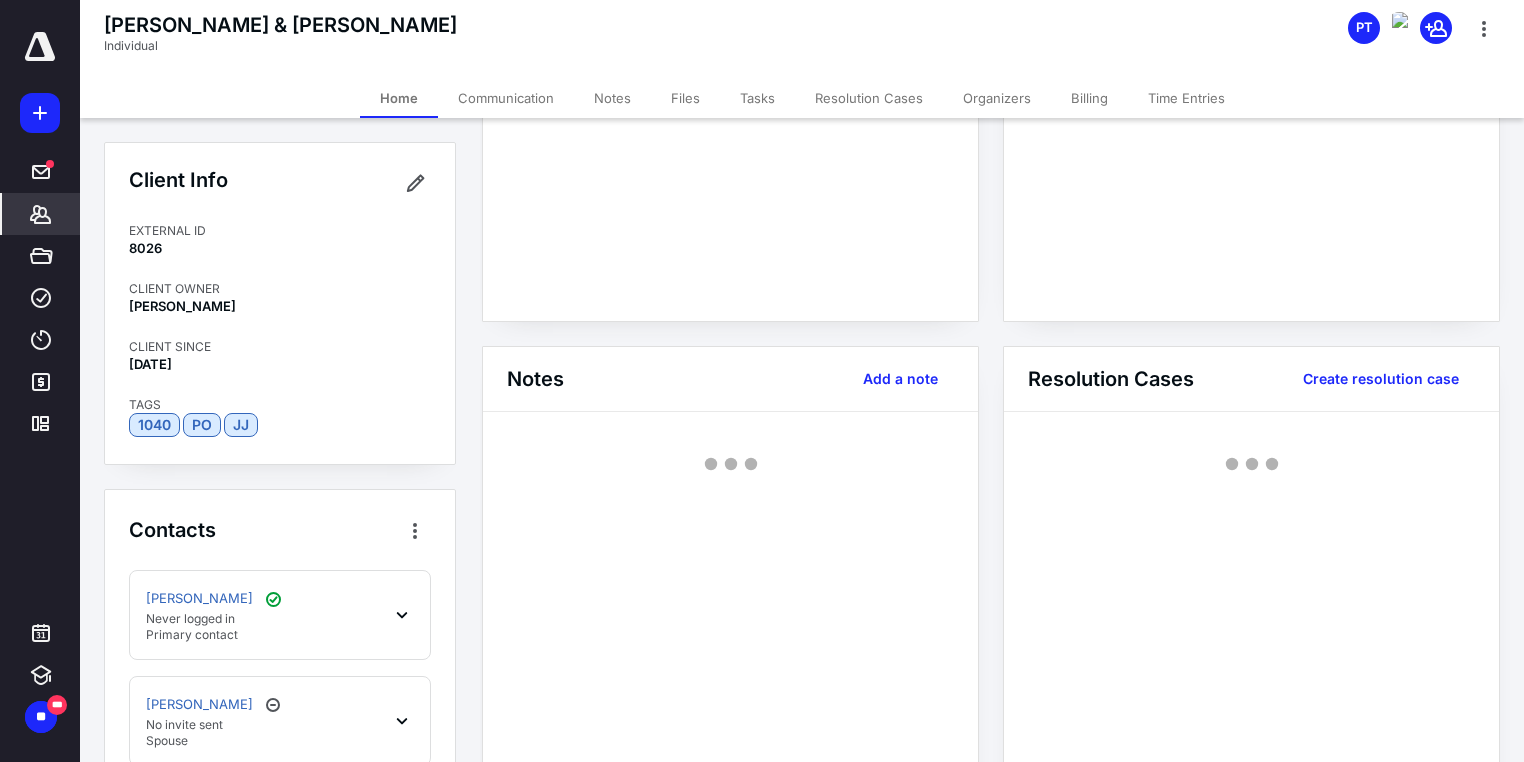 scroll, scrollTop: 0, scrollLeft: 0, axis: both 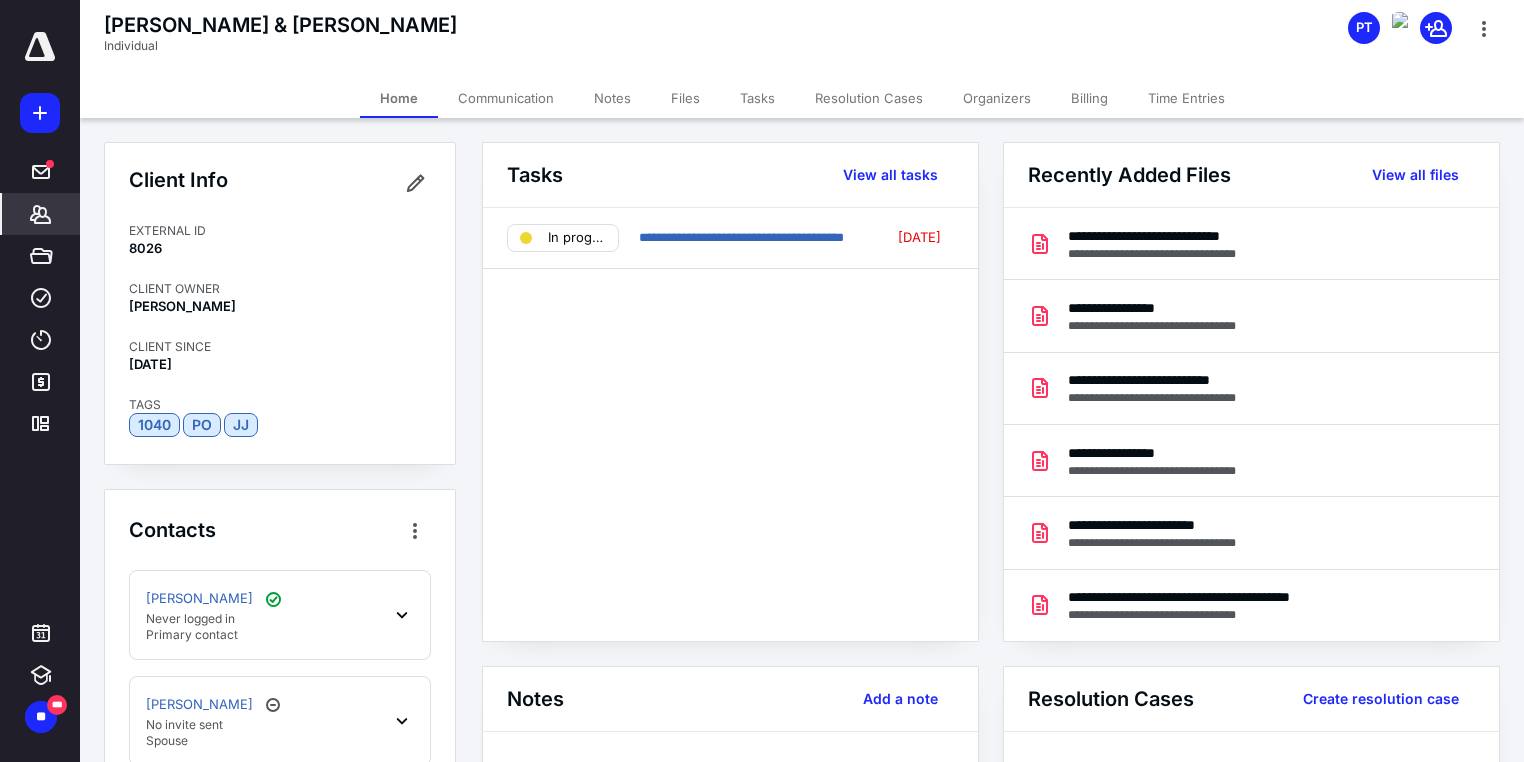 click on "Tasks" at bounding box center (757, 98) 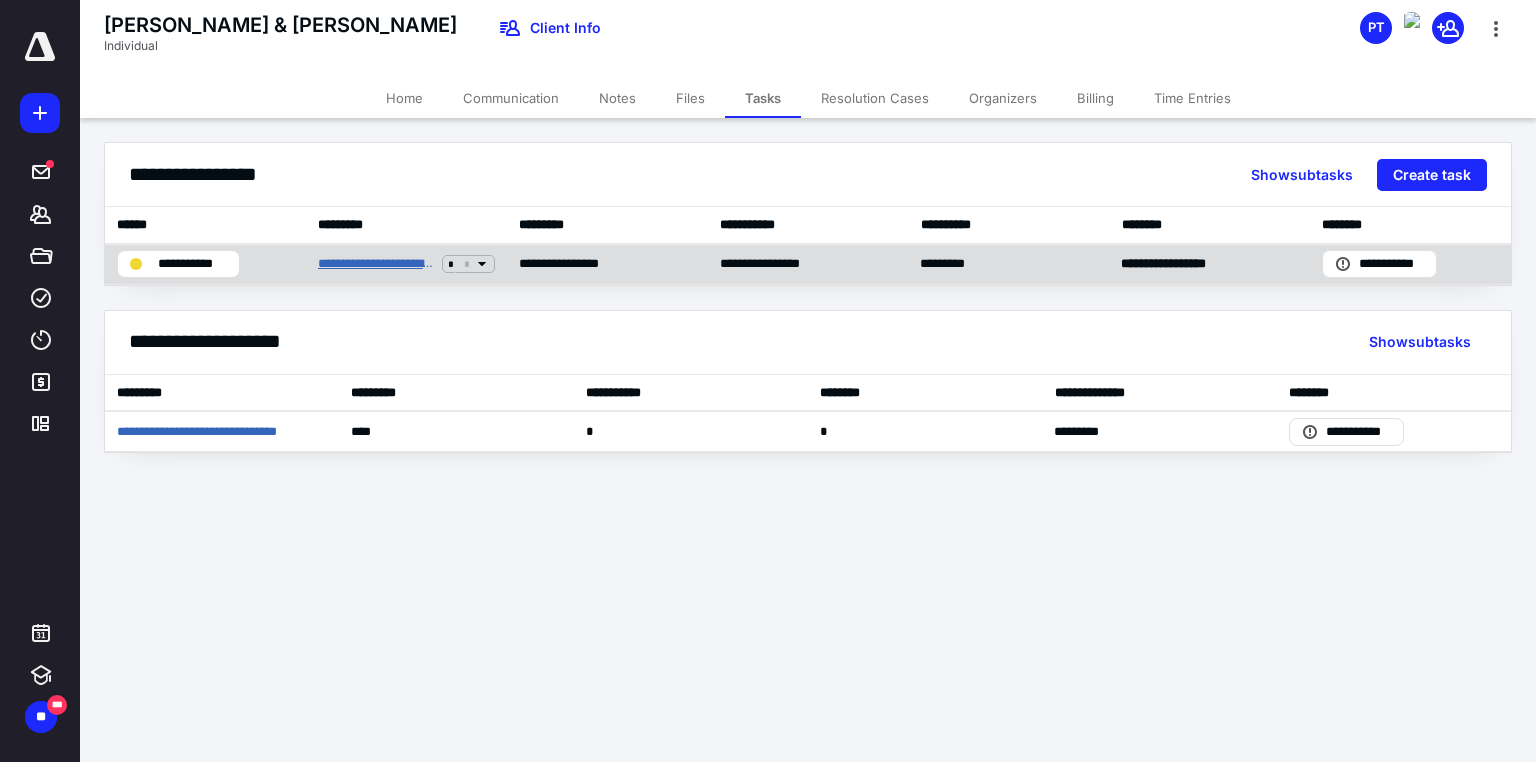 click on "**********" at bounding box center [376, 264] 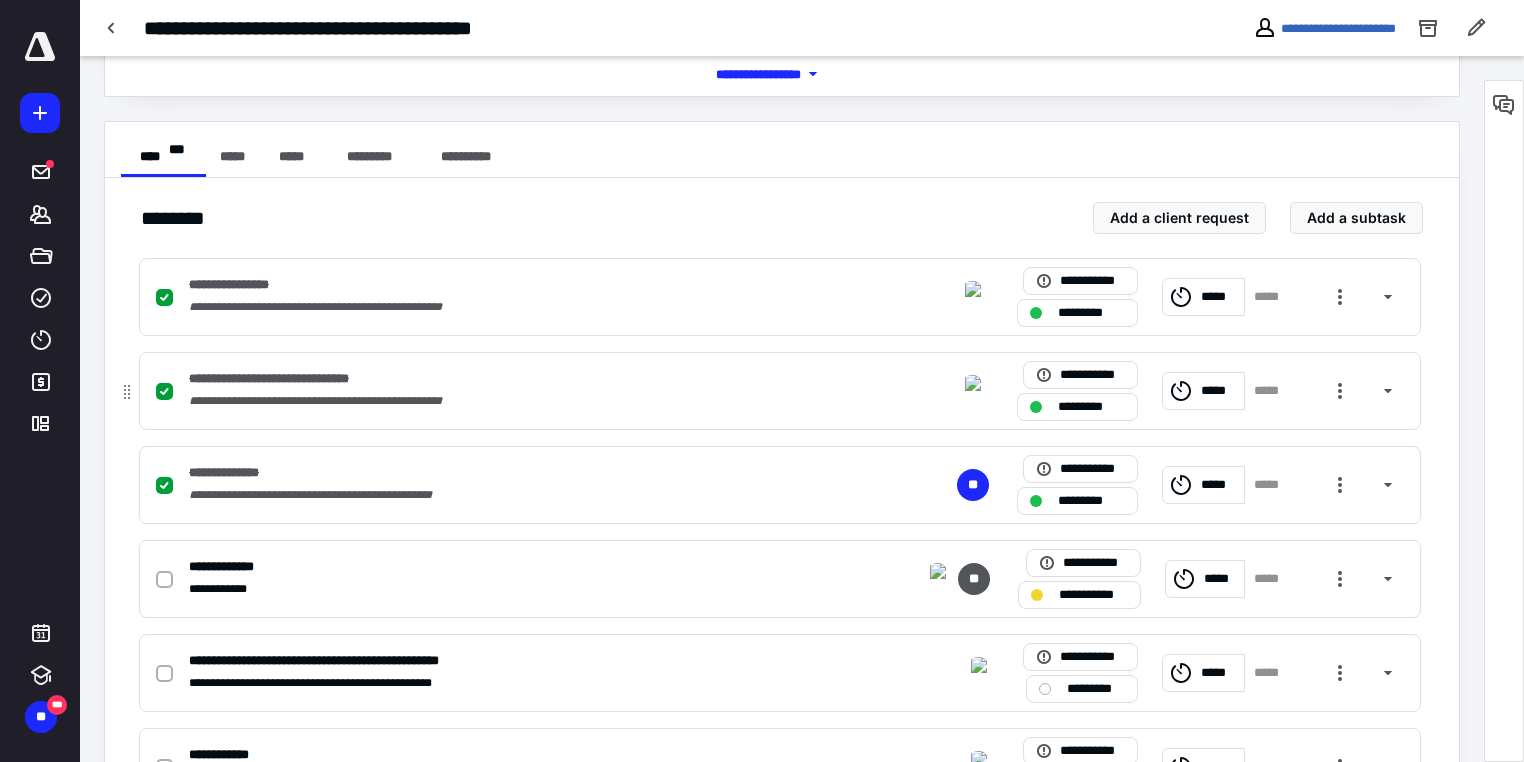 scroll, scrollTop: 480, scrollLeft: 0, axis: vertical 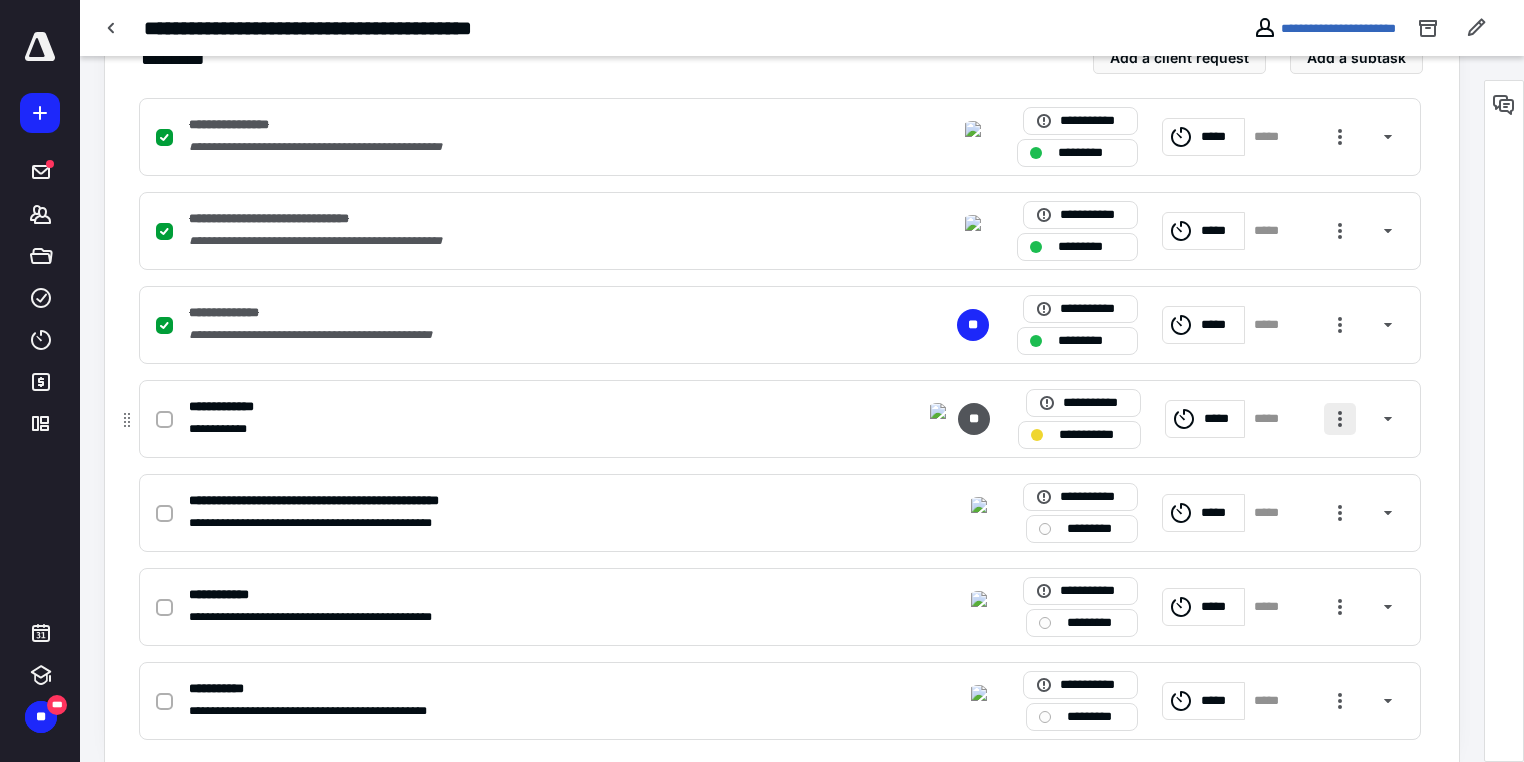 click at bounding box center [1340, 419] 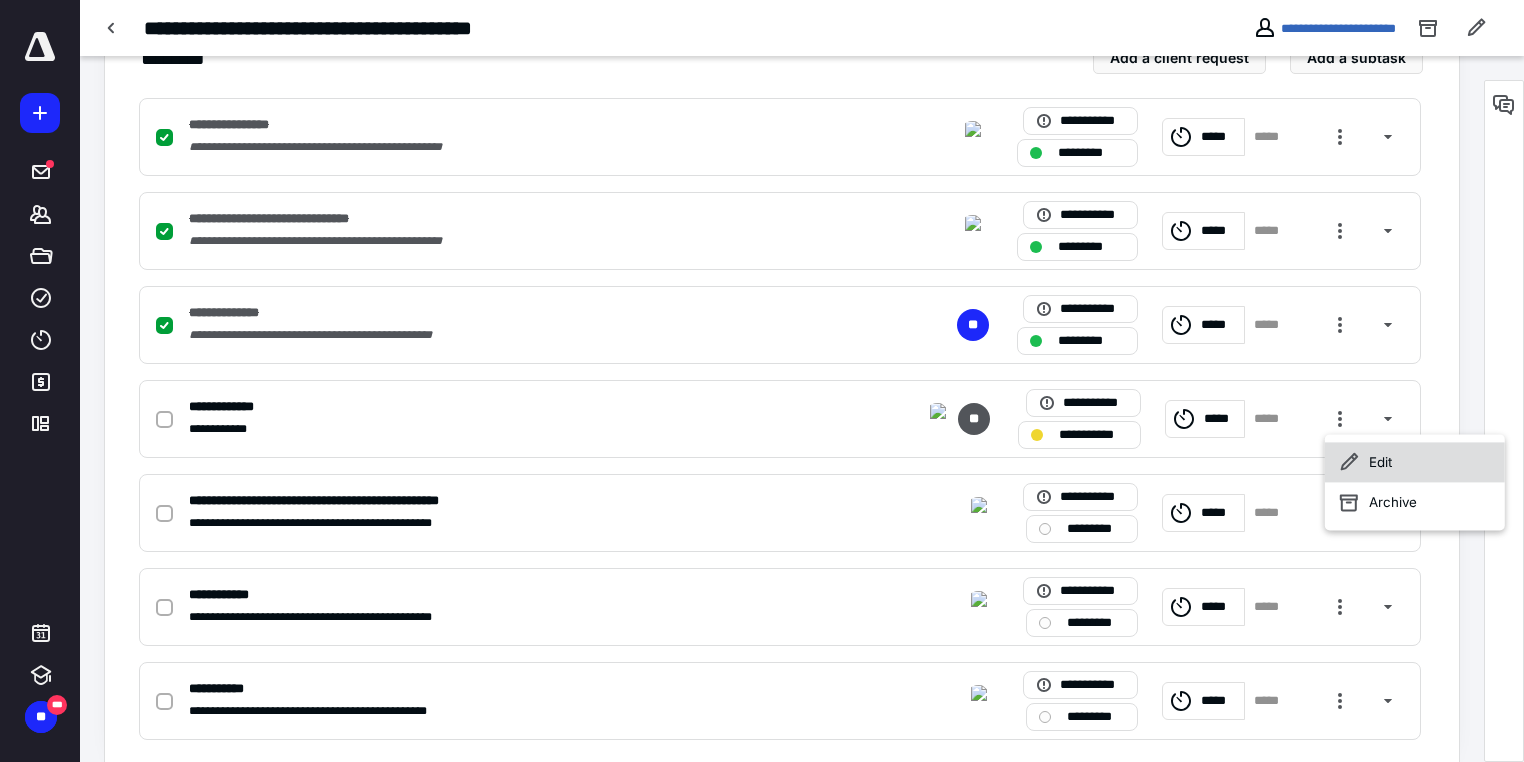click 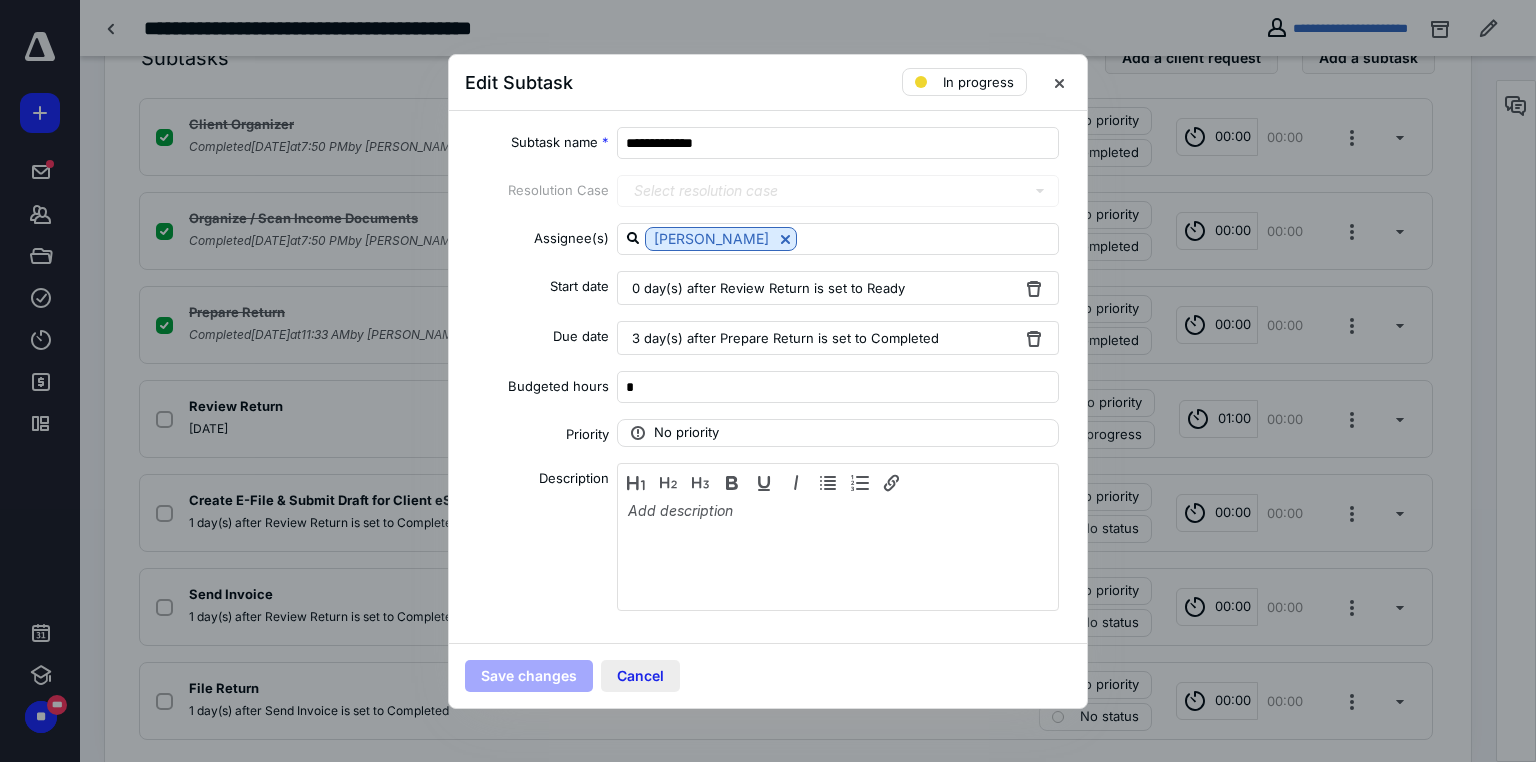 click on "Cancel" at bounding box center (640, 676) 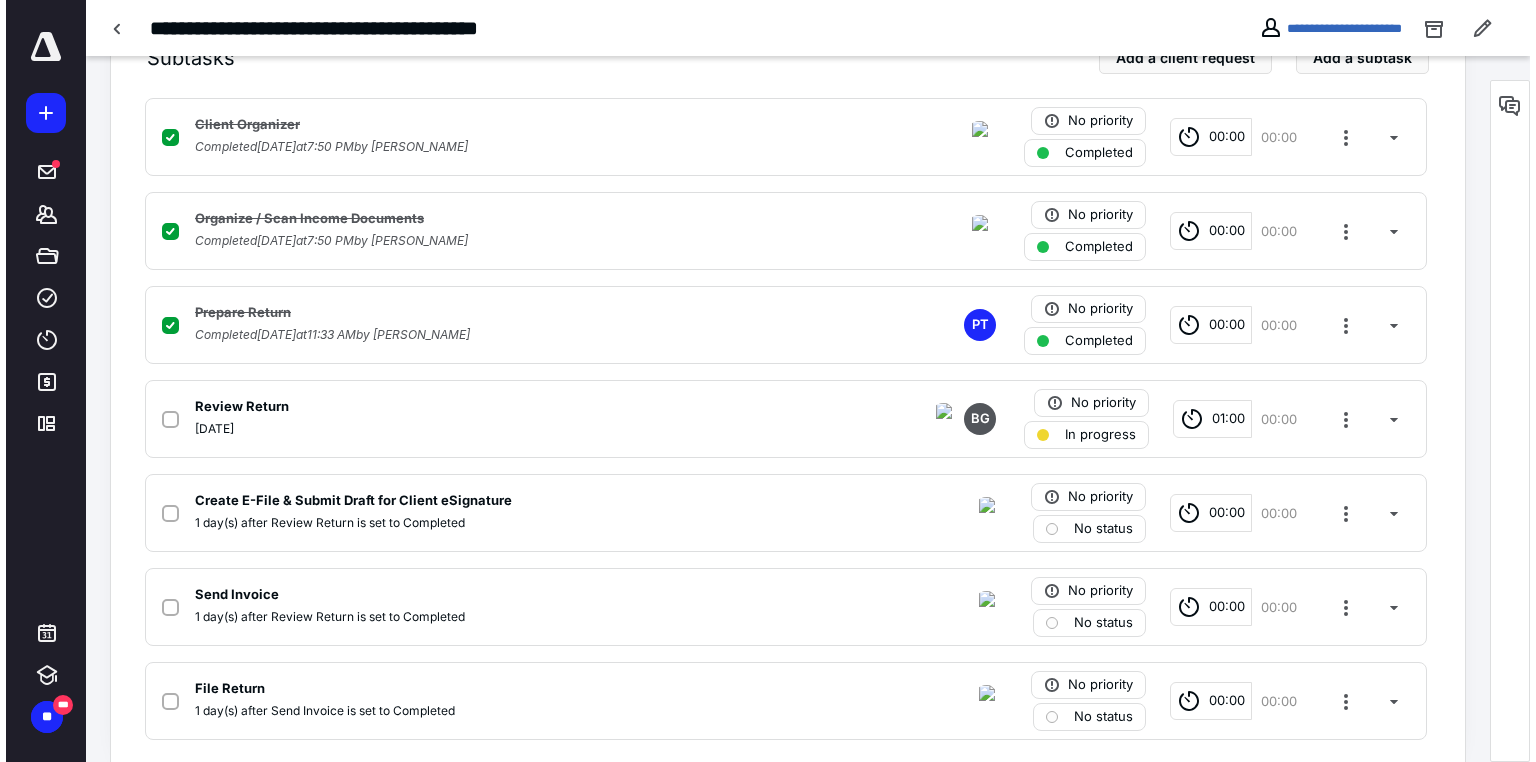 scroll, scrollTop: 0, scrollLeft: 0, axis: both 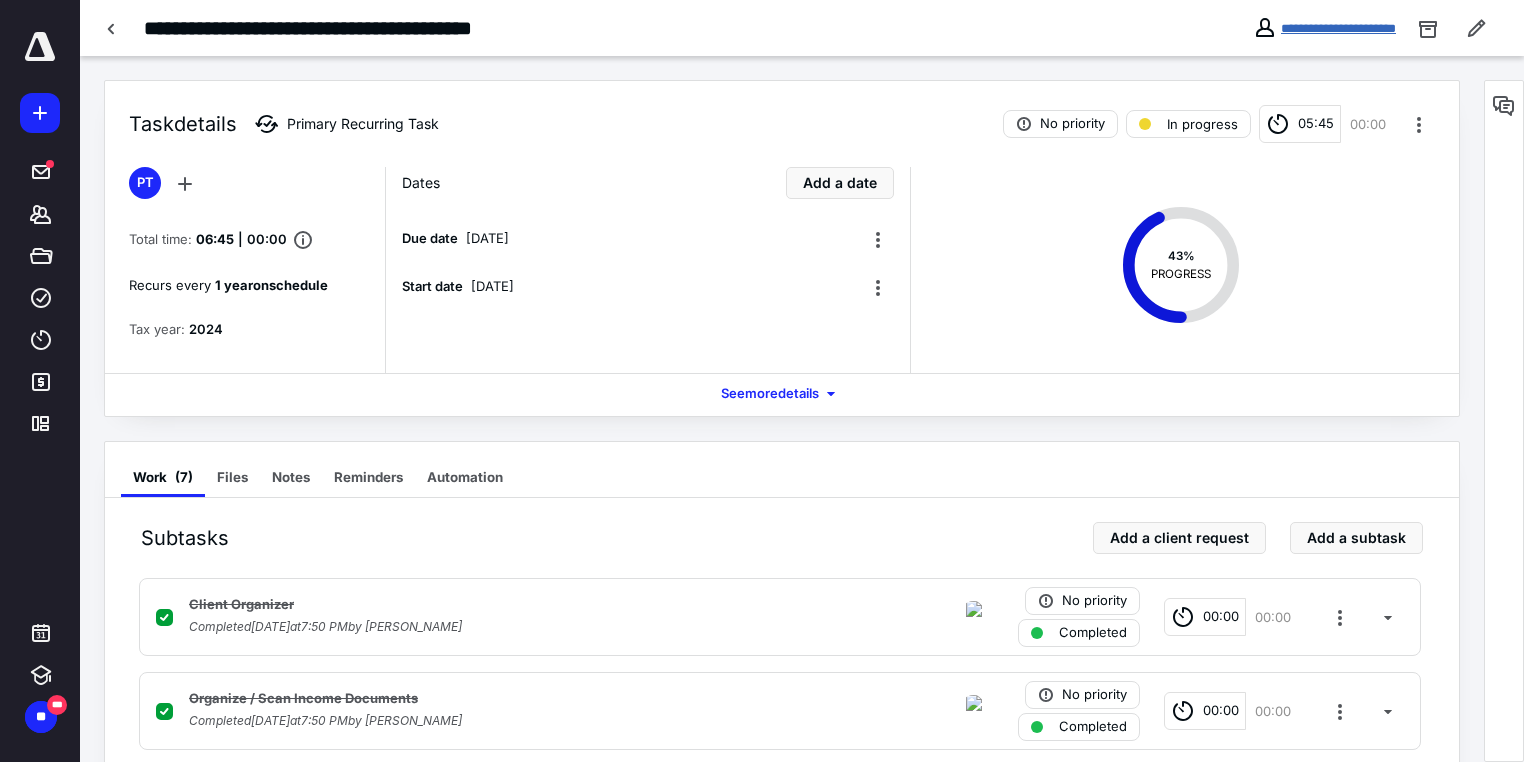 click on "**********" at bounding box center [1338, 28] 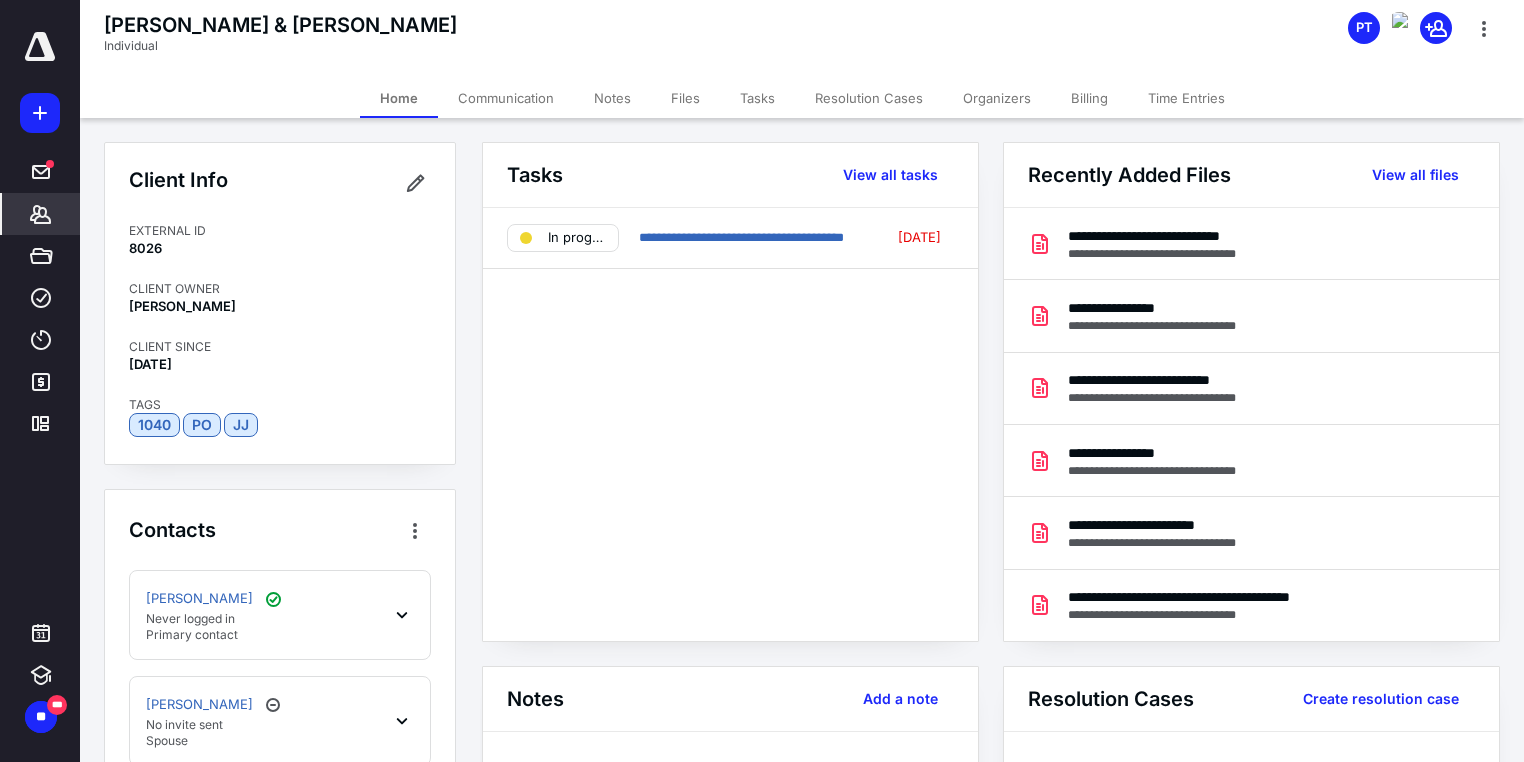 click on "Files" at bounding box center (685, 98) 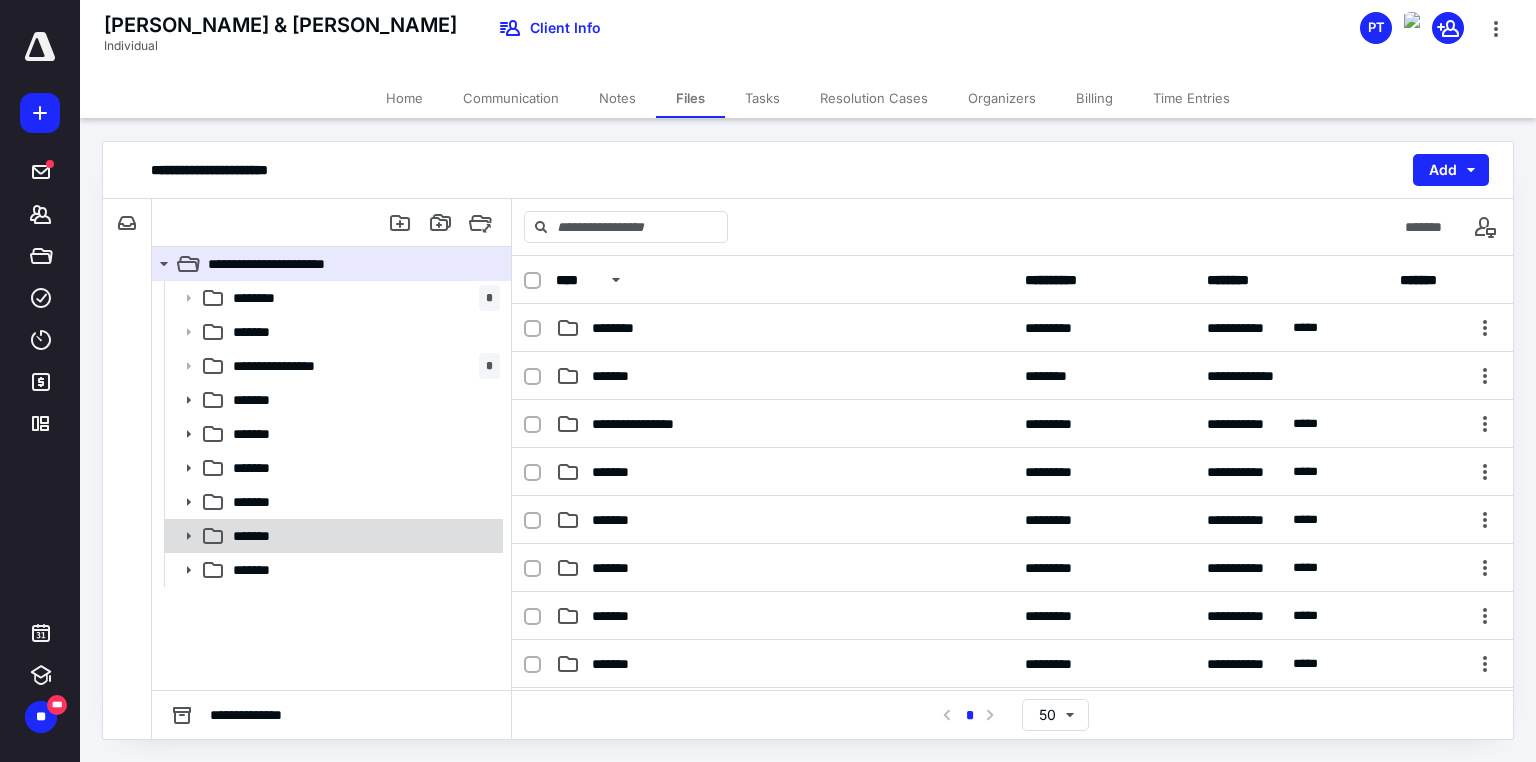click 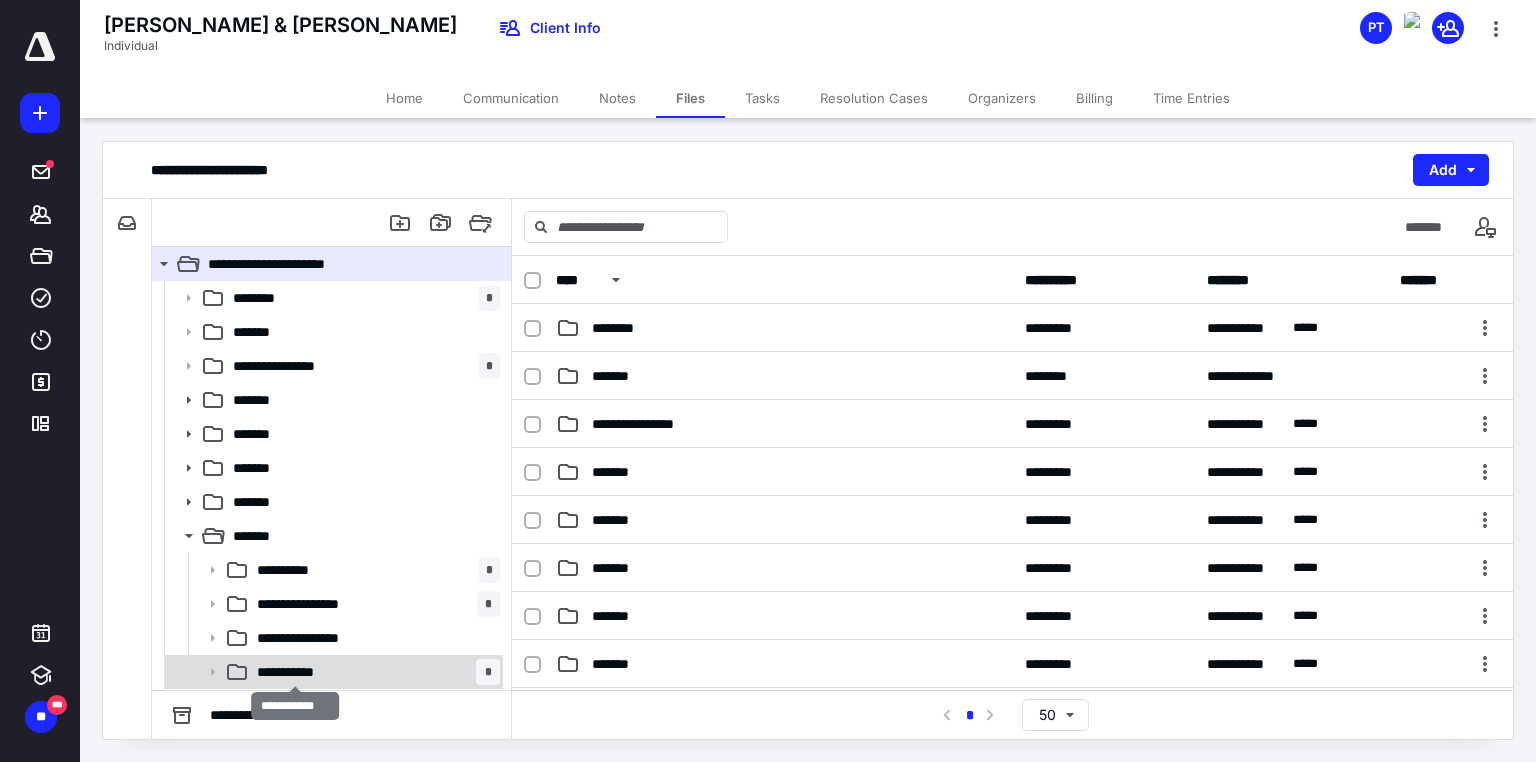click on "**********" at bounding box center (296, 672) 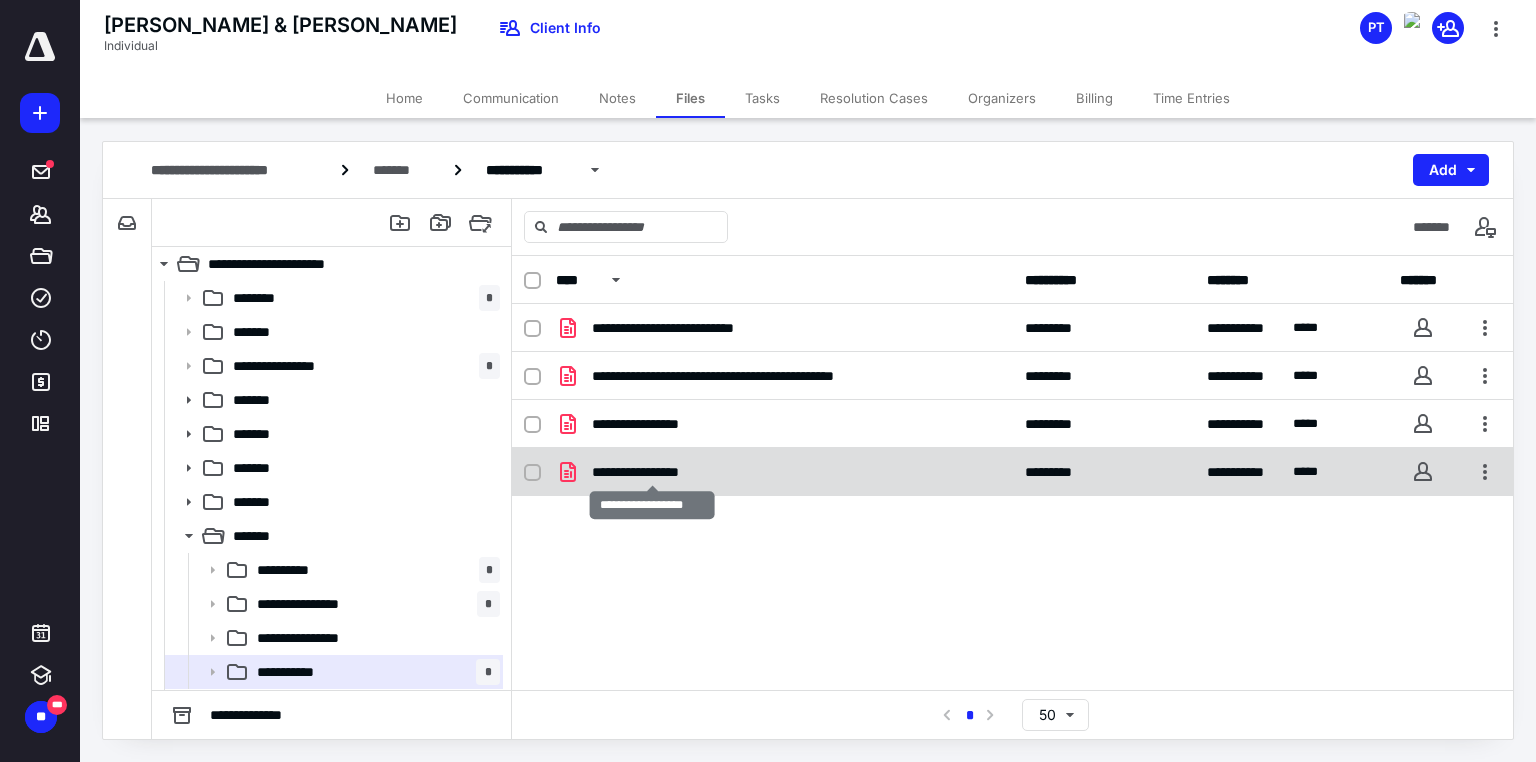 click on "**********" at bounding box center [652, 472] 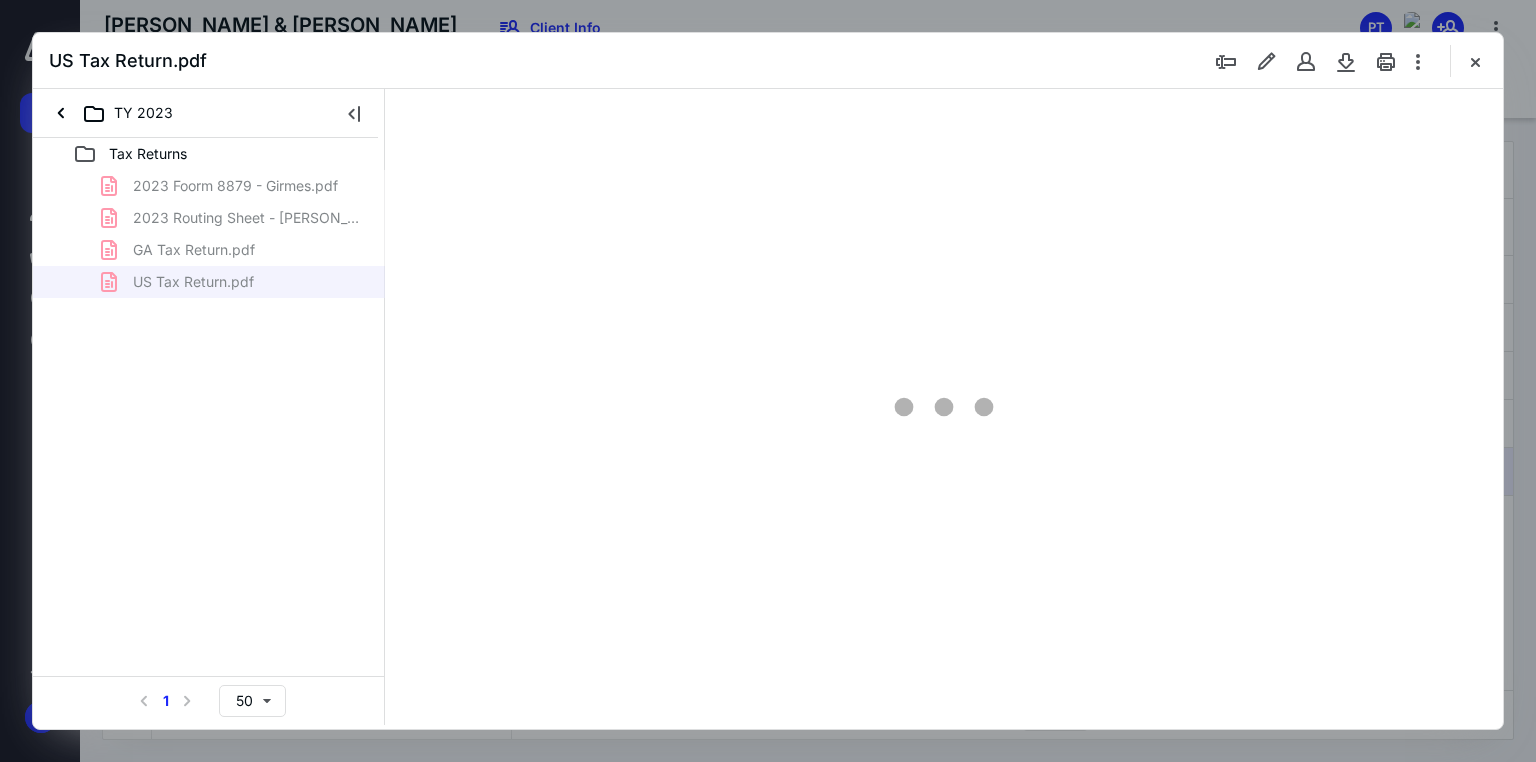 scroll, scrollTop: 0, scrollLeft: 0, axis: both 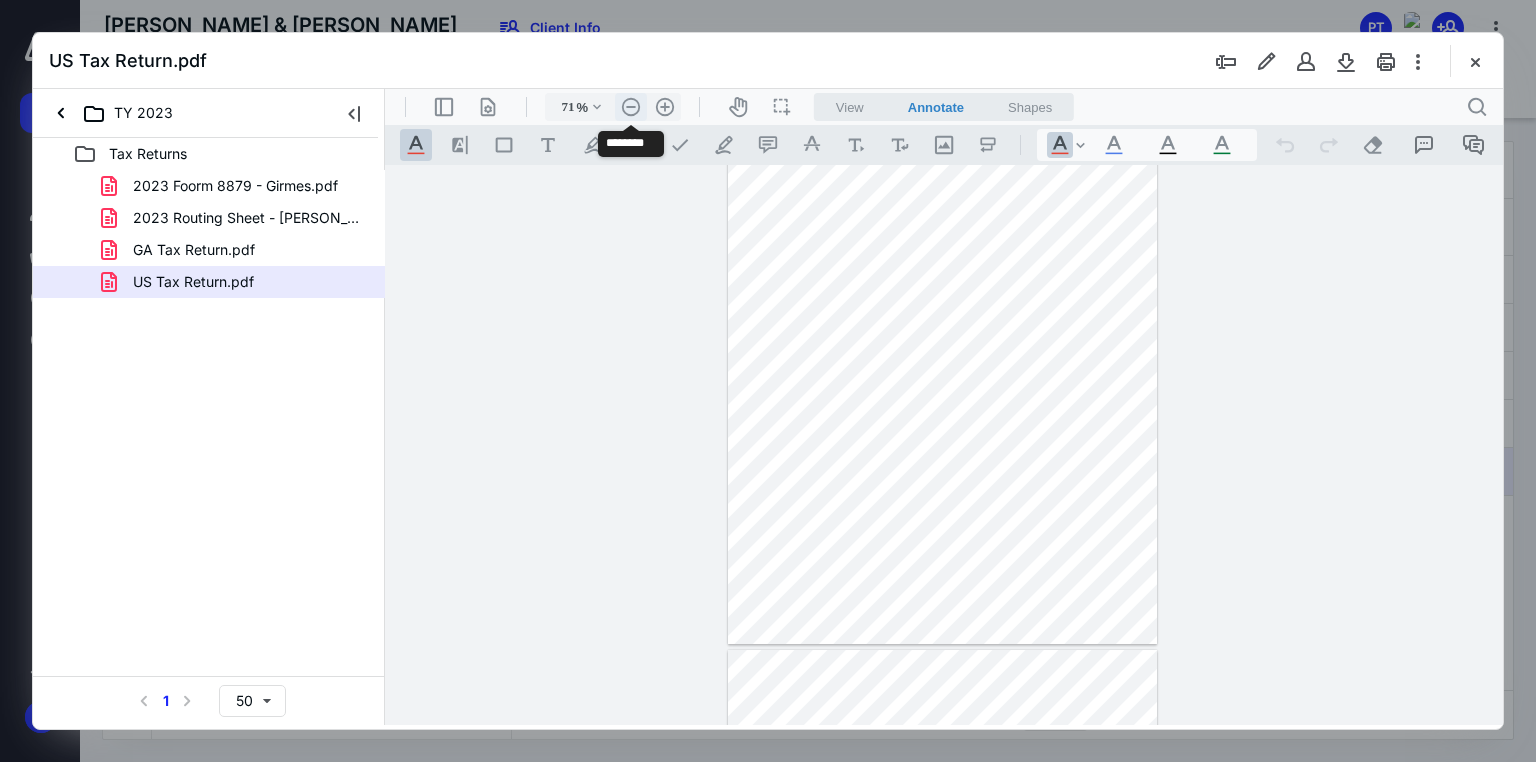 click on ".cls-1{fill:#abb0c4;} icon - header - zoom - out - line" at bounding box center (631, 107) 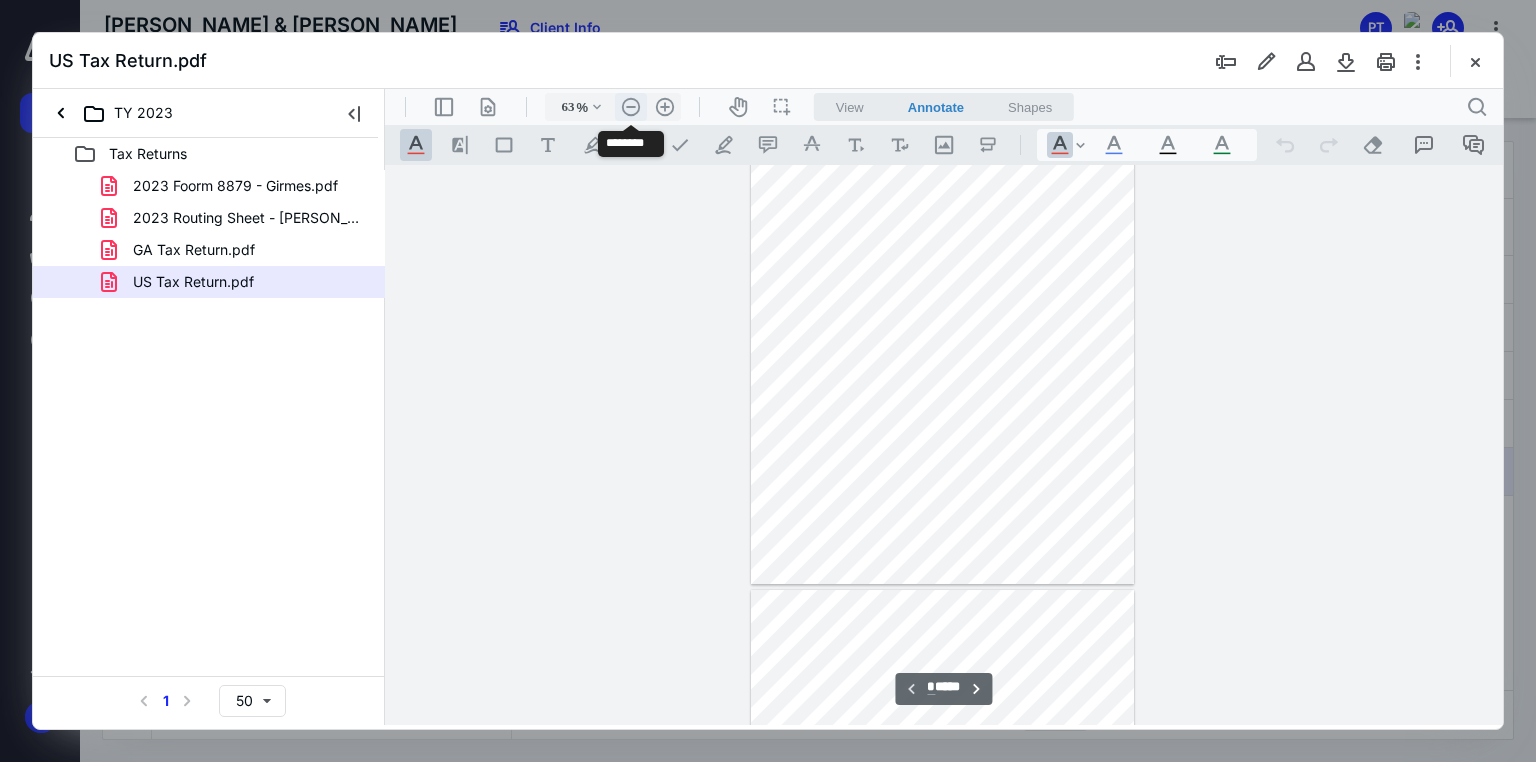 scroll, scrollTop: 44, scrollLeft: 0, axis: vertical 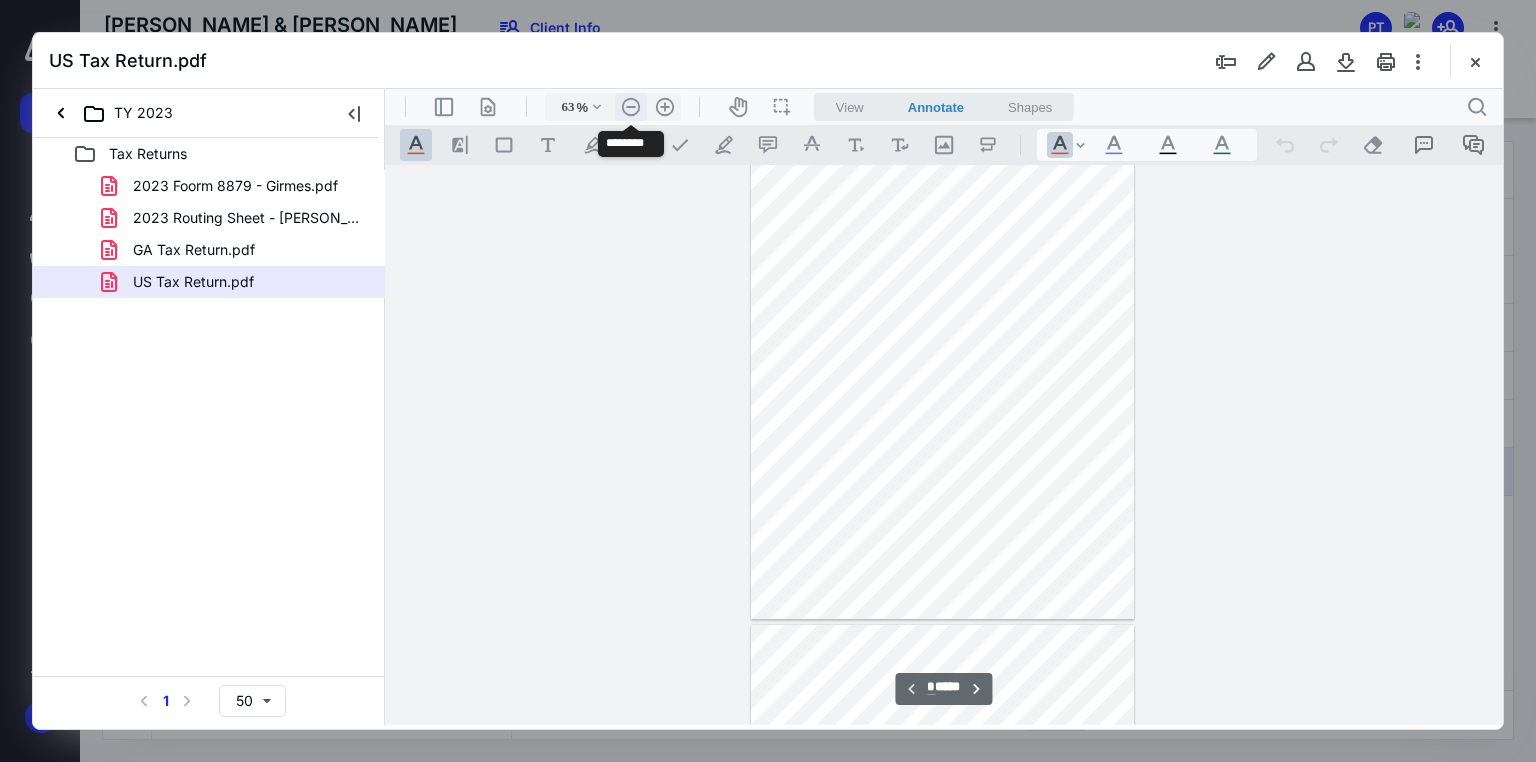 click on ".cls-1{fill:#abb0c4;} icon - header - zoom - out - line" at bounding box center [631, 107] 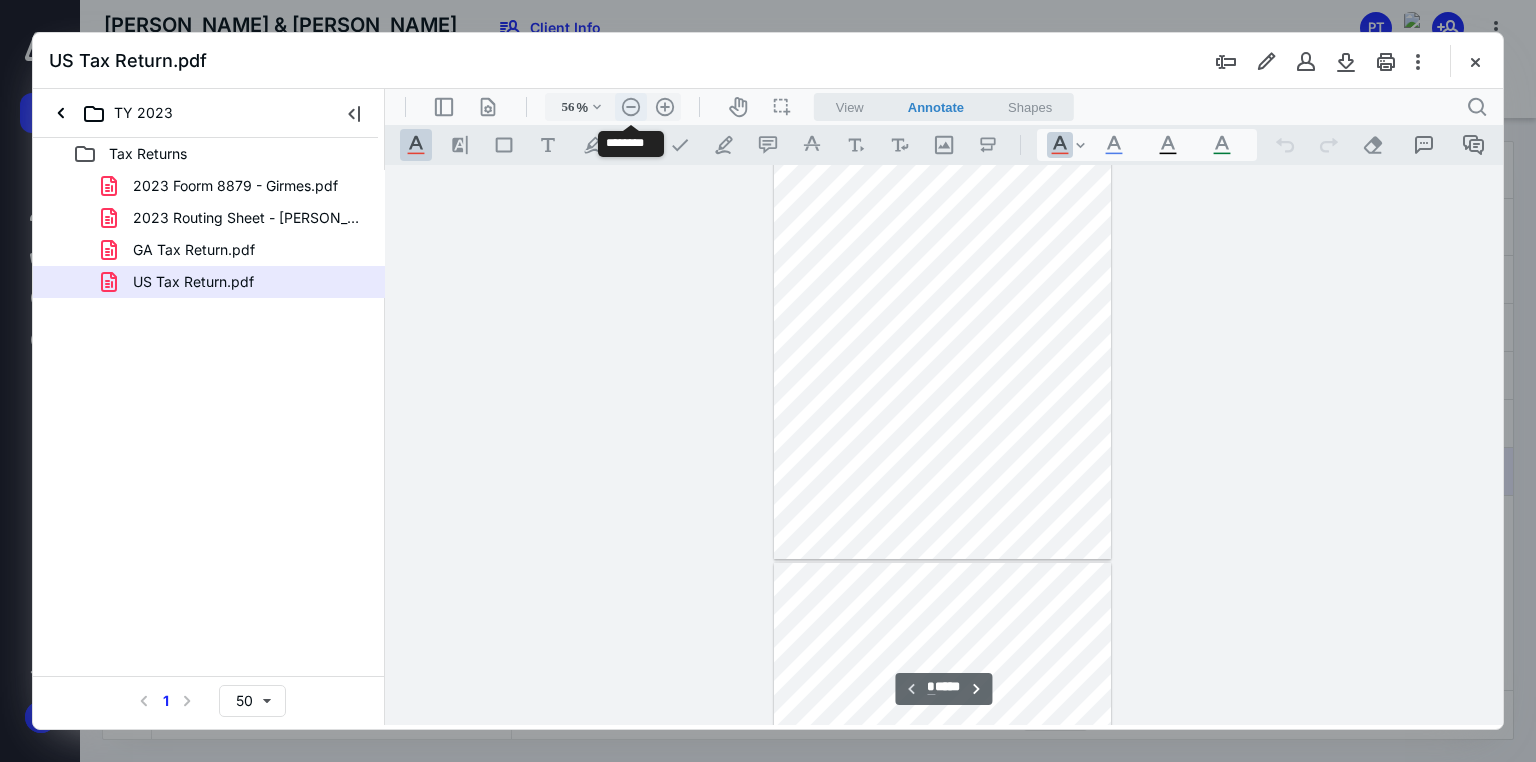 scroll, scrollTop: 10, scrollLeft: 0, axis: vertical 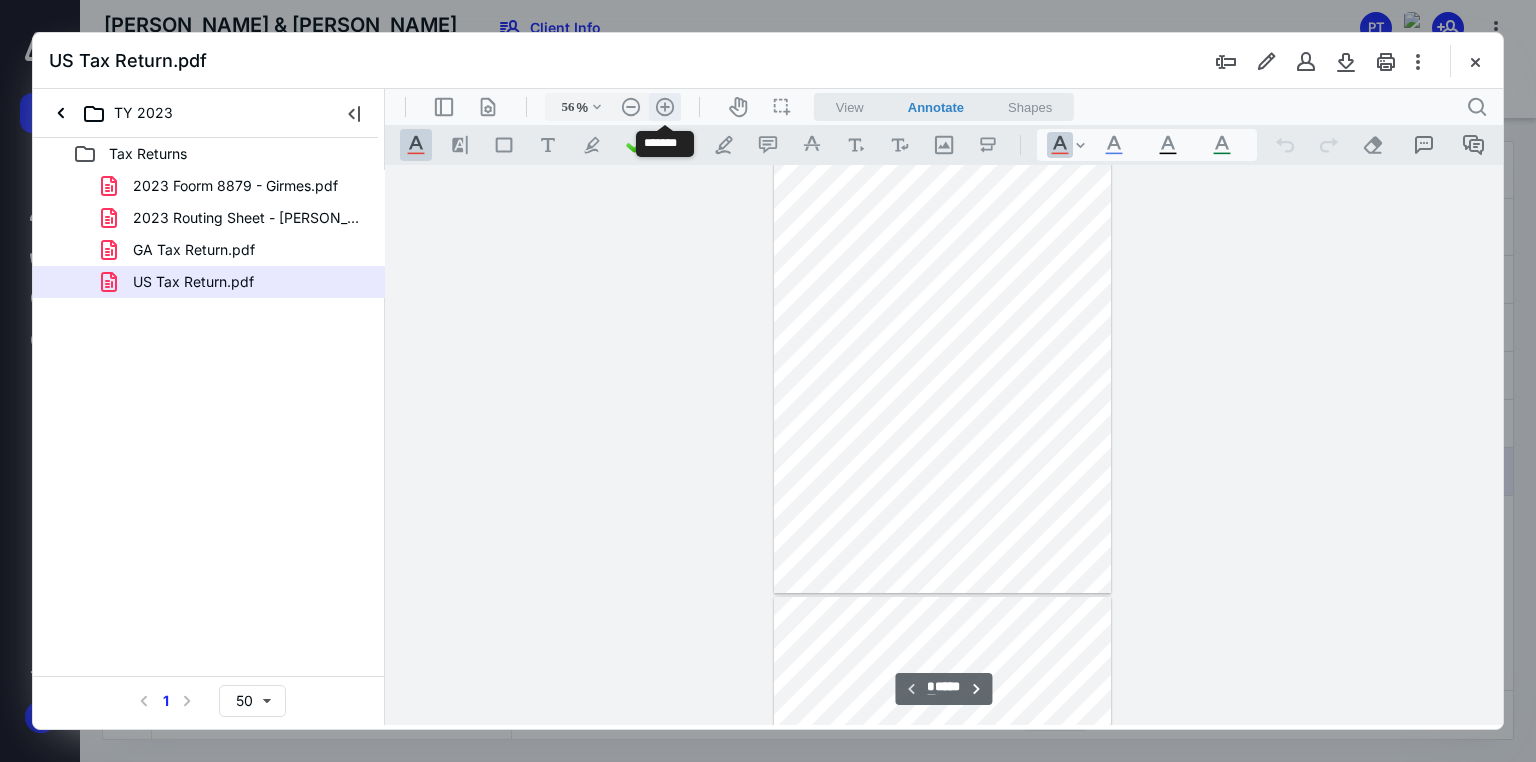 click on ".cls-1{fill:#abb0c4;} icon - header - zoom - in - line" at bounding box center [665, 107] 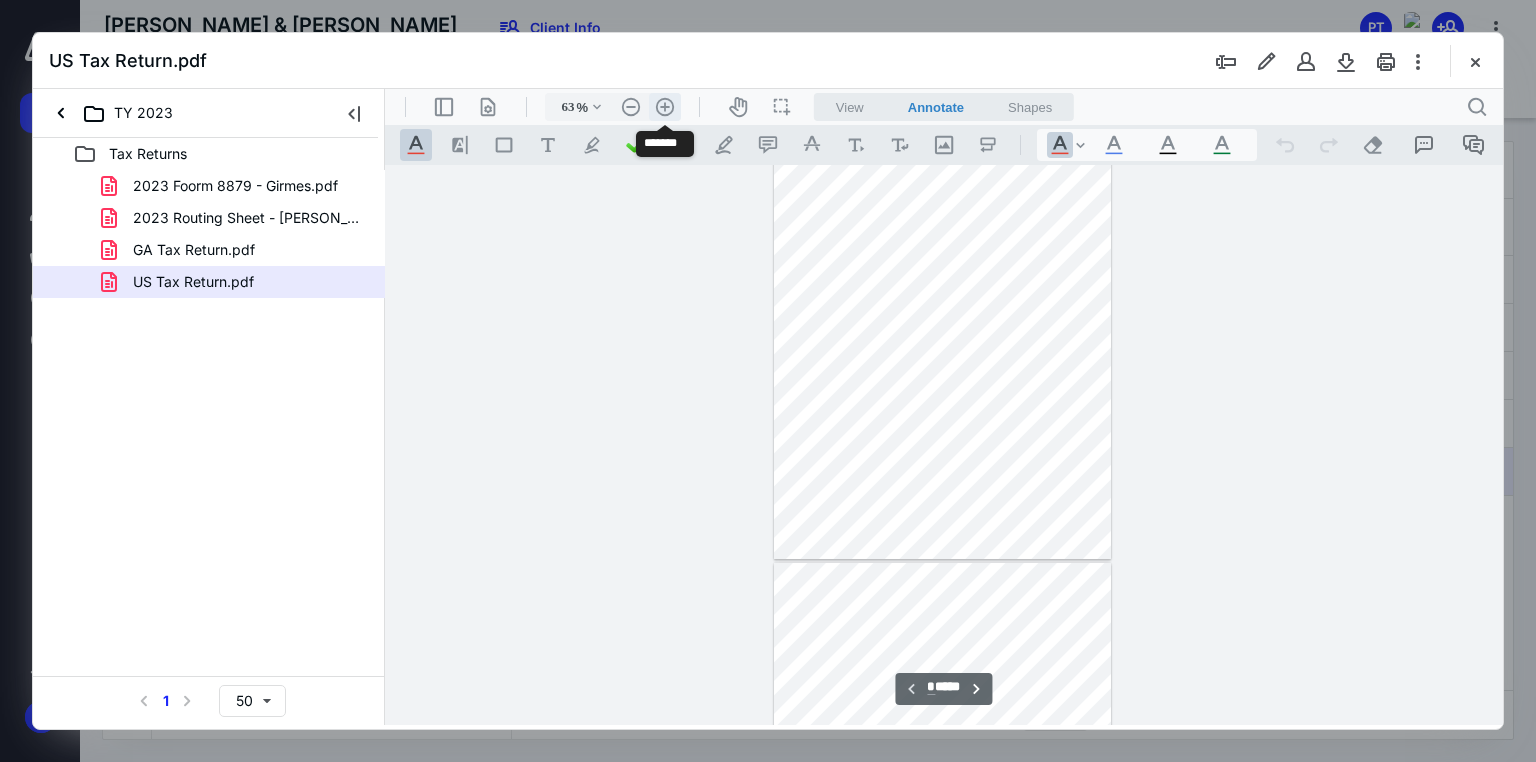 click on ".cls-1{fill:#abb0c4;} icon - header - zoom - in - line" at bounding box center [665, 107] 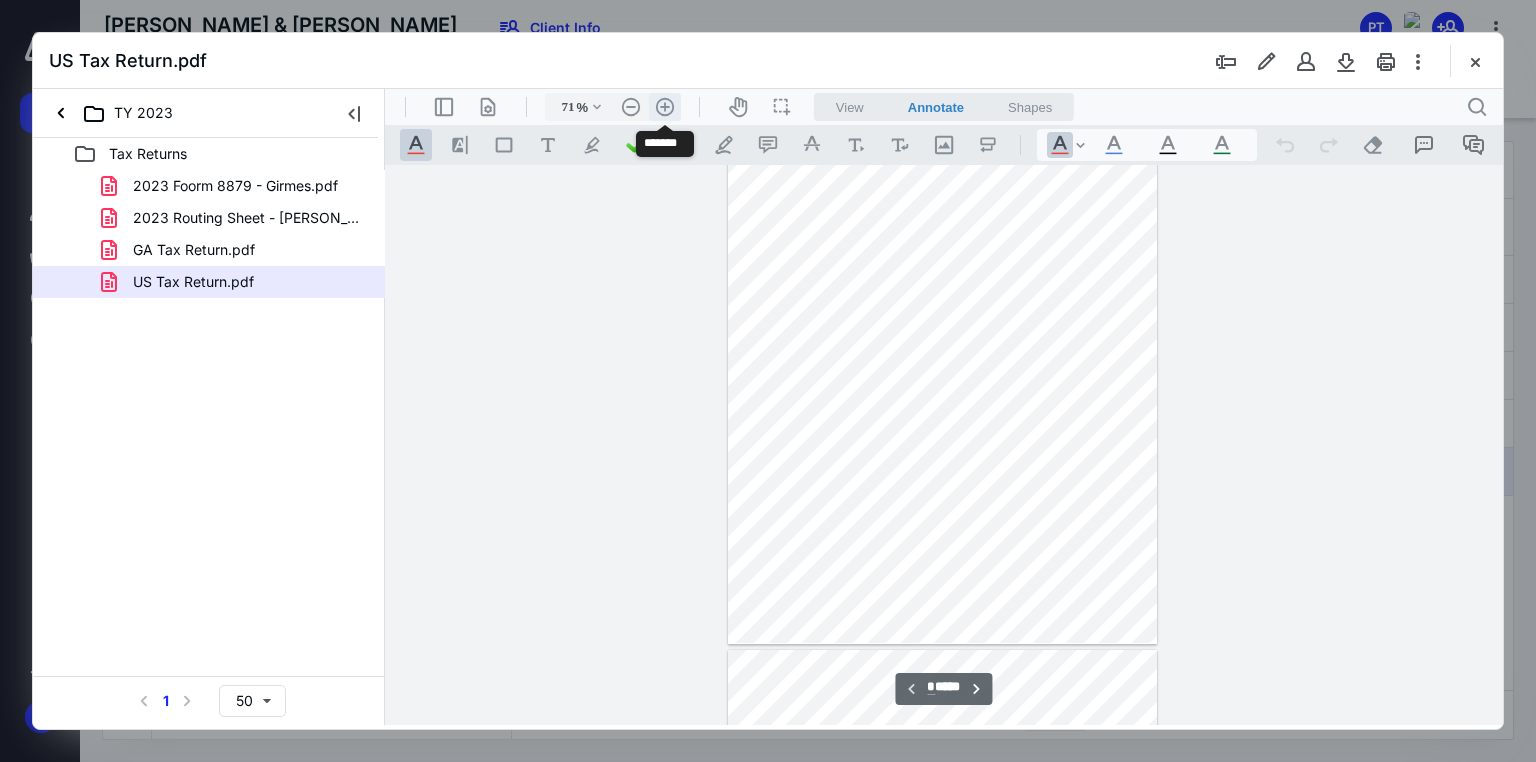 click on ".cls-1{fill:#abb0c4;} icon - header - zoom - in - line" at bounding box center (665, 107) 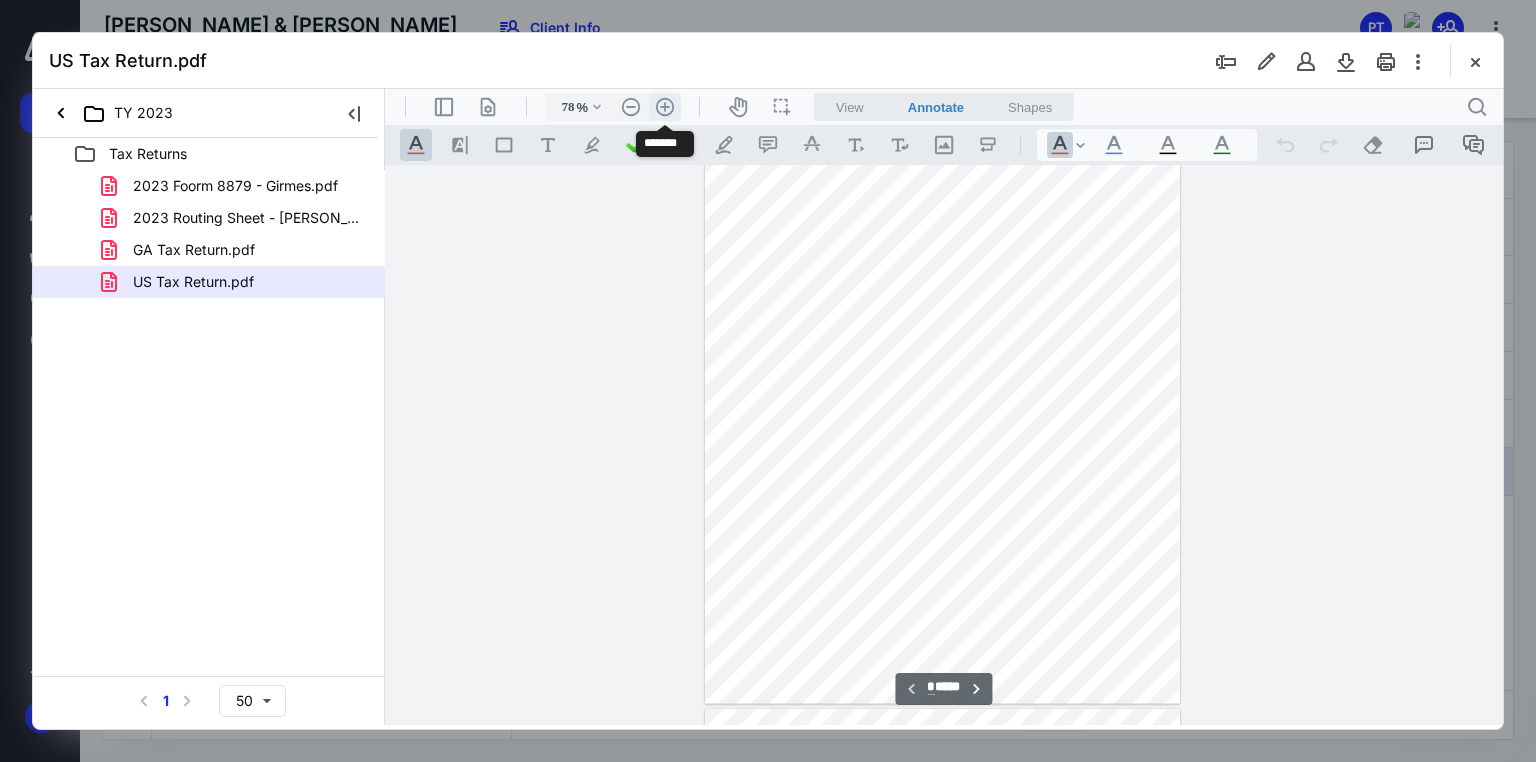 click on ".cls-1{fill:#abb0c4;} icon - header - zoom - in - line" at bounding box center [665, 107] 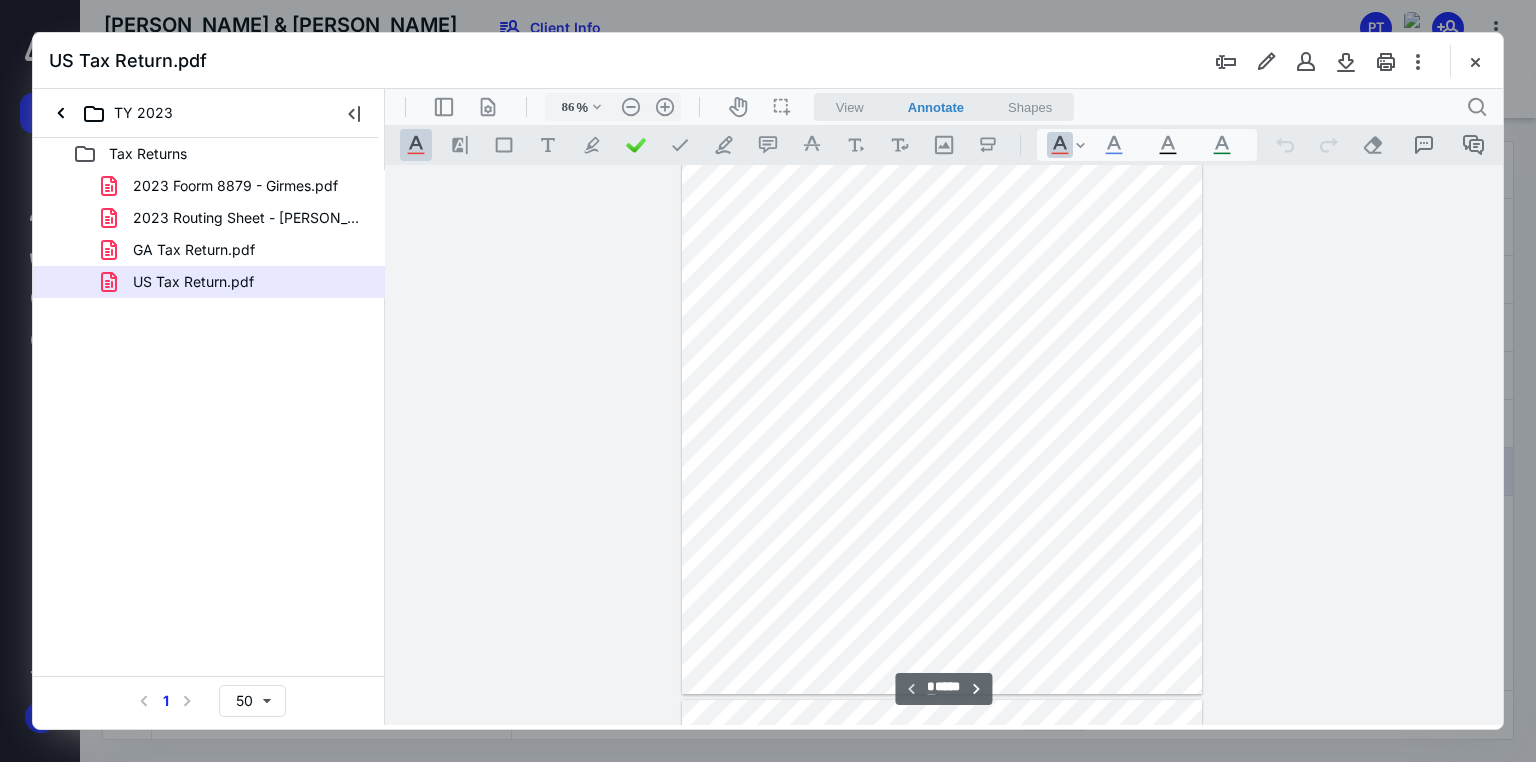 scroll, scrollTop: 0, scrollLeft: 0, axis: both 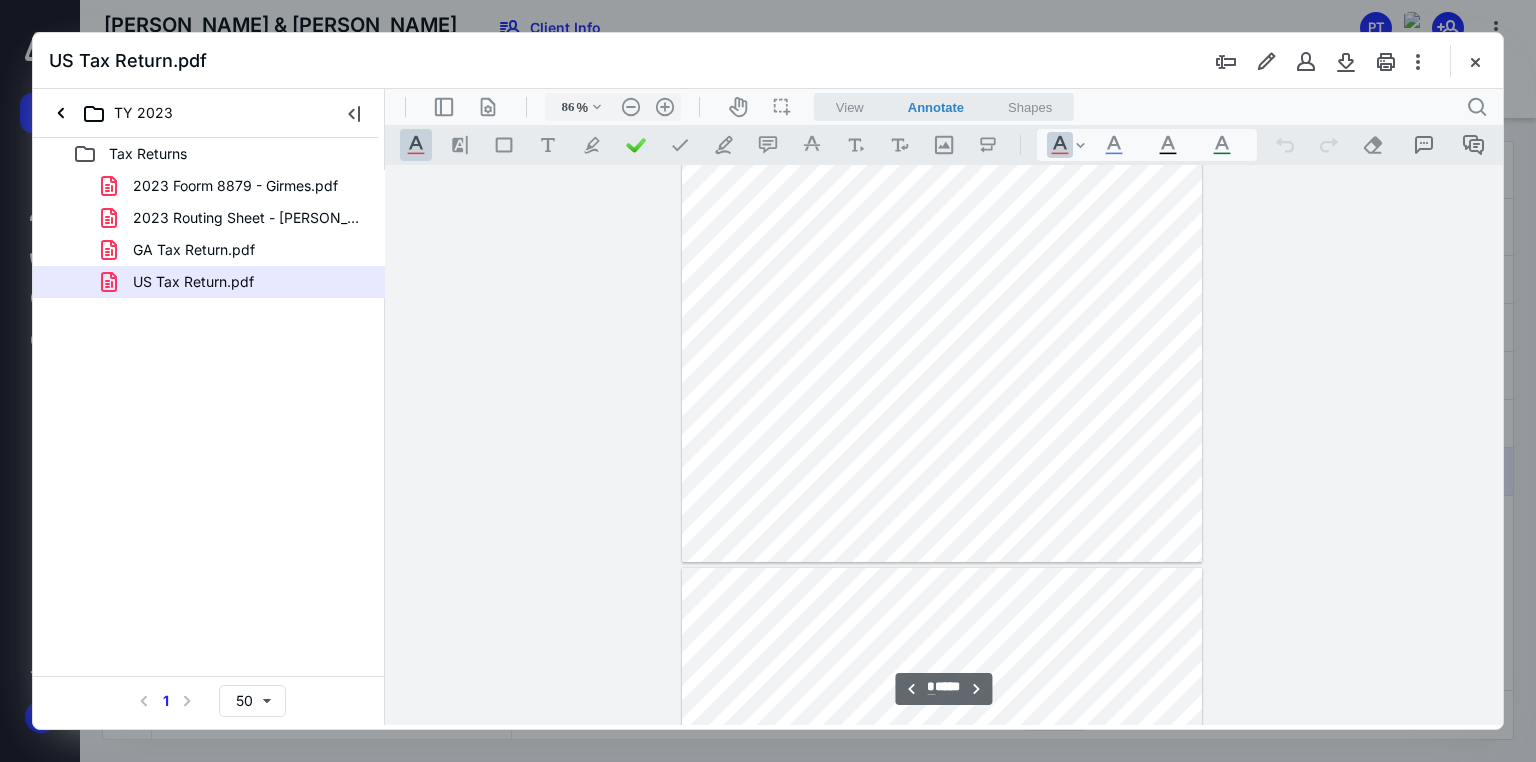 type on "*" 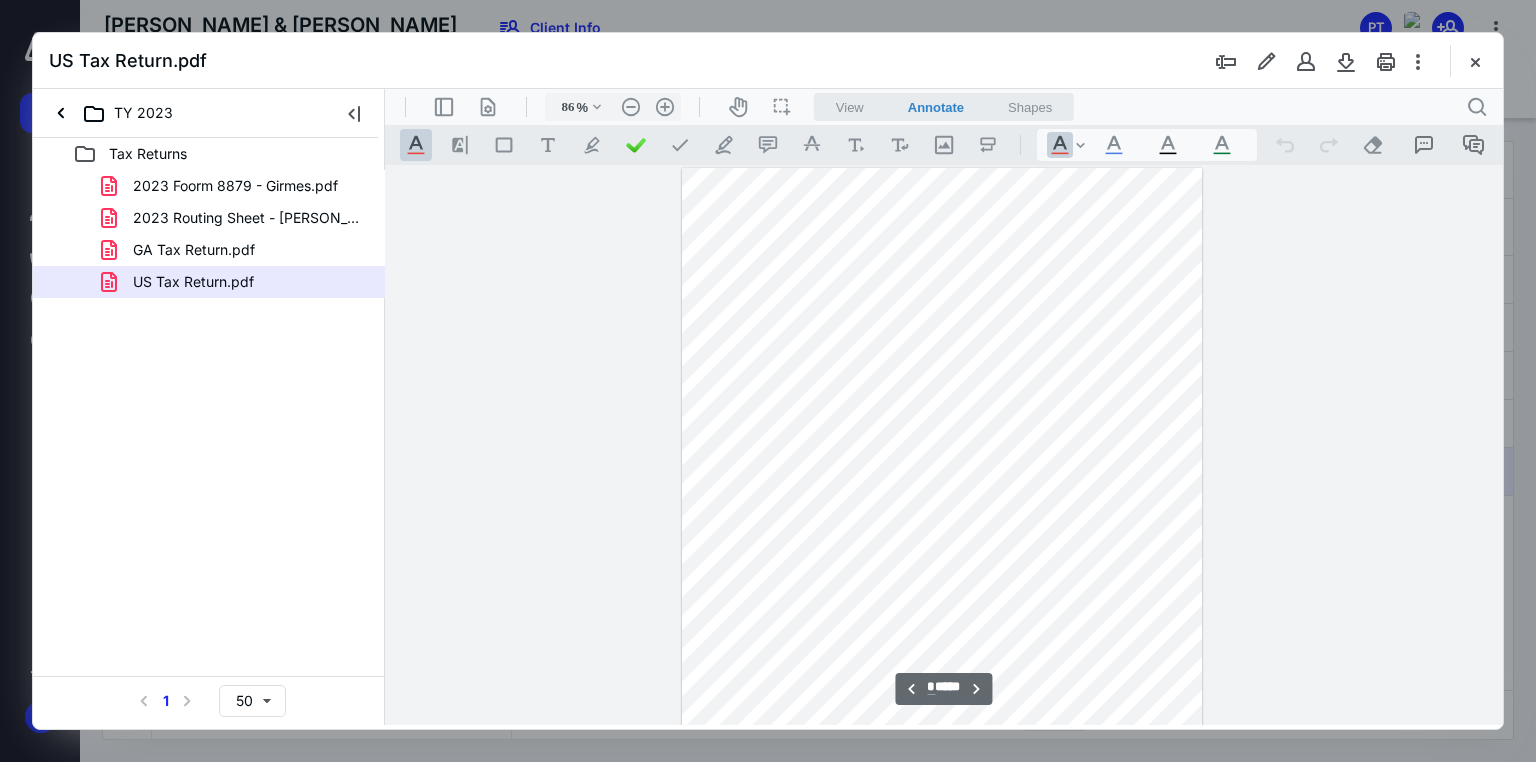 scroll, scrollTop: 1520, scrollLeft: 0, axis: vertical 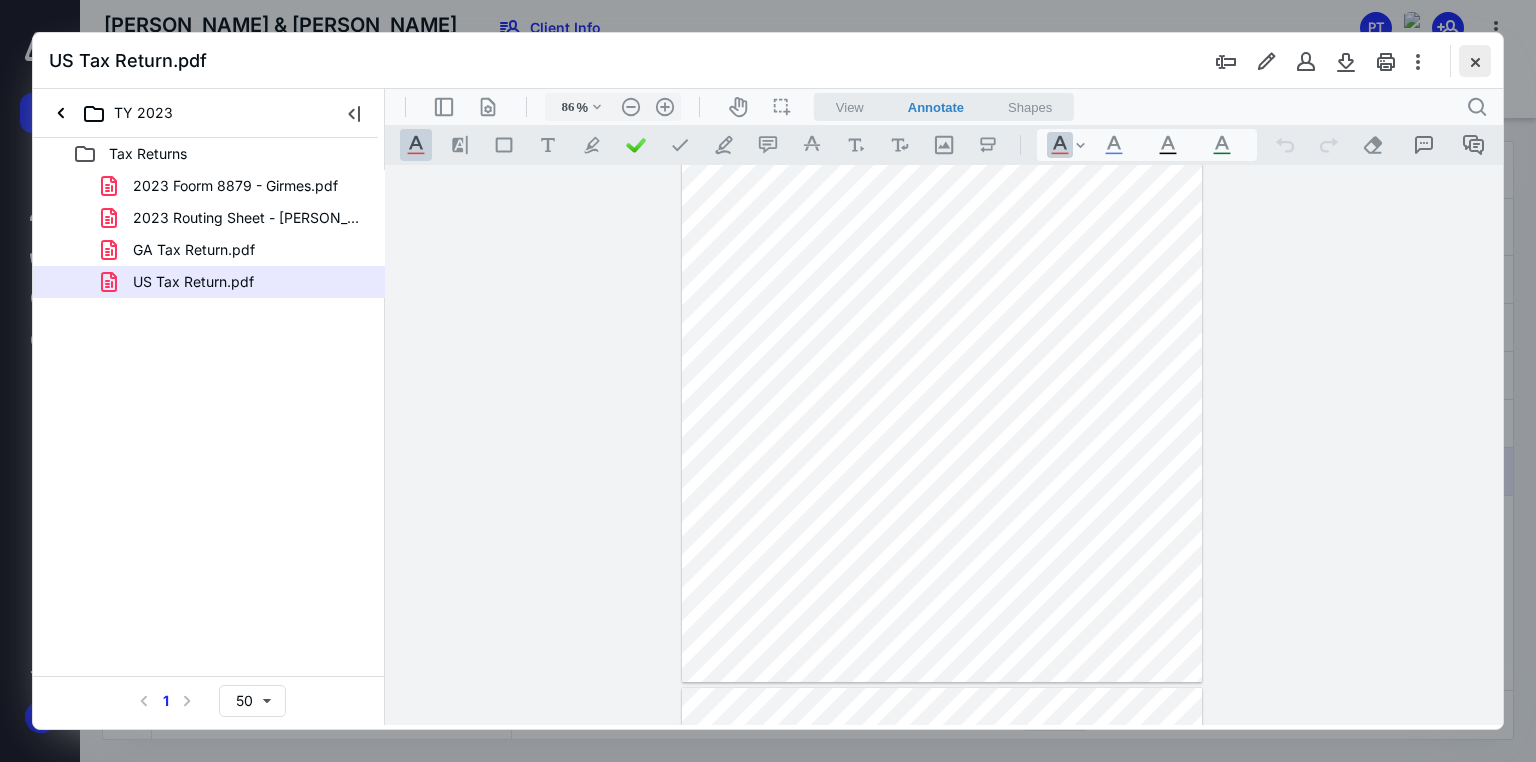 click at bounding box center [1475, 61] 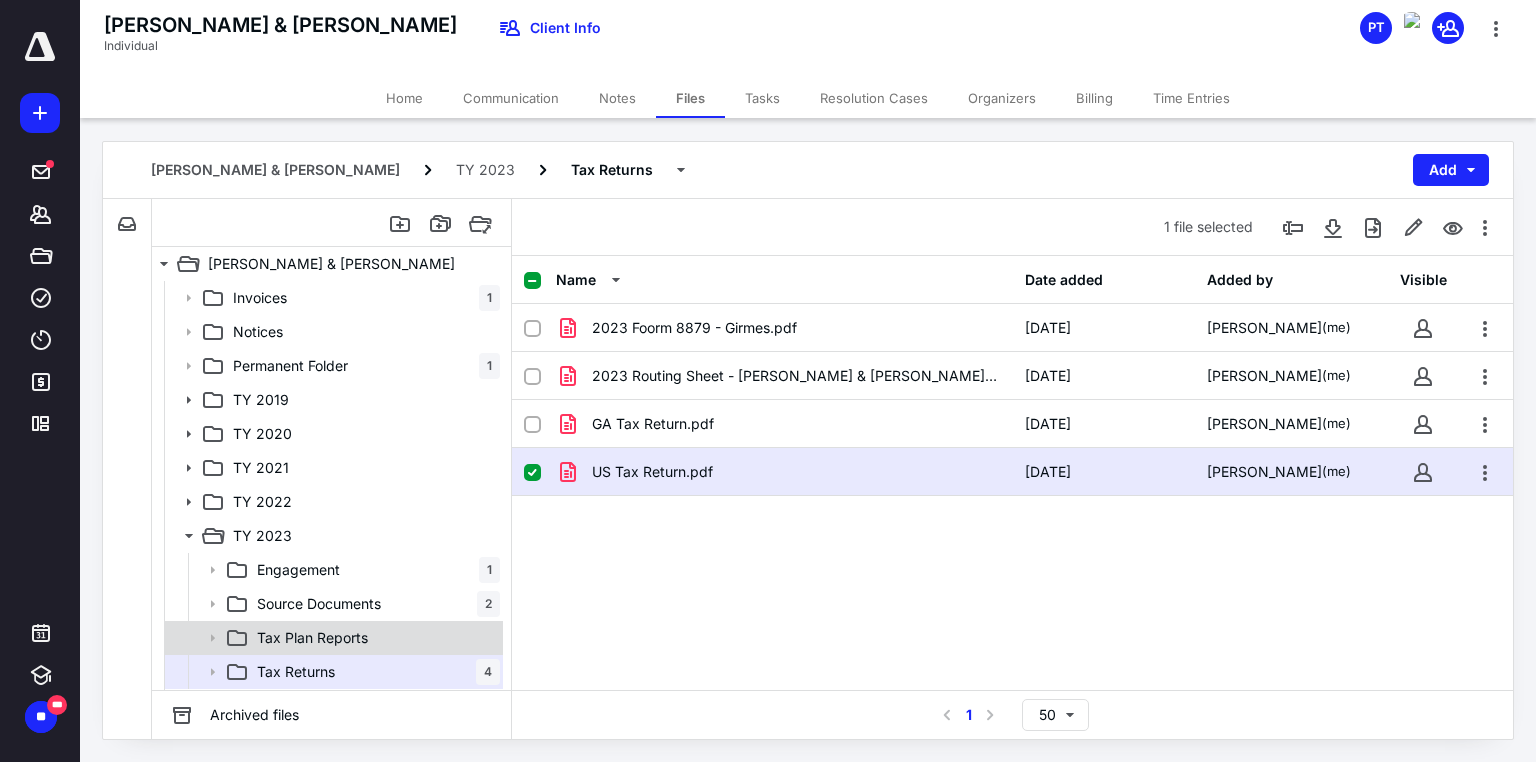scroll, scrollTop: 31, scrollLeft: 0, axis: vertical 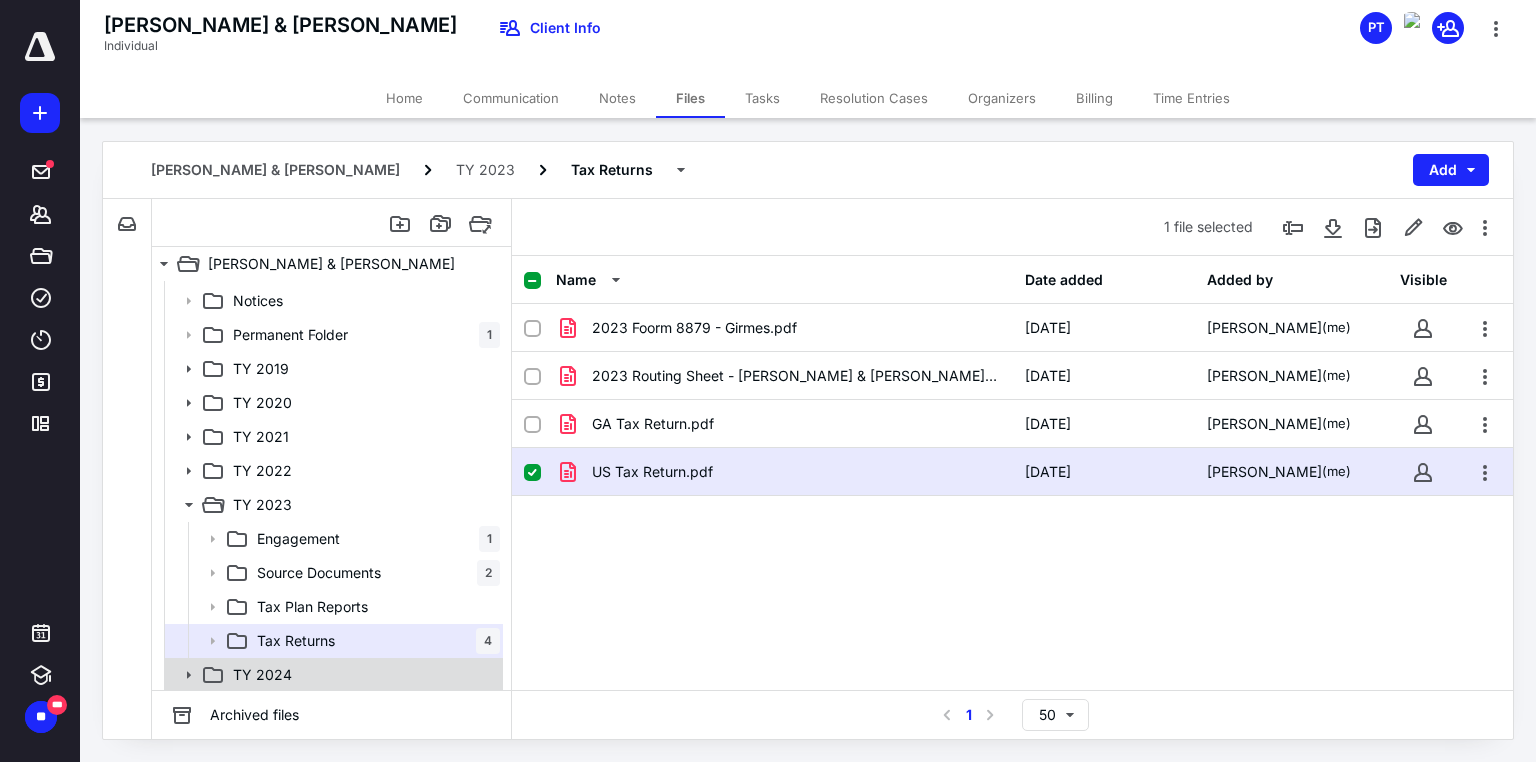 click 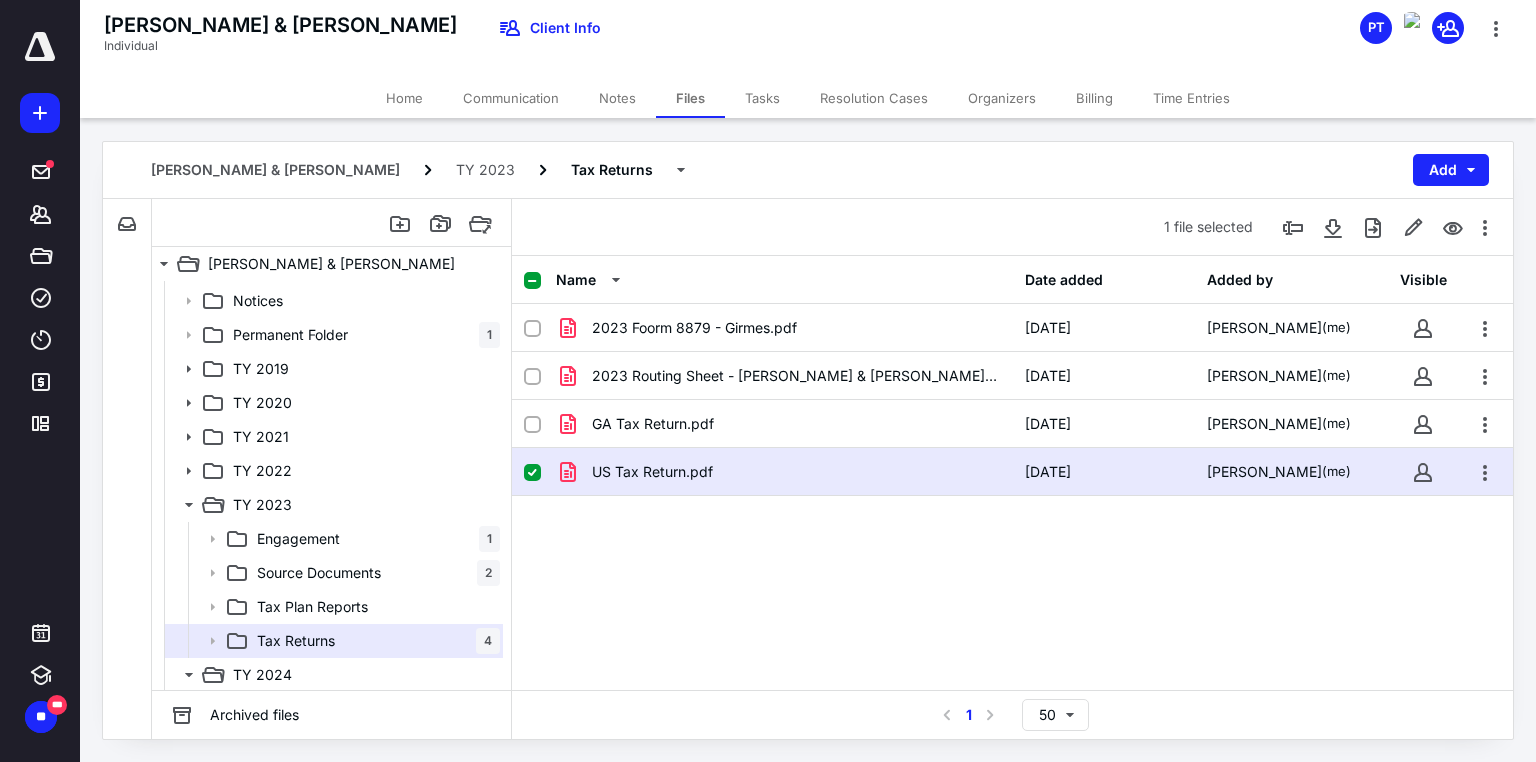 scroll, scrollTop: 133, scrollLeft: 0, axis: vertical 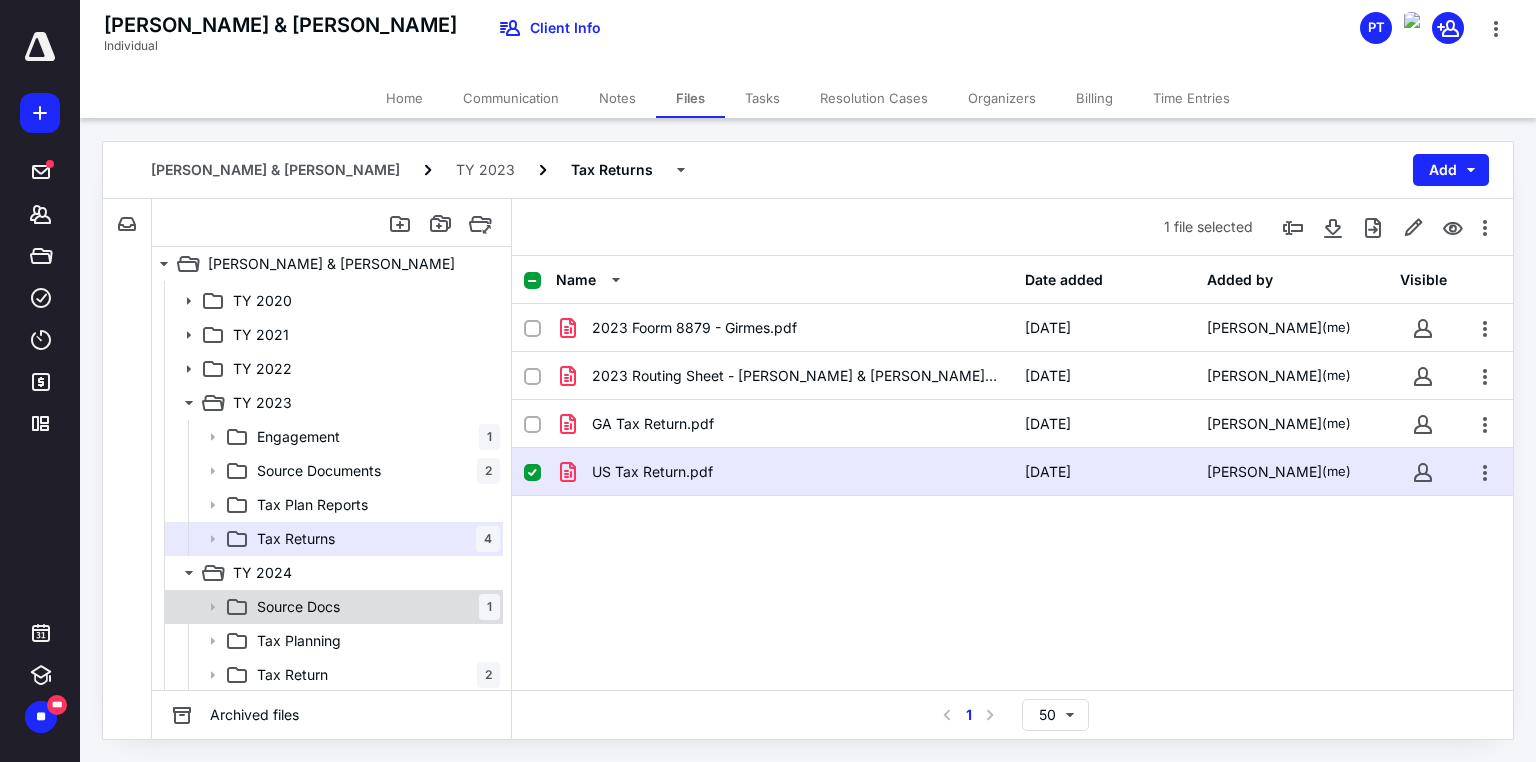 click on "Source Docs" at bounding box center (298, 607) 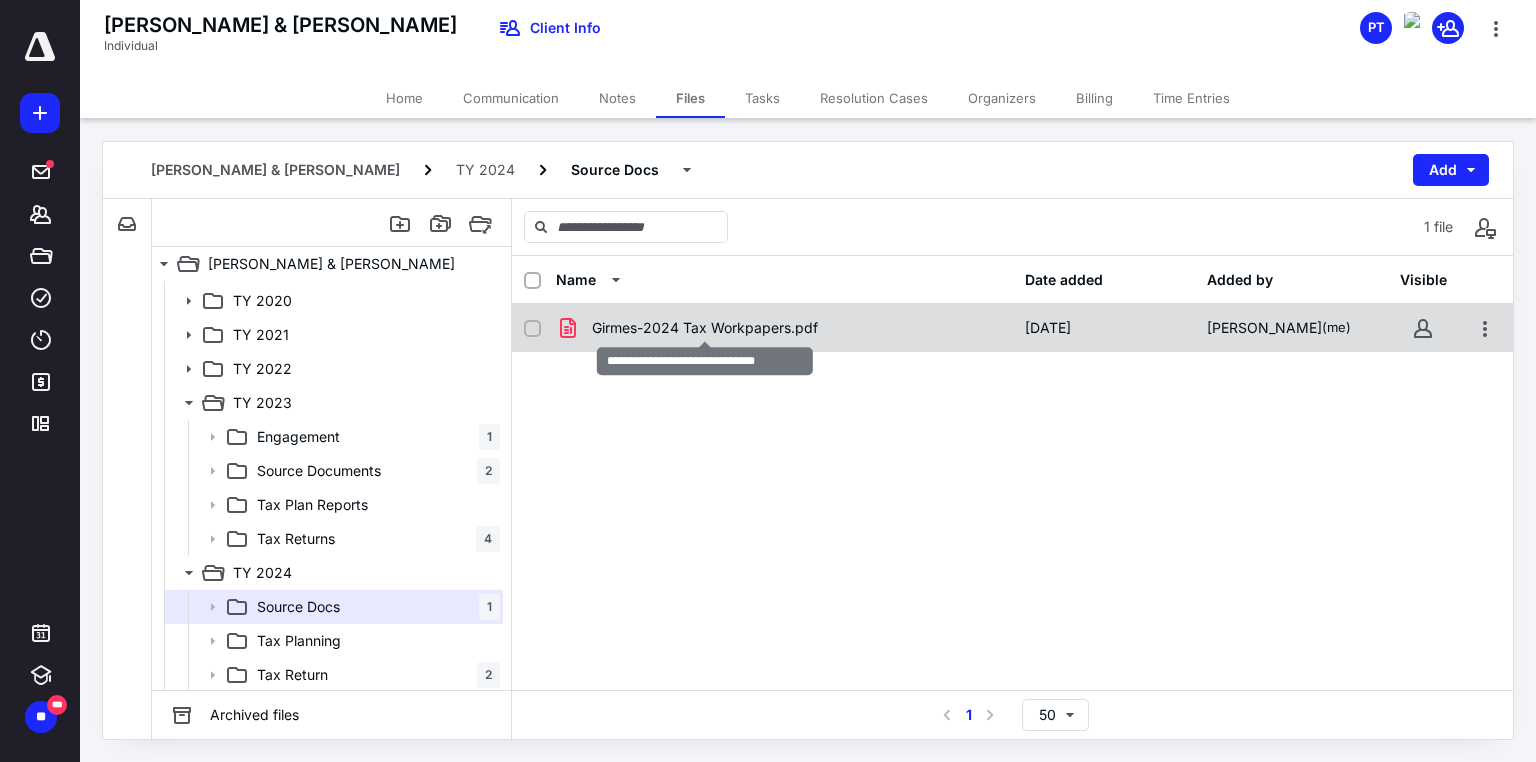 click on "Girmes-2024 Tax Workpapers.pdf" at bounding box center [705, 328] 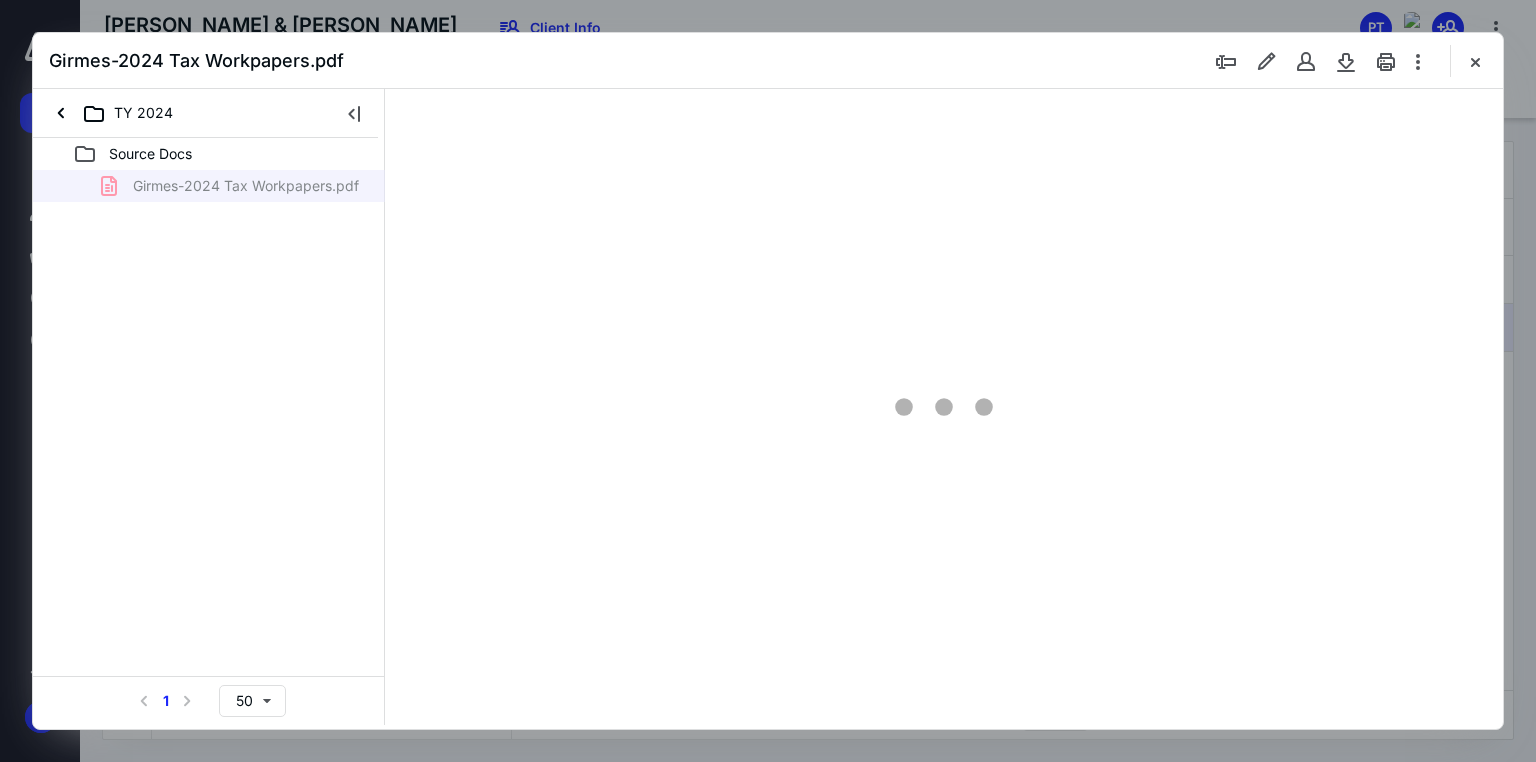 scroll, scrollTop: 0, scrollLeft: 0, axis: both 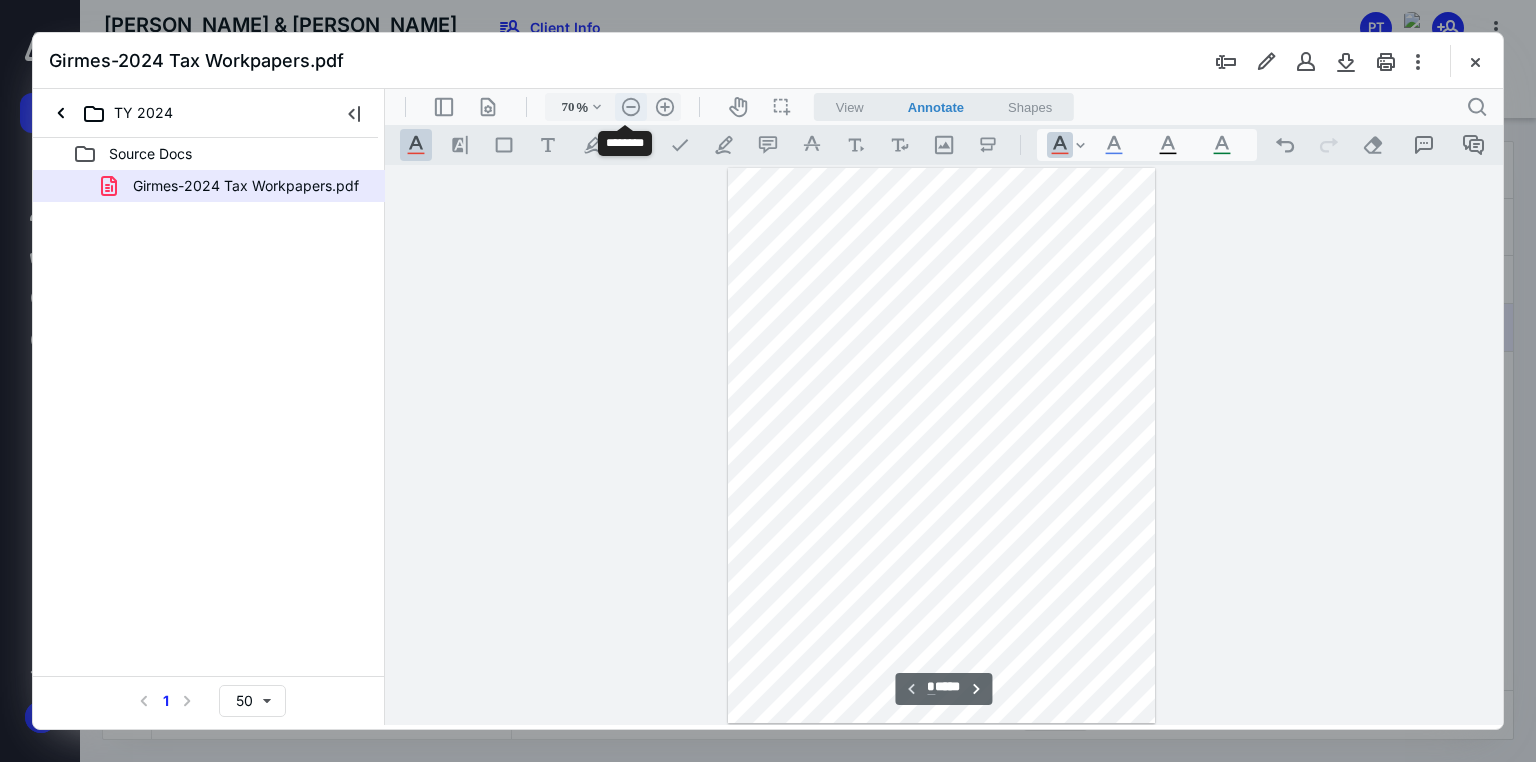 click on ".cls-1{fill:#abb0c4;} icon - header - zoom - out - line" at bounding box center (631, 107) 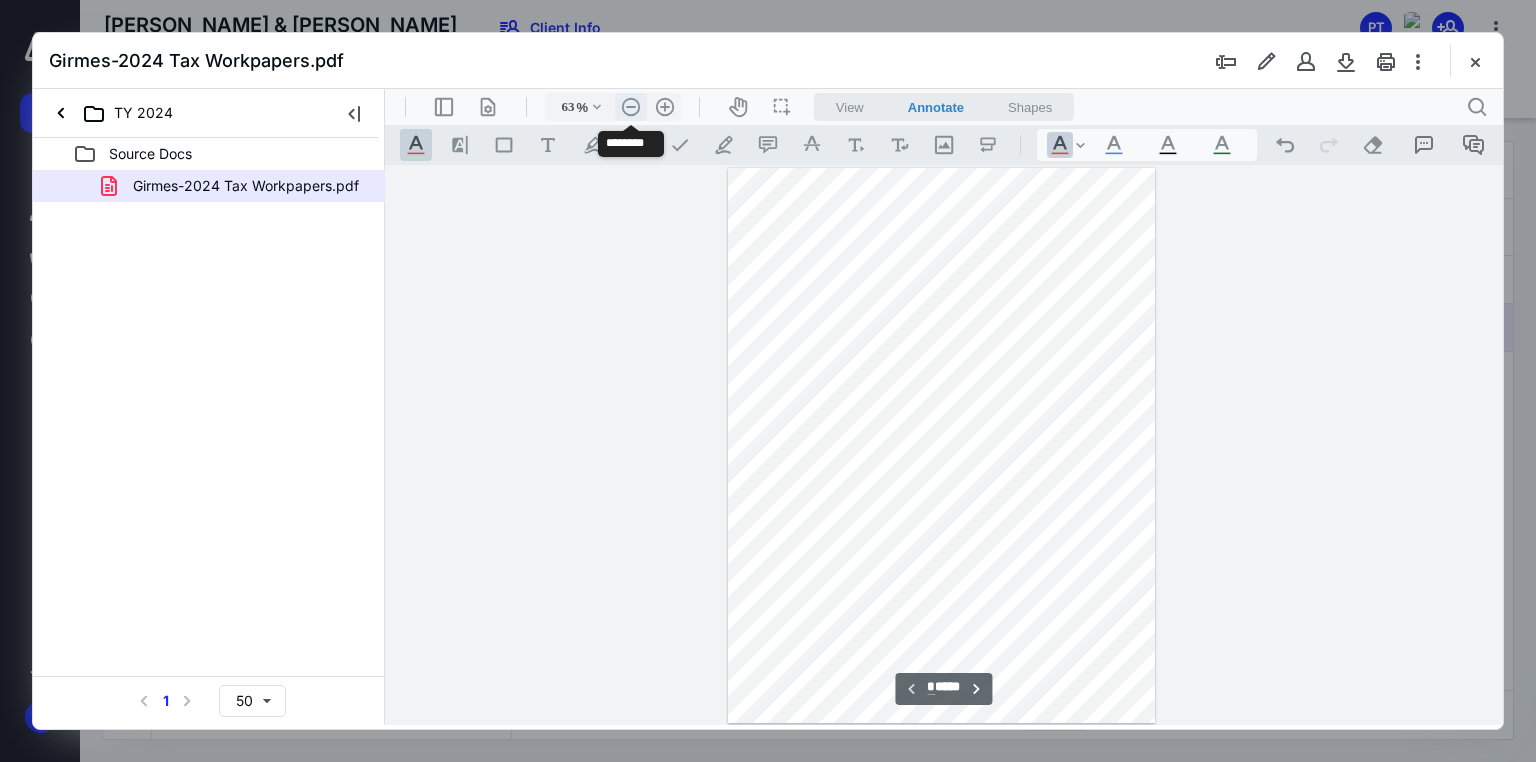 scroll, scrollTop: 0, scrollLeft: 256, axis: horizontal 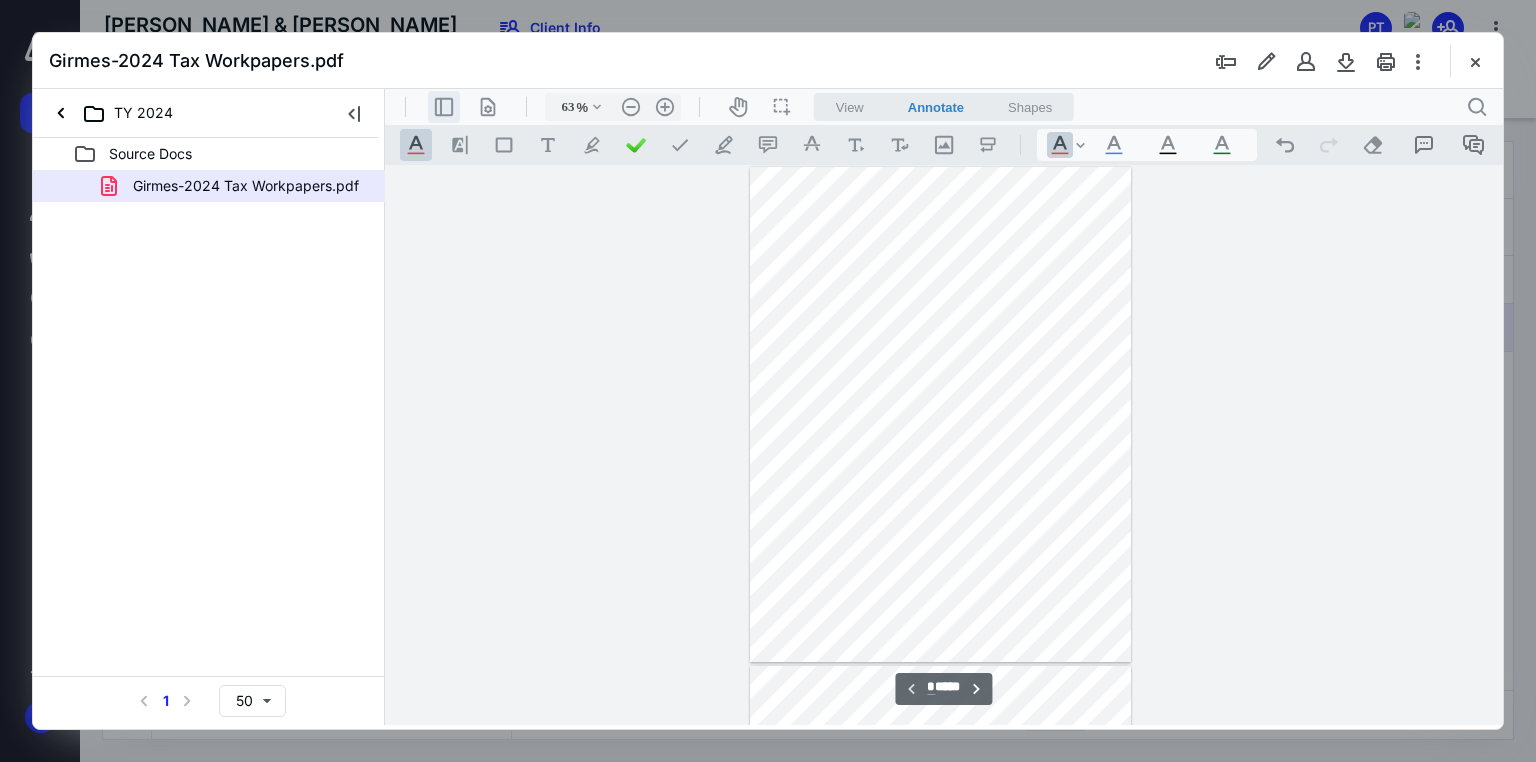 click on ".cls-1{fill:#abb0c4;} icon - header - sidebar - line" at bounding box center (444, 107) 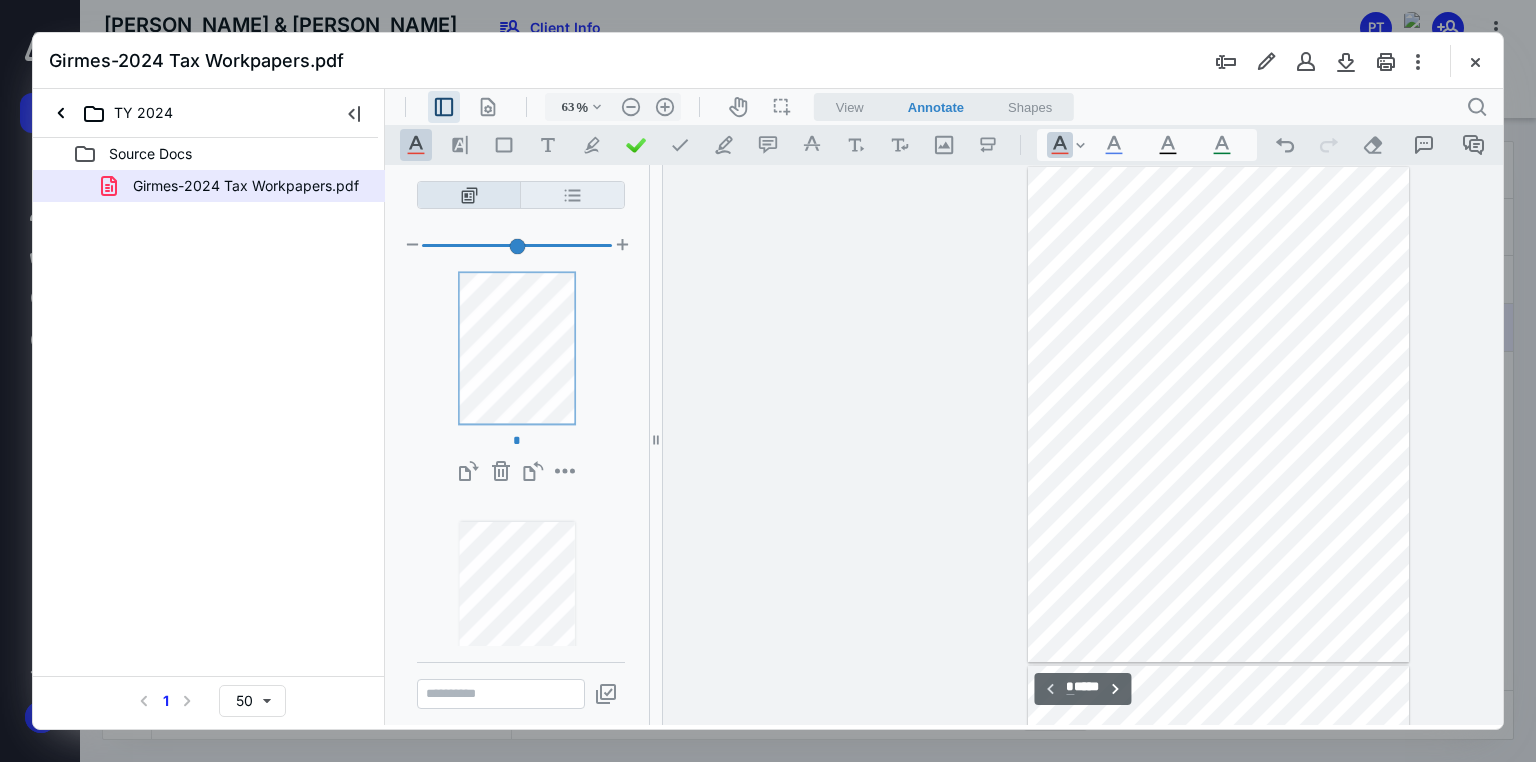 click on "**********" at bounding box center (572, 195) 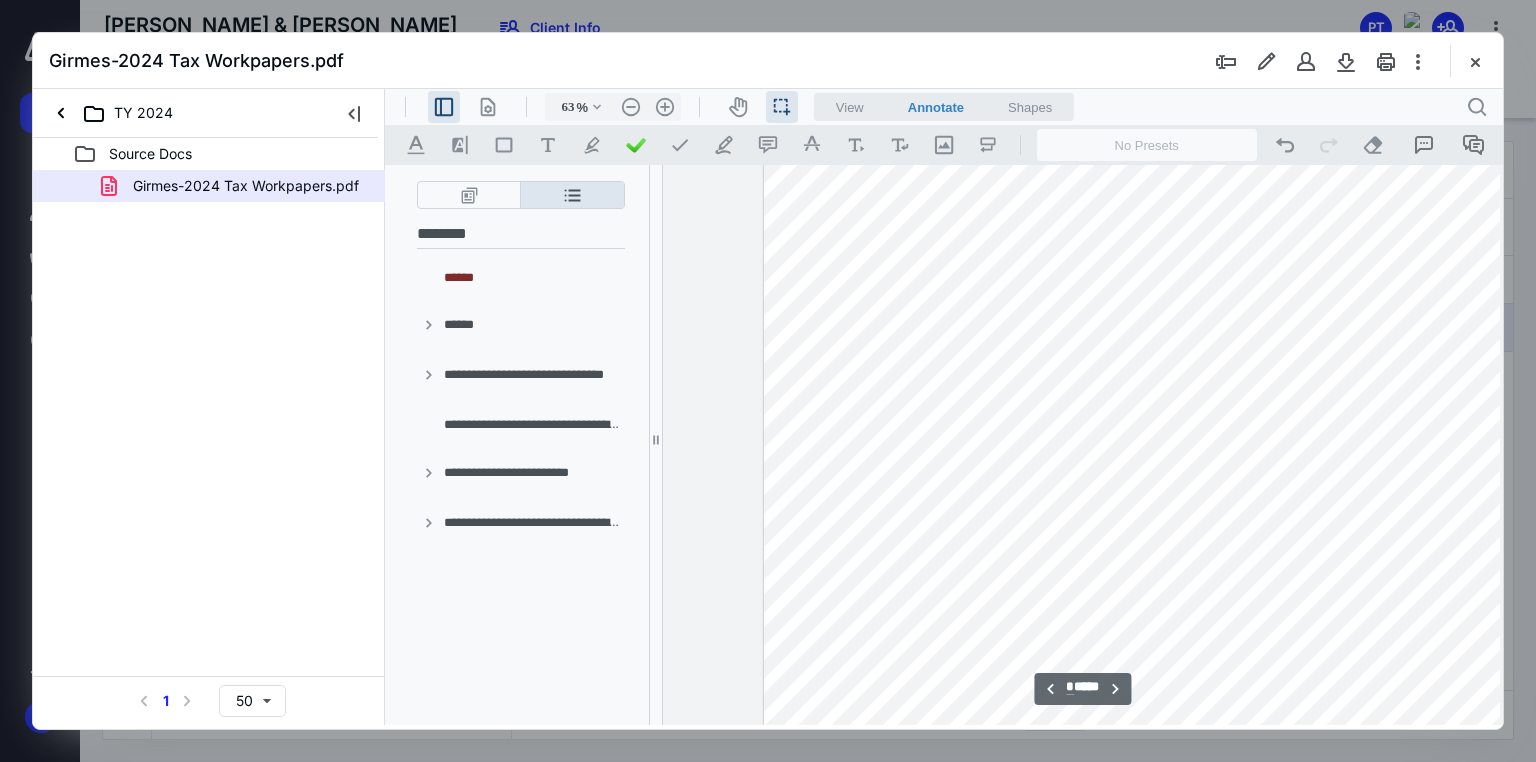 scroll, scrollTop: 2640, scrollLeft: 256, axis: both 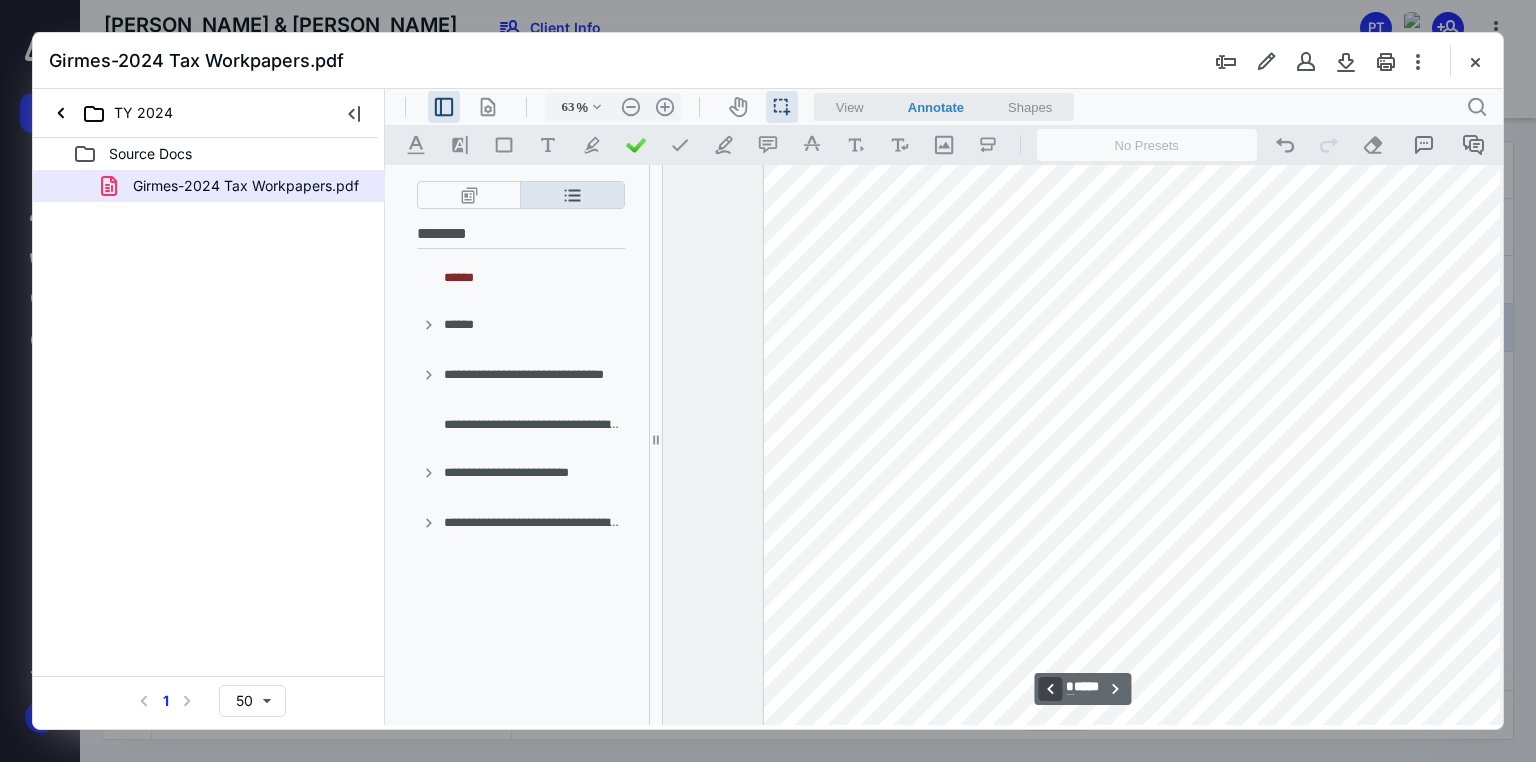 click on "**********" at bounding box center (1050, 689) 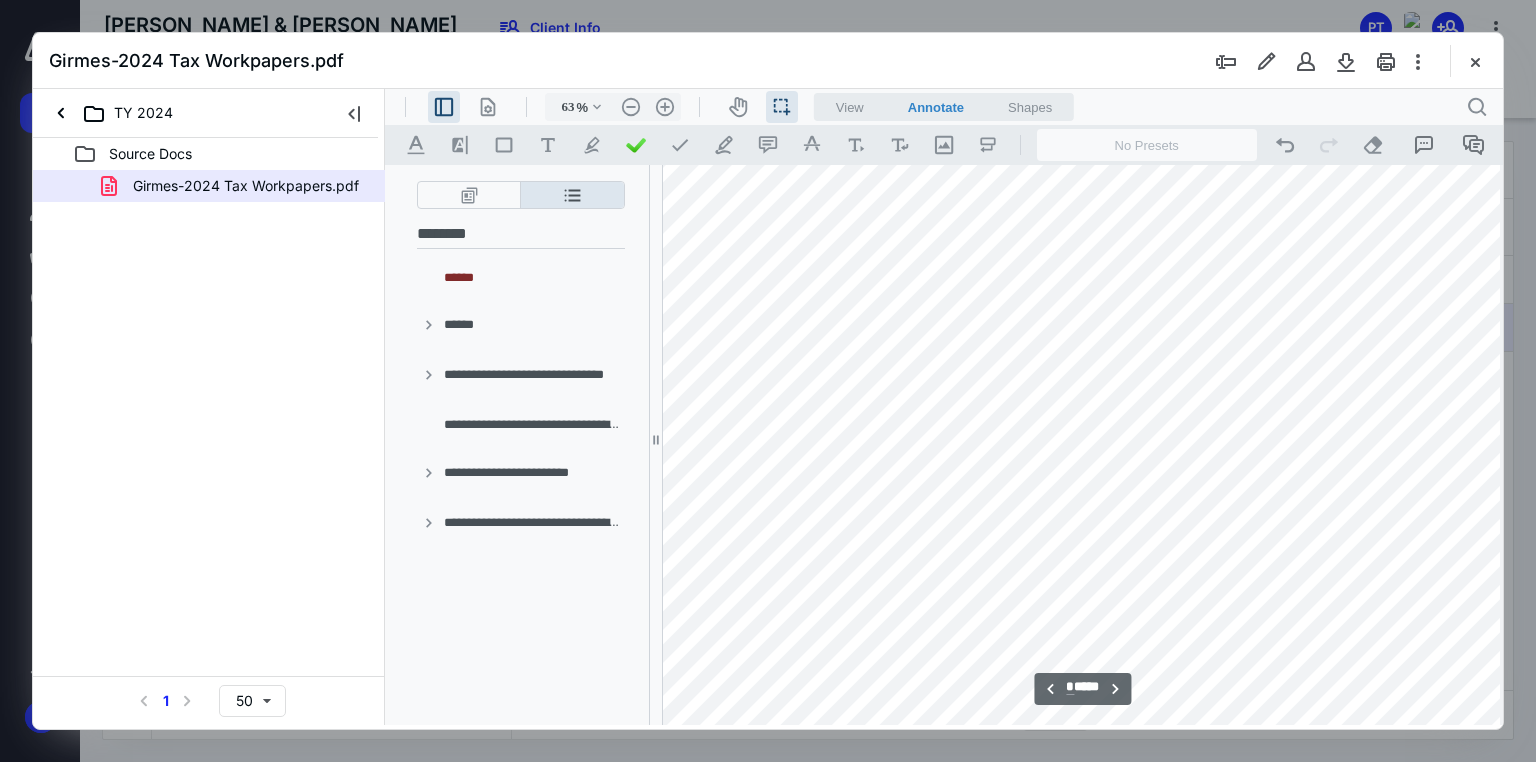 scroll, scrollTop: 1639, scrollLeft: 364, axis: both 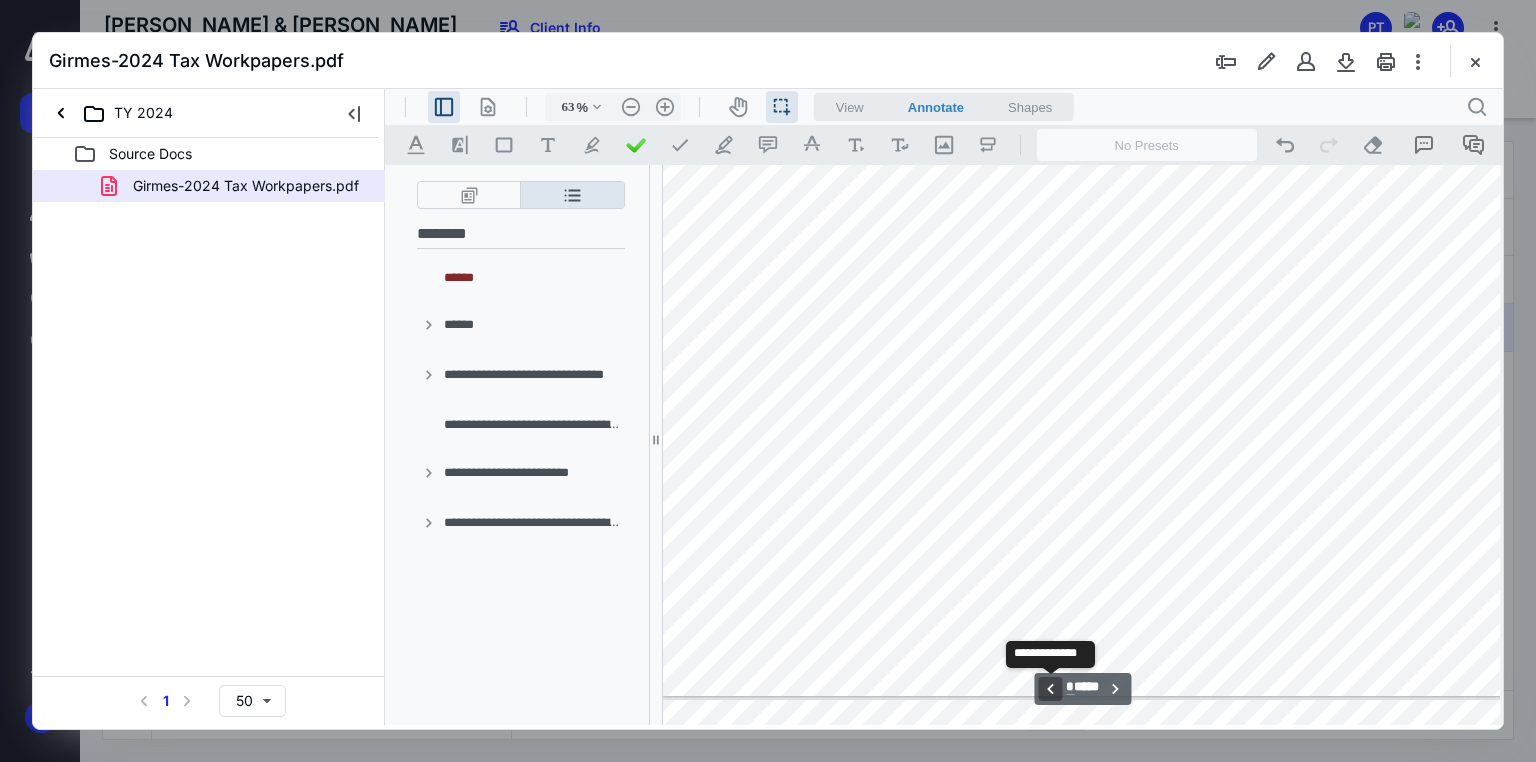 click on "**********" at bounding box center [1050, 689] 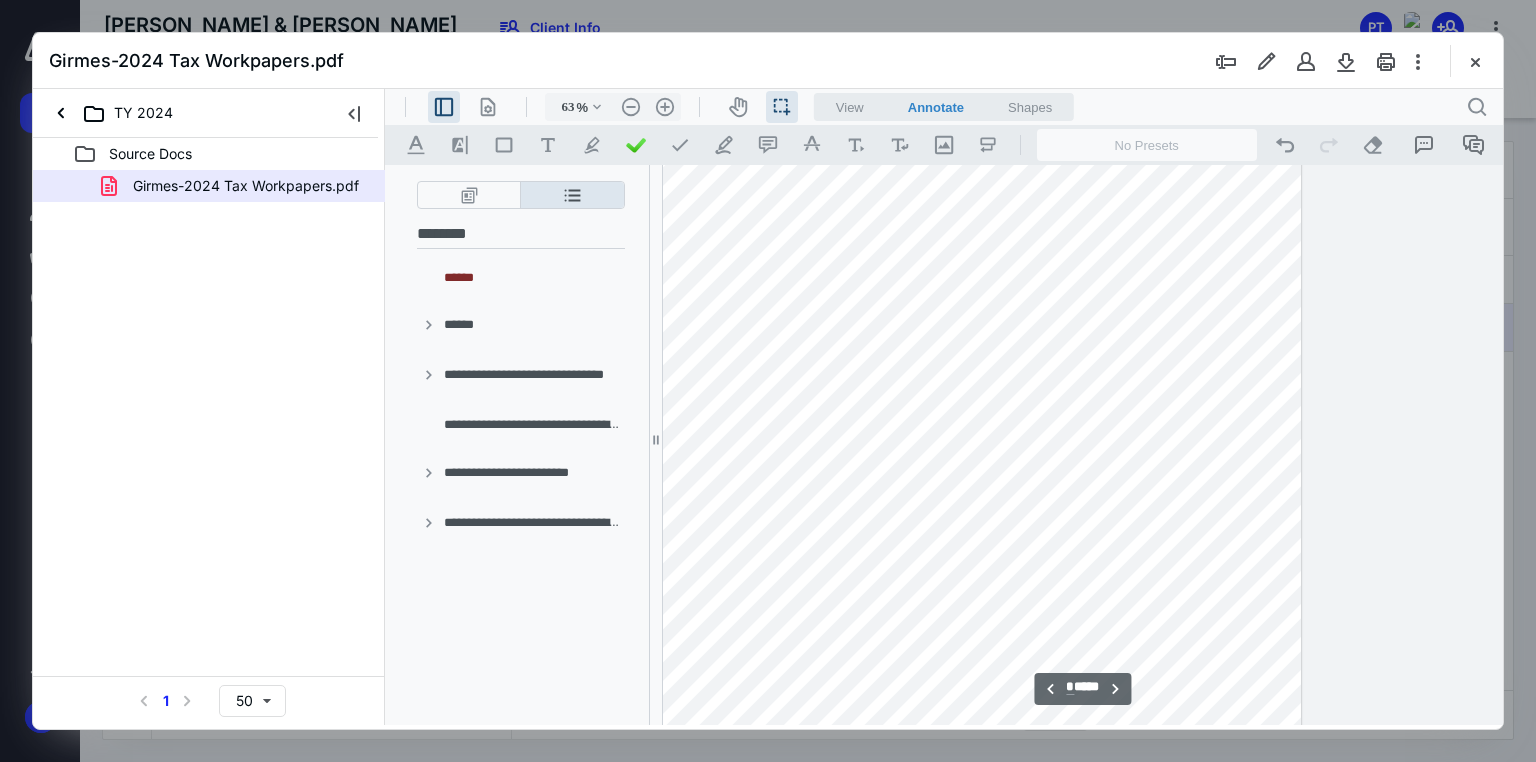 scroll, scrollTop: 1219, scrollLeft: 620, axis: both 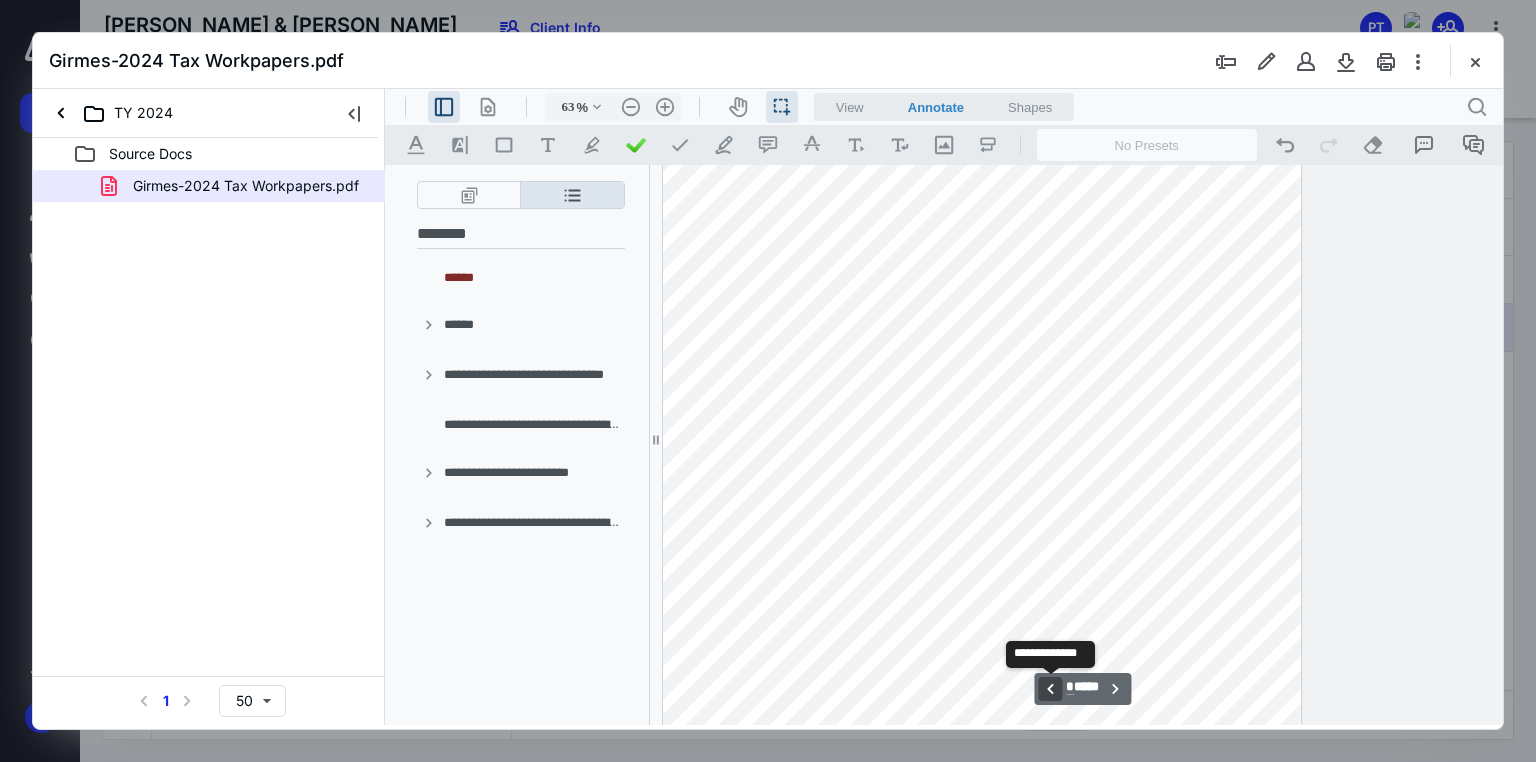 click on "**********" at bounding box center [1050, 689] 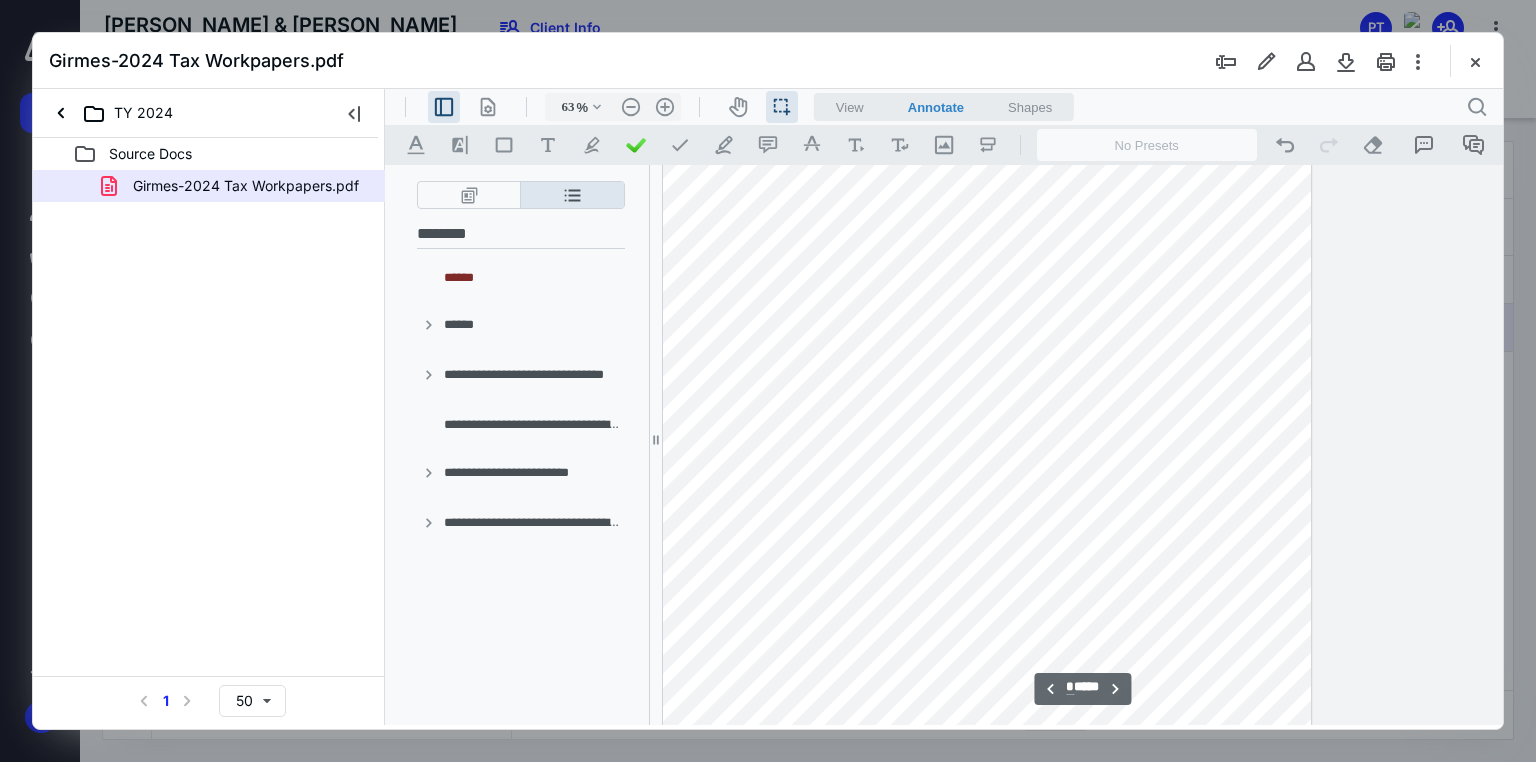 type on "*" 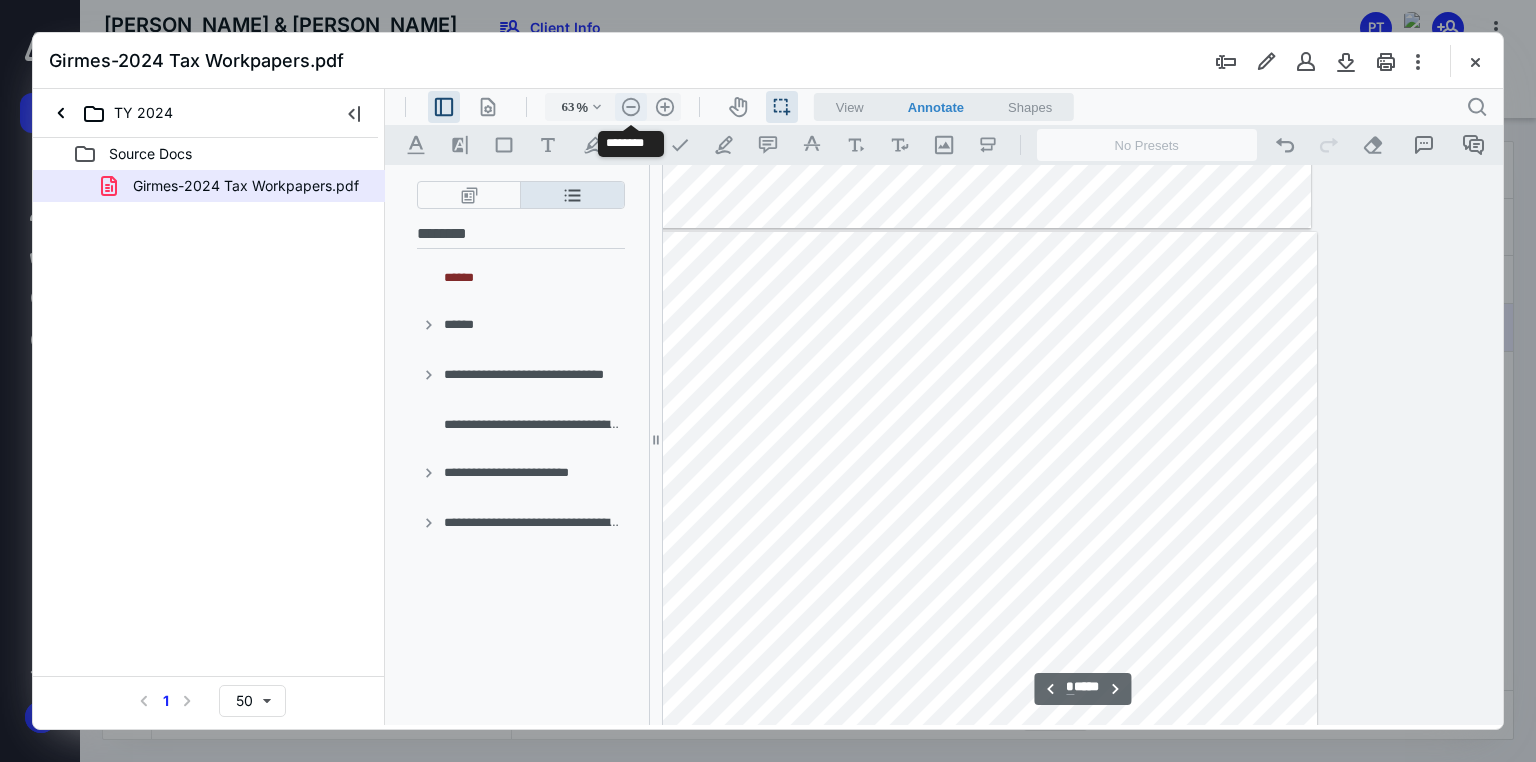 click on ".cls-1{fill:#abb0c4;} icon - header - zoom - out - line" at bounding box center [631, 107] 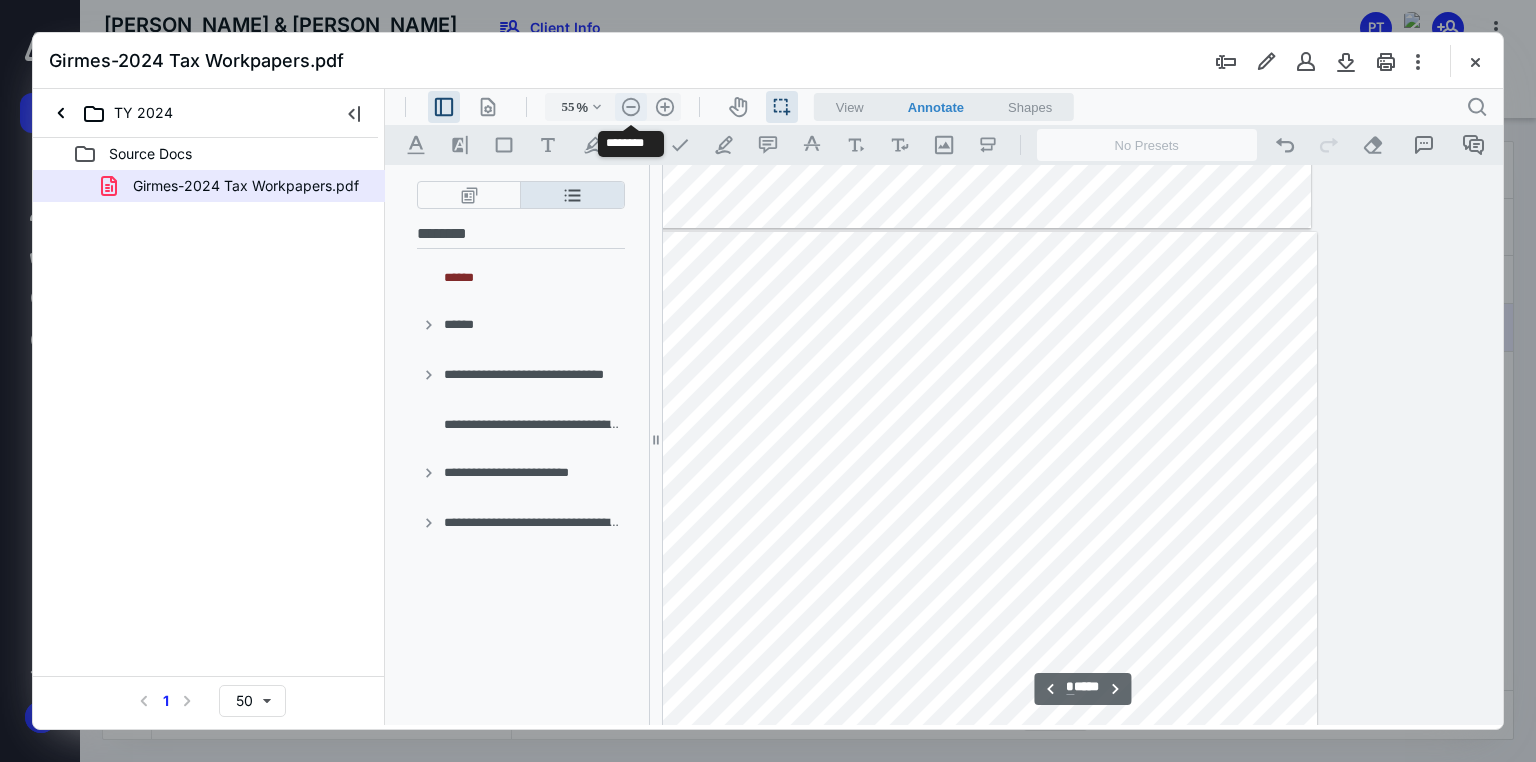 click on ".cls-1{fill:#abb0c4;} icon - header - zoom - out - line" at bounding box center [631, 107] 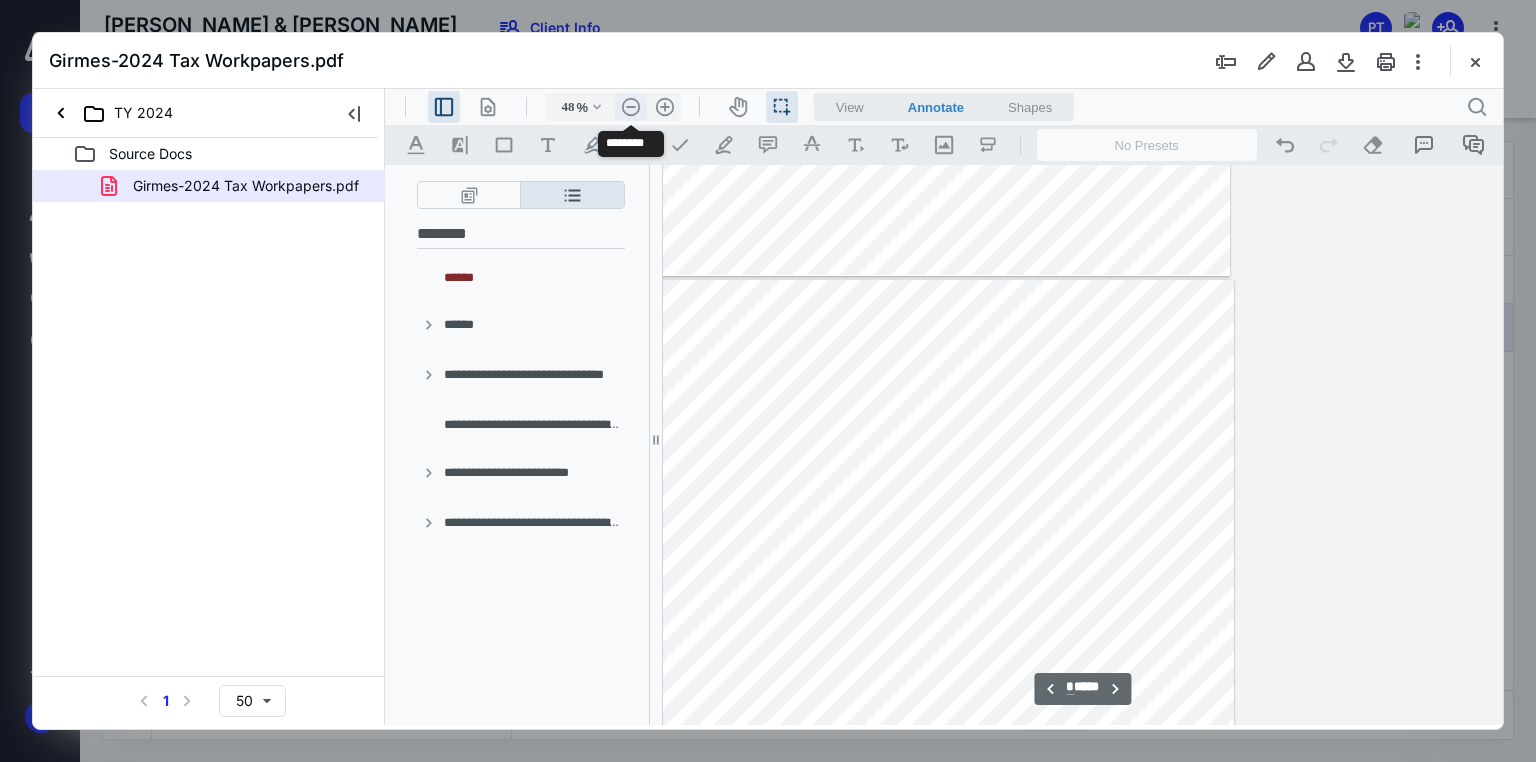 click on ".cls-1{fill:#abb0c4;} icon - header - zoom - out - line" at bounding box center [631, 107] 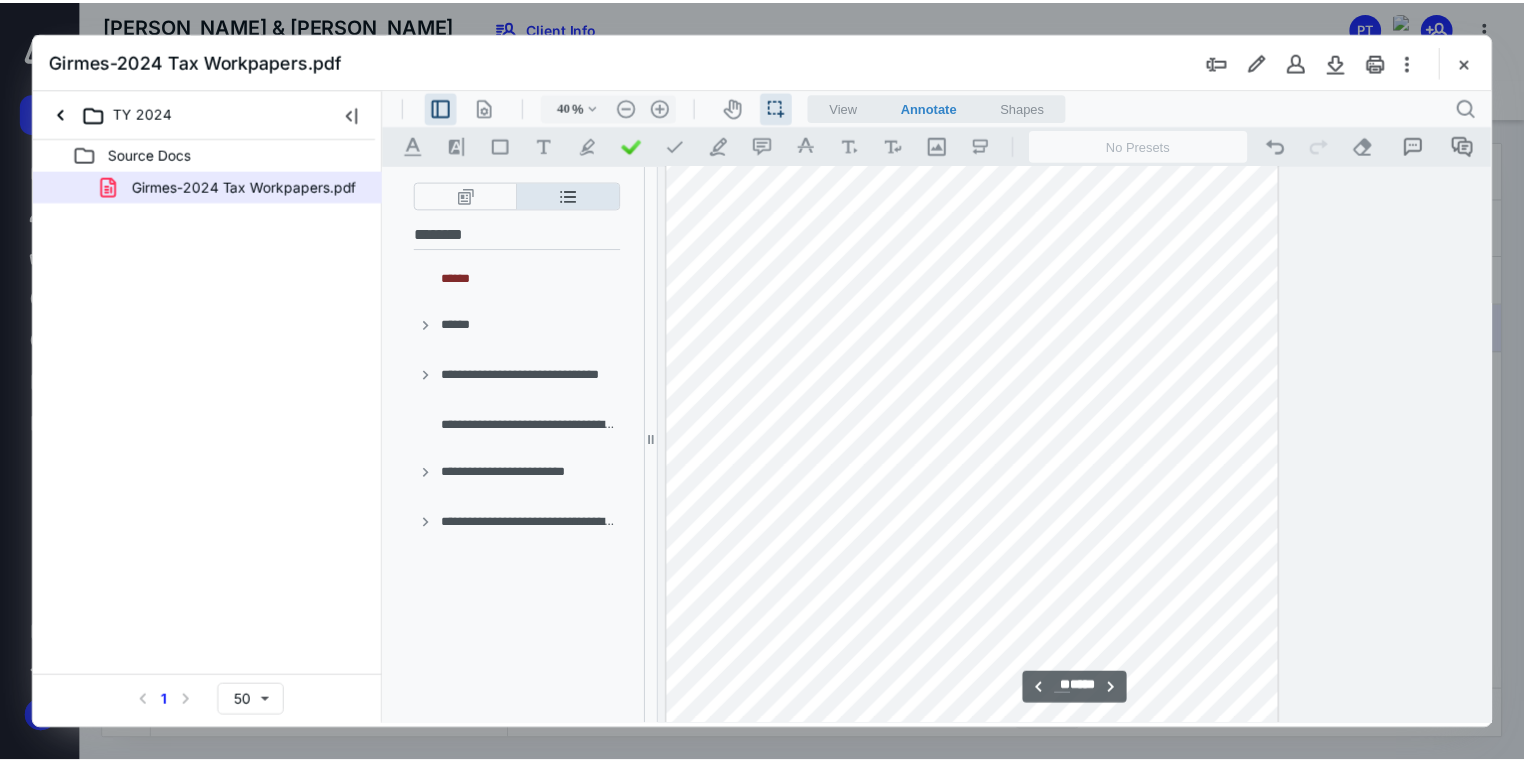 scroll, scrollTop: 7881, scrollLeft: 208, axis: both 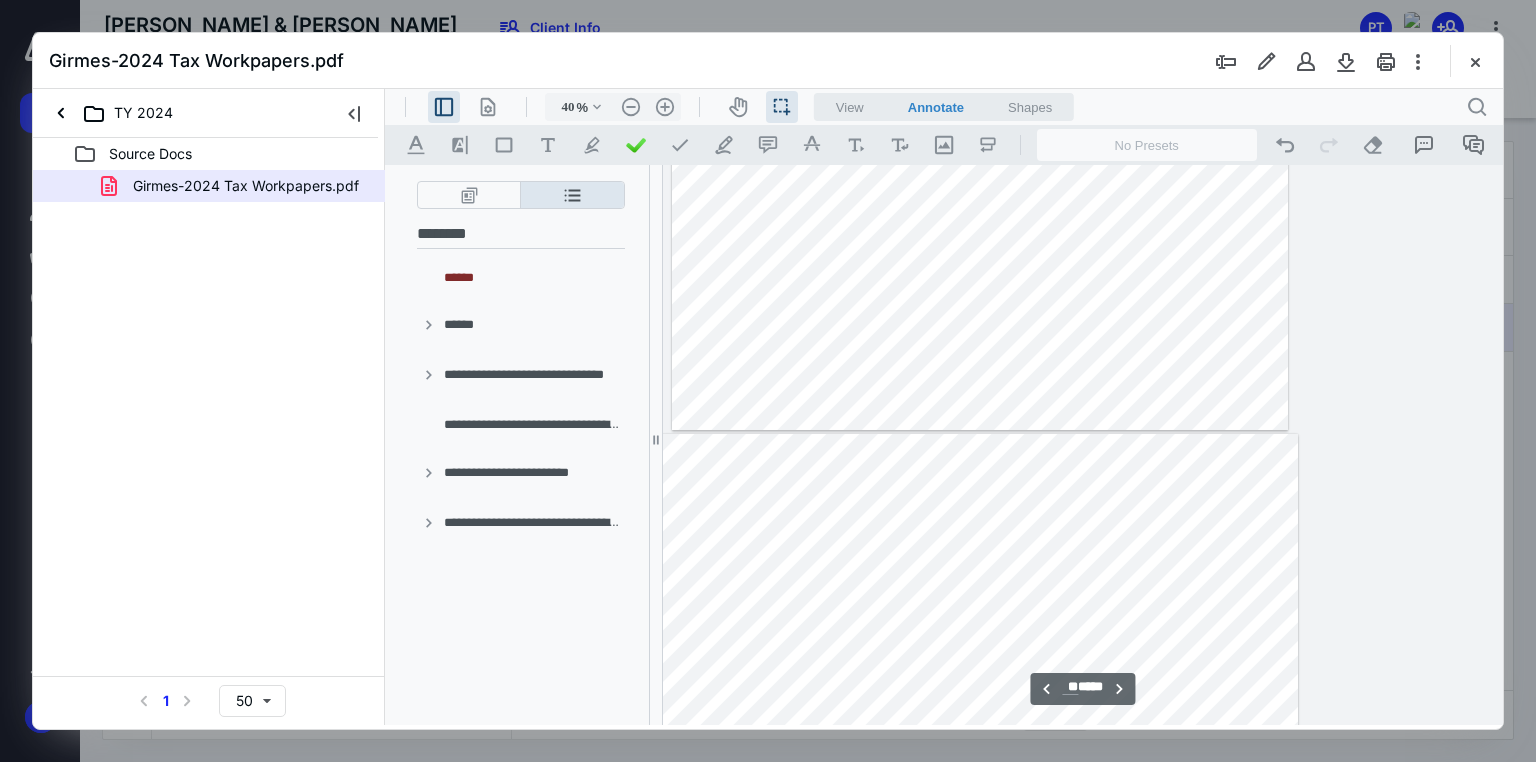 type on "**" 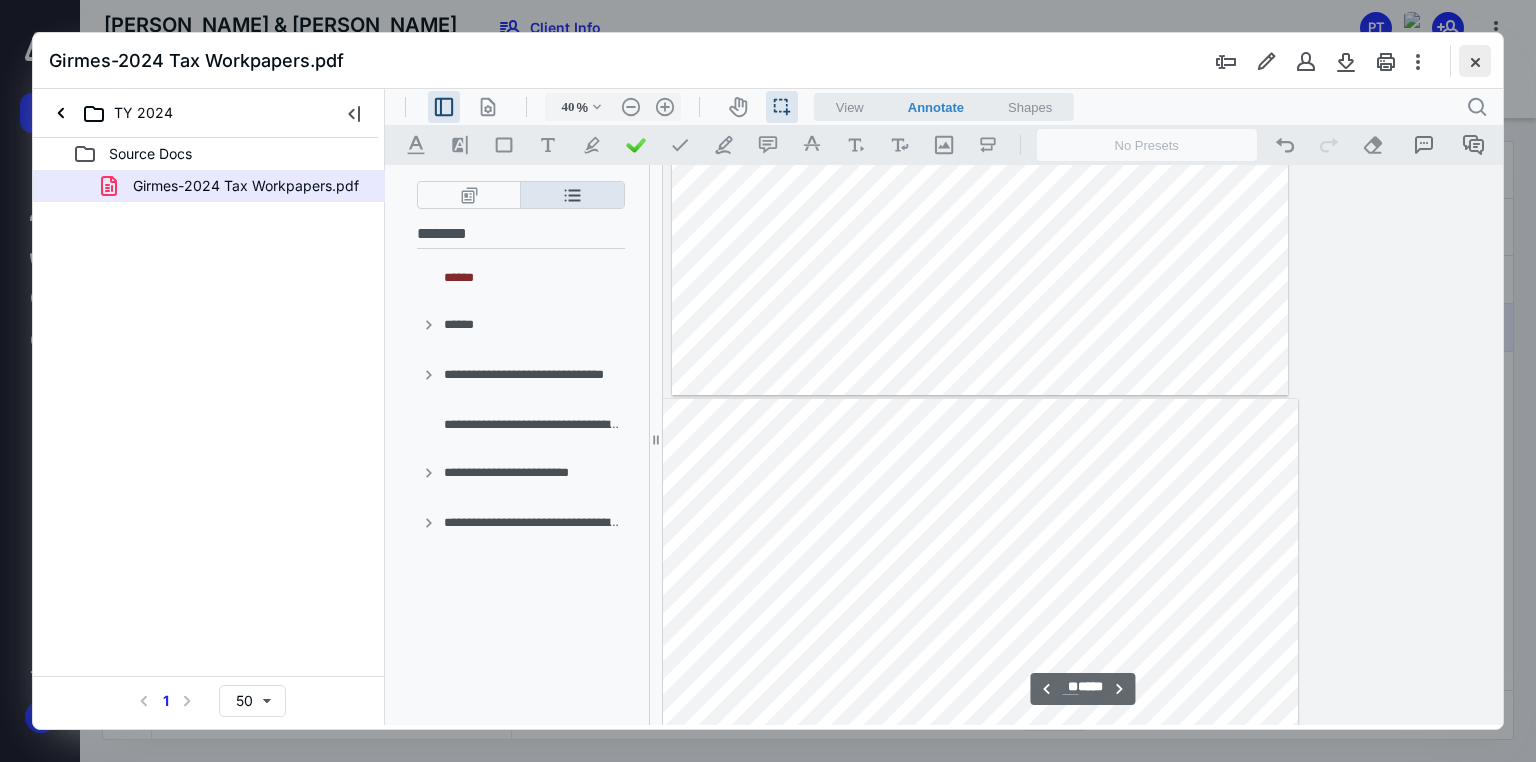 click at bounding box center [1475, 61] 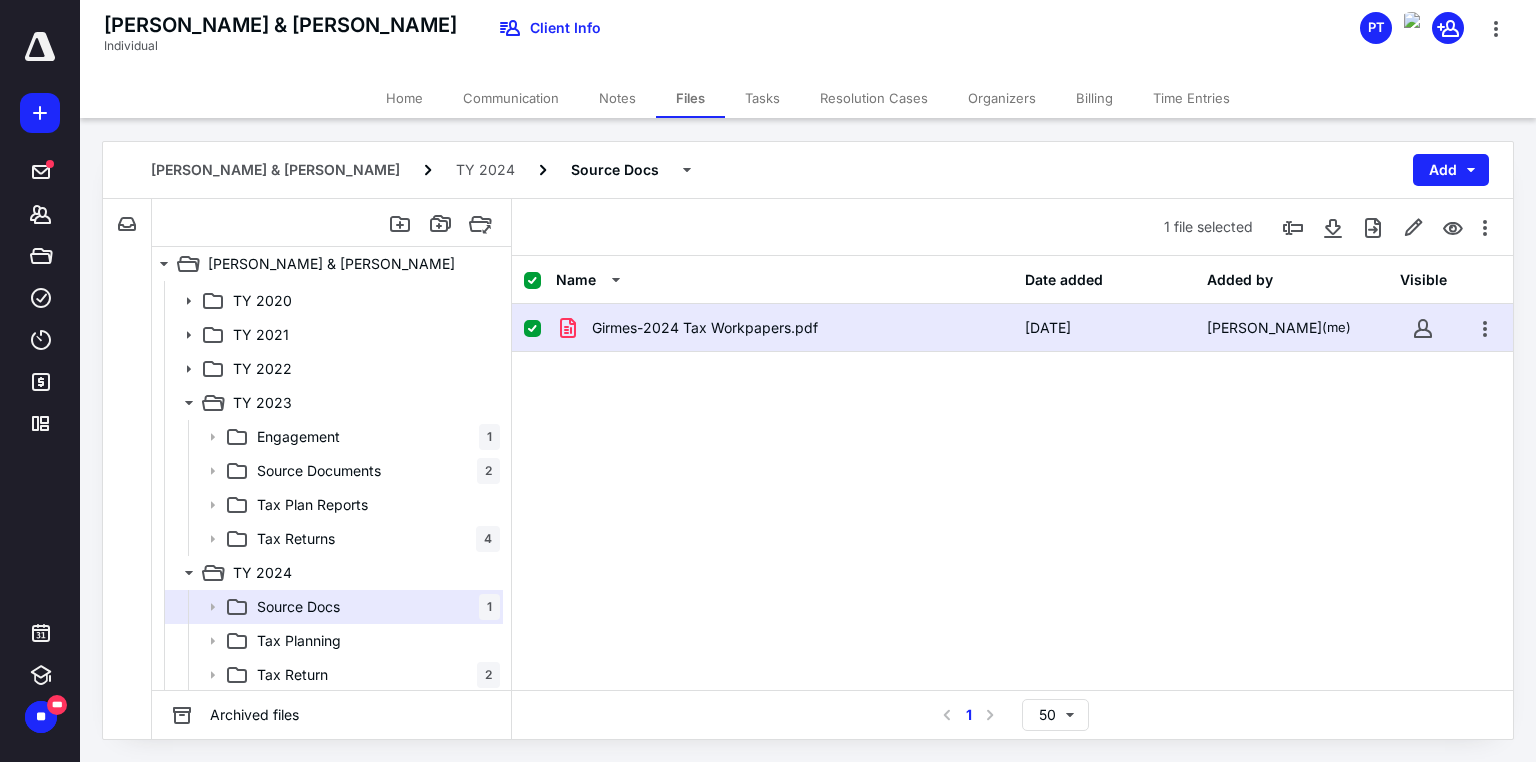 click on "Tasks" at bounding box center (762, 98) 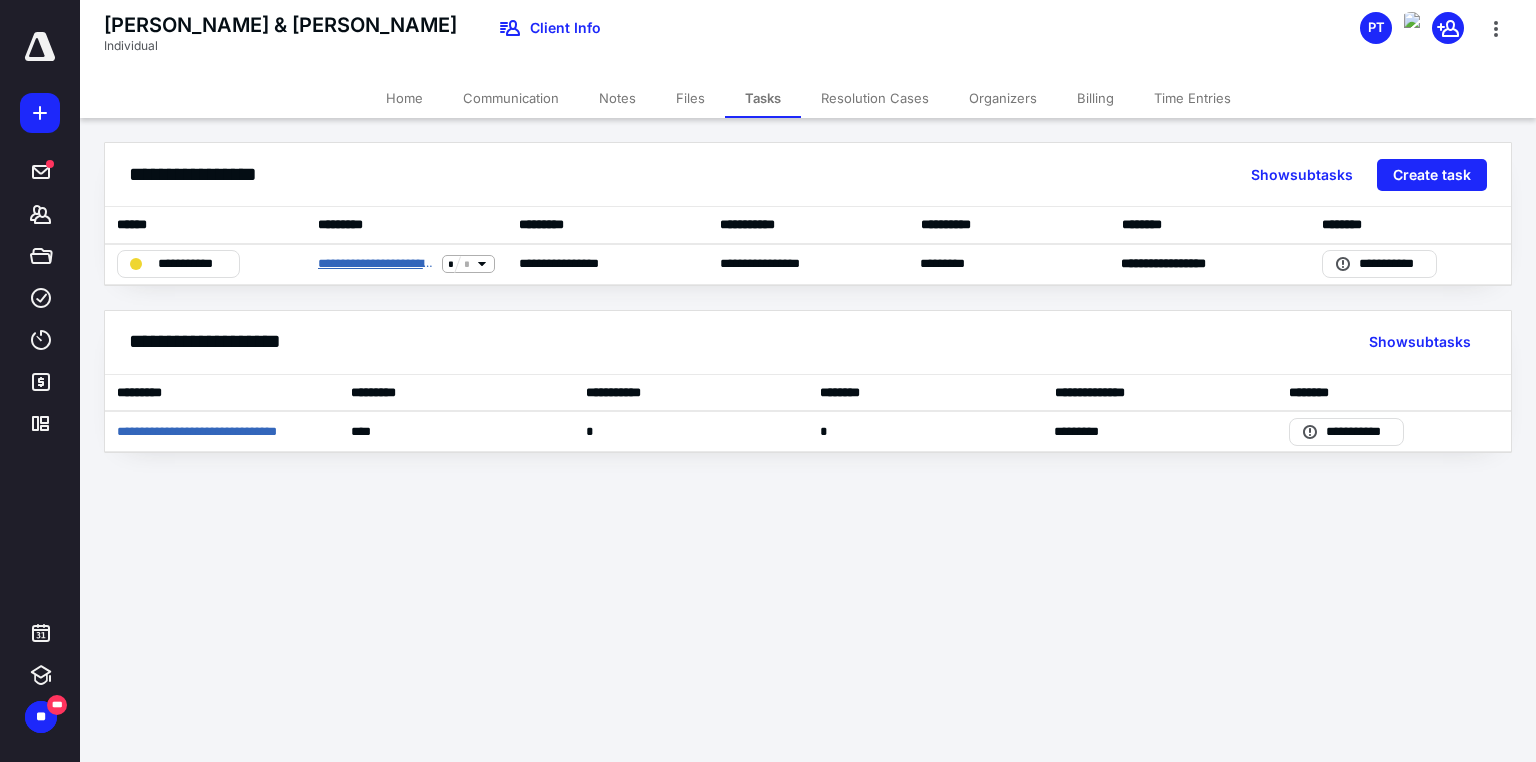 drag, startPoint x: 391, startPoint y: 258, endPoint x: 396, endPoint y: 268, distance: 11.18034 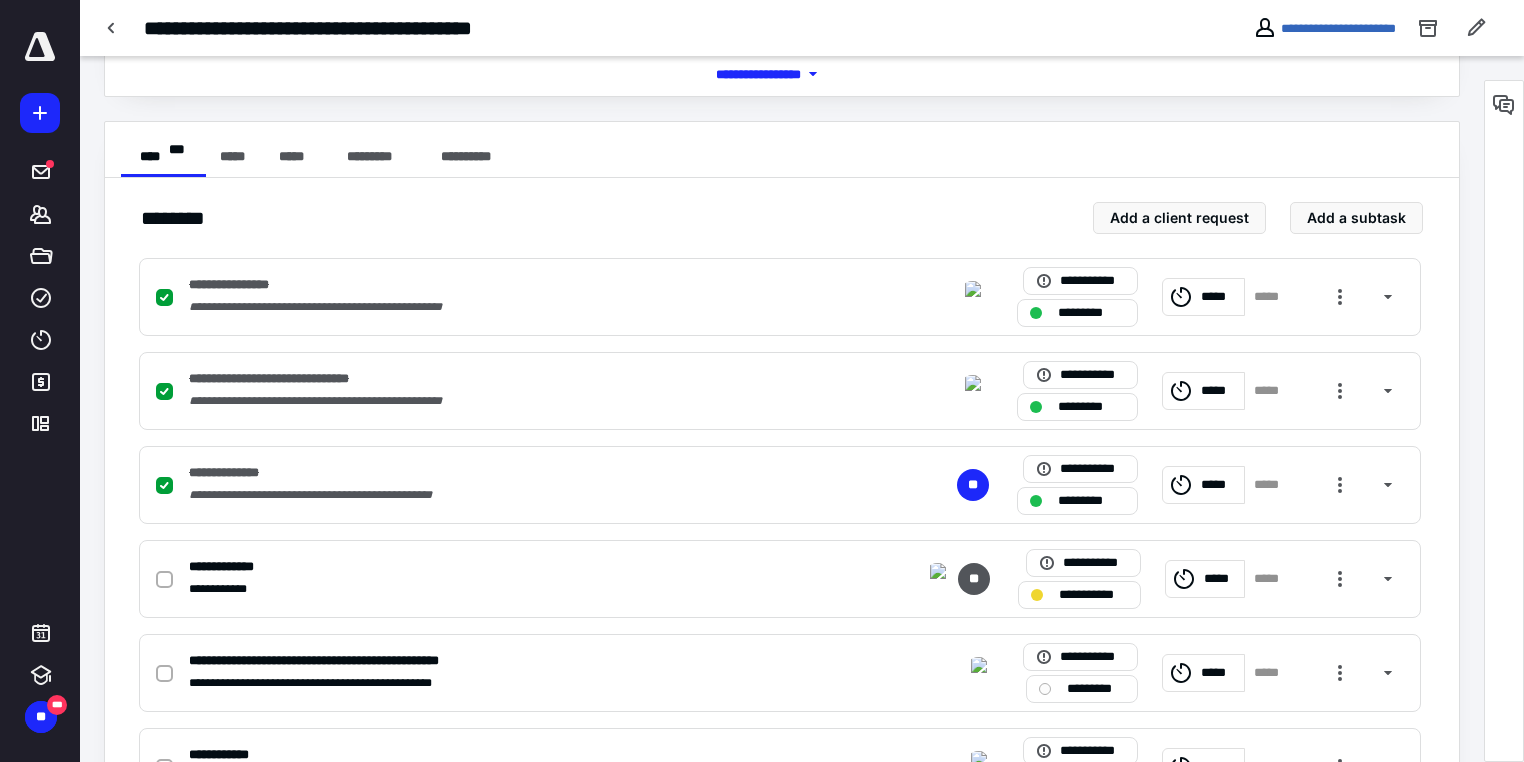 scroll, scrollTop: 480, scrollLeft: 0, axis: vertical 